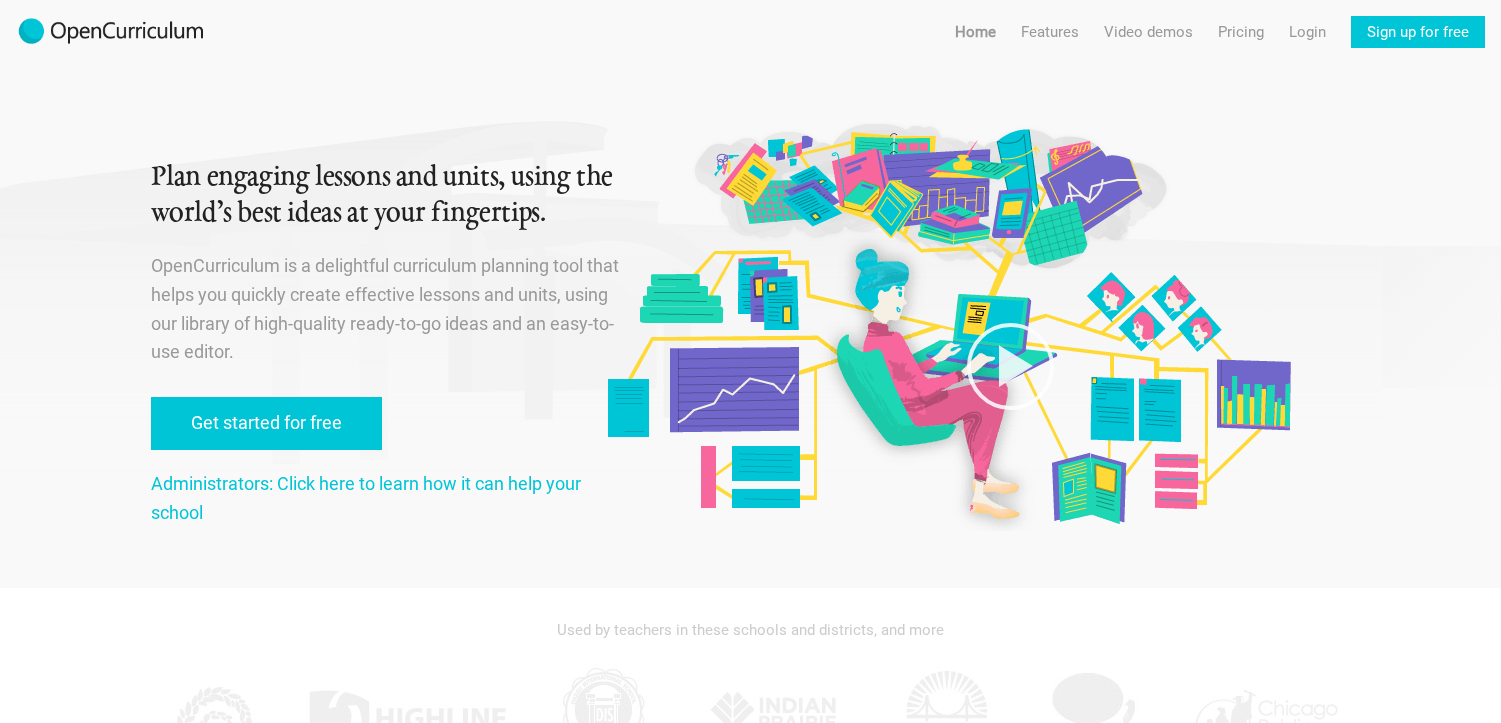 scroll, scrollTop: 0, scrollLeft: 0, axis: both 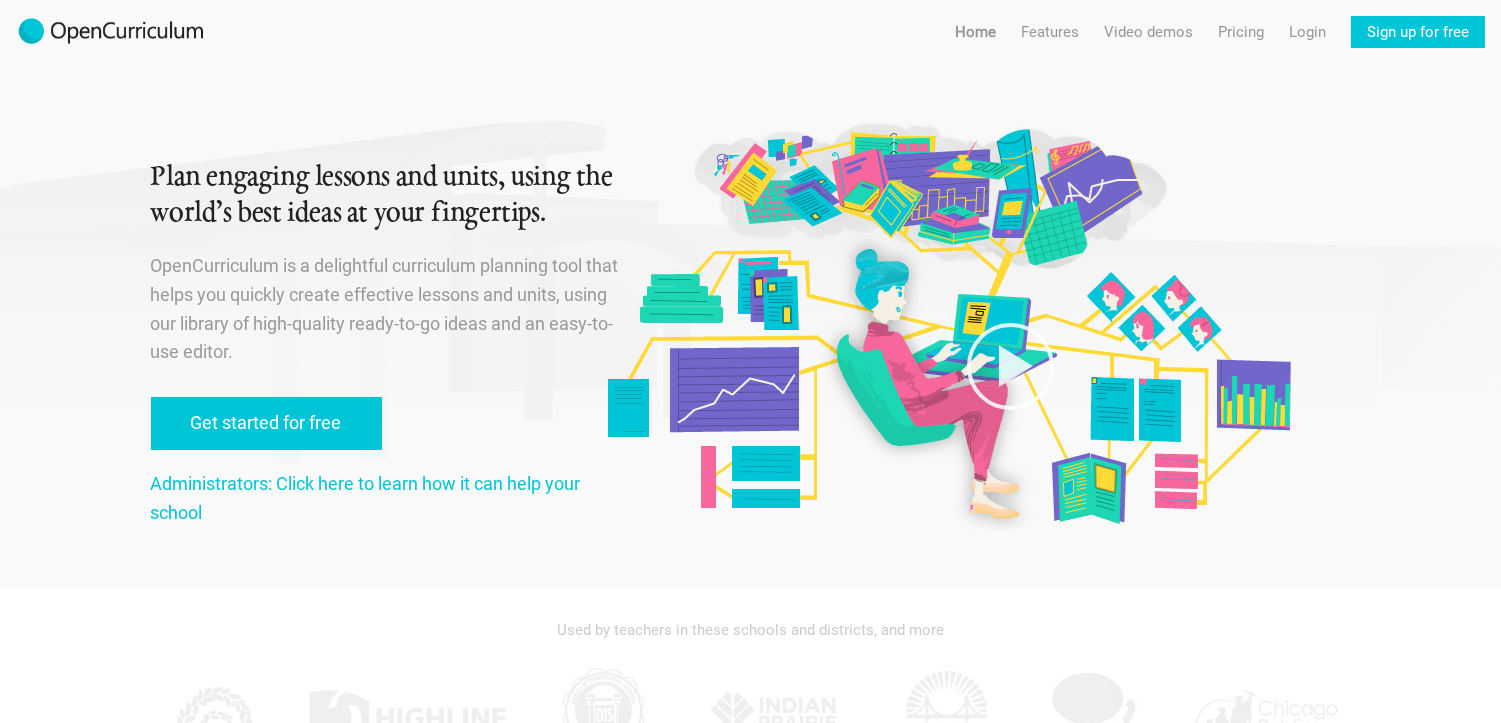 click on "OpenCurriculum is a delightful curriculum planning tool that
helps you quickly create effective lessons and units, using our
library of high-quality ready-to-go ideas and an easy-to-use
editor." at bounding box center [387, 309] 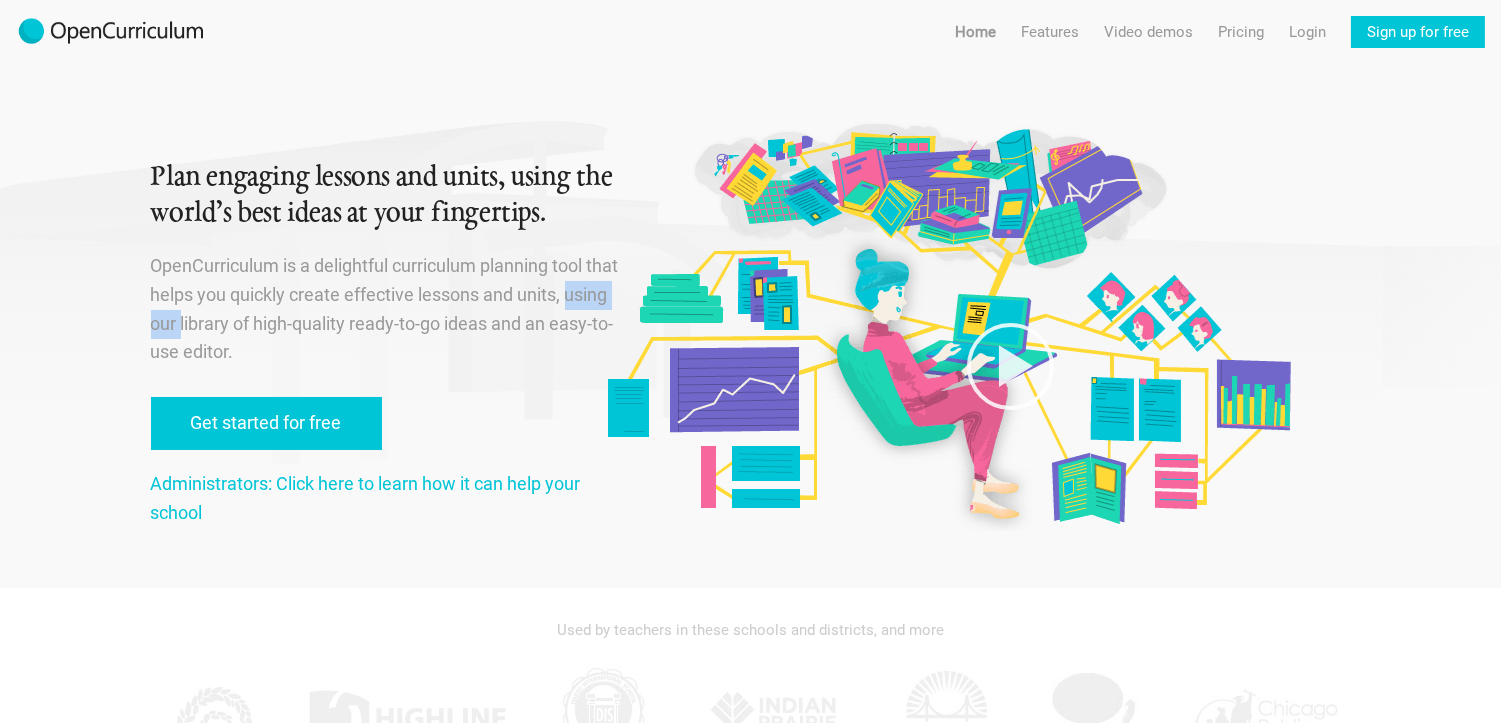 click on "OpenCurriculum is a delightful curriculum planning tool that
helps you quickly create effective lessons and units, using our
library of high-quality ready-to-go ideas and an easy-to-use
editor." at bounding box center (387, 309) 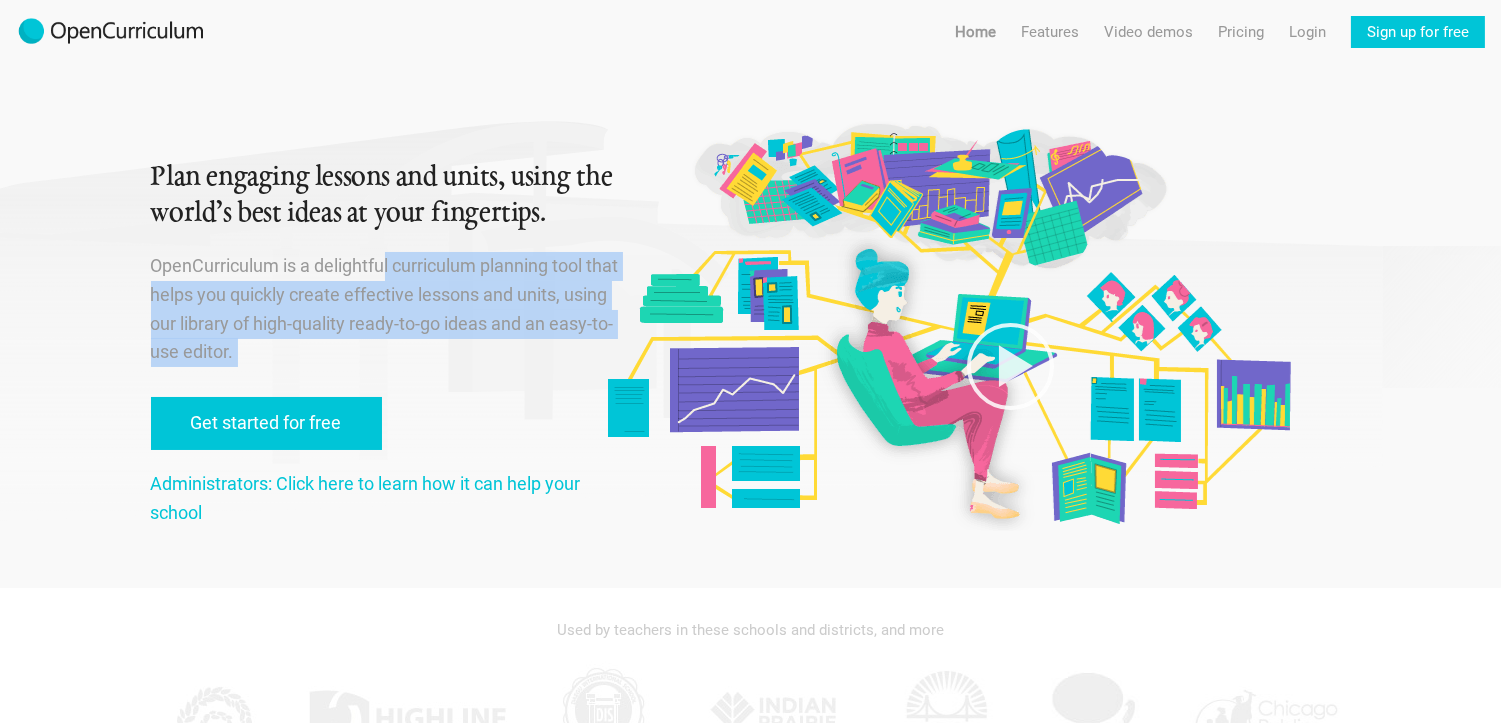click on "OpenCurriculum is a delightful curriculum planning tool that
helps you quickly create effective lessons and units, using our
library of high-quality ready-to-go ideas and an easy-to-use
editor." at bounding box center (387, 309) 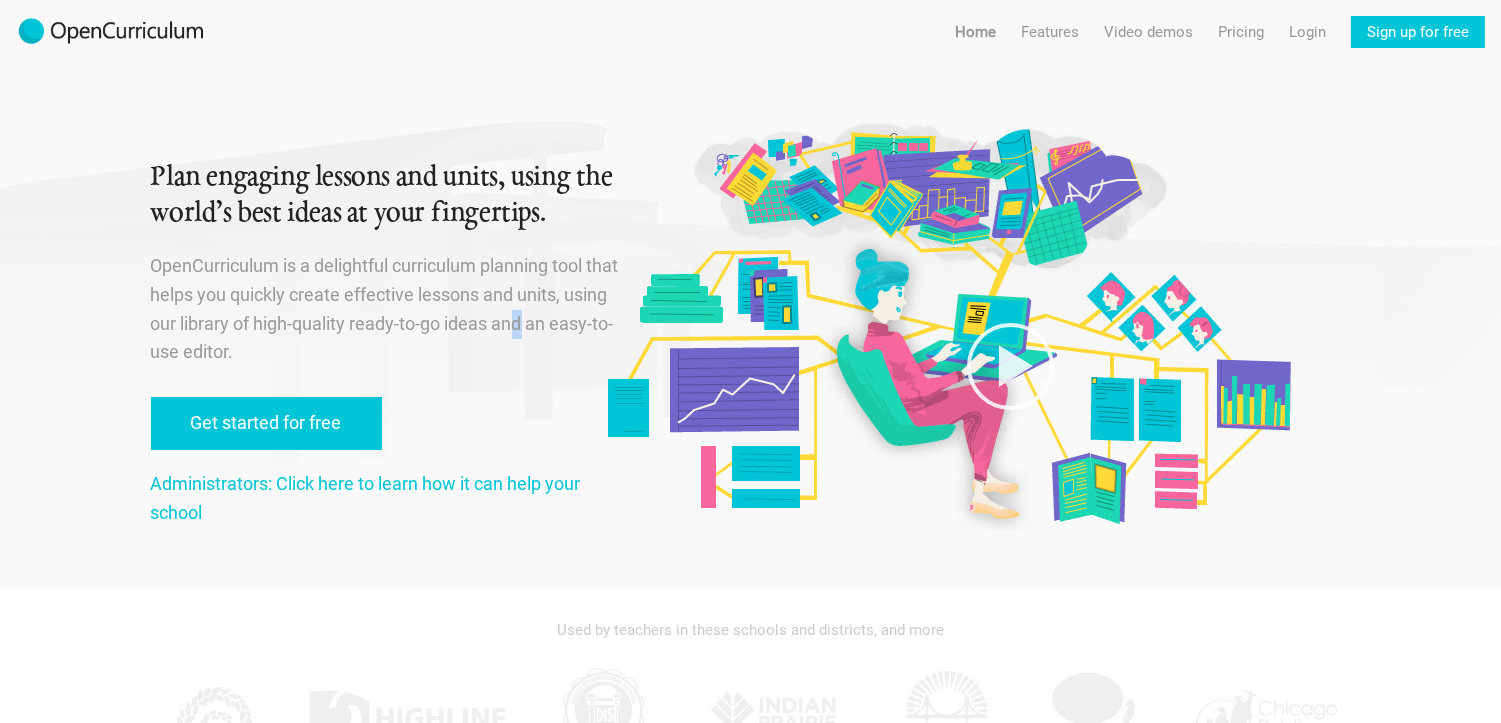click on "OpenCurriculum is a delightful curriculum planning tool that
helps you quickly create effective lessons and units, using our
library of high-quality ready-to-go ideas and an easy-to-use
editor." at bounding box center [387, 309] 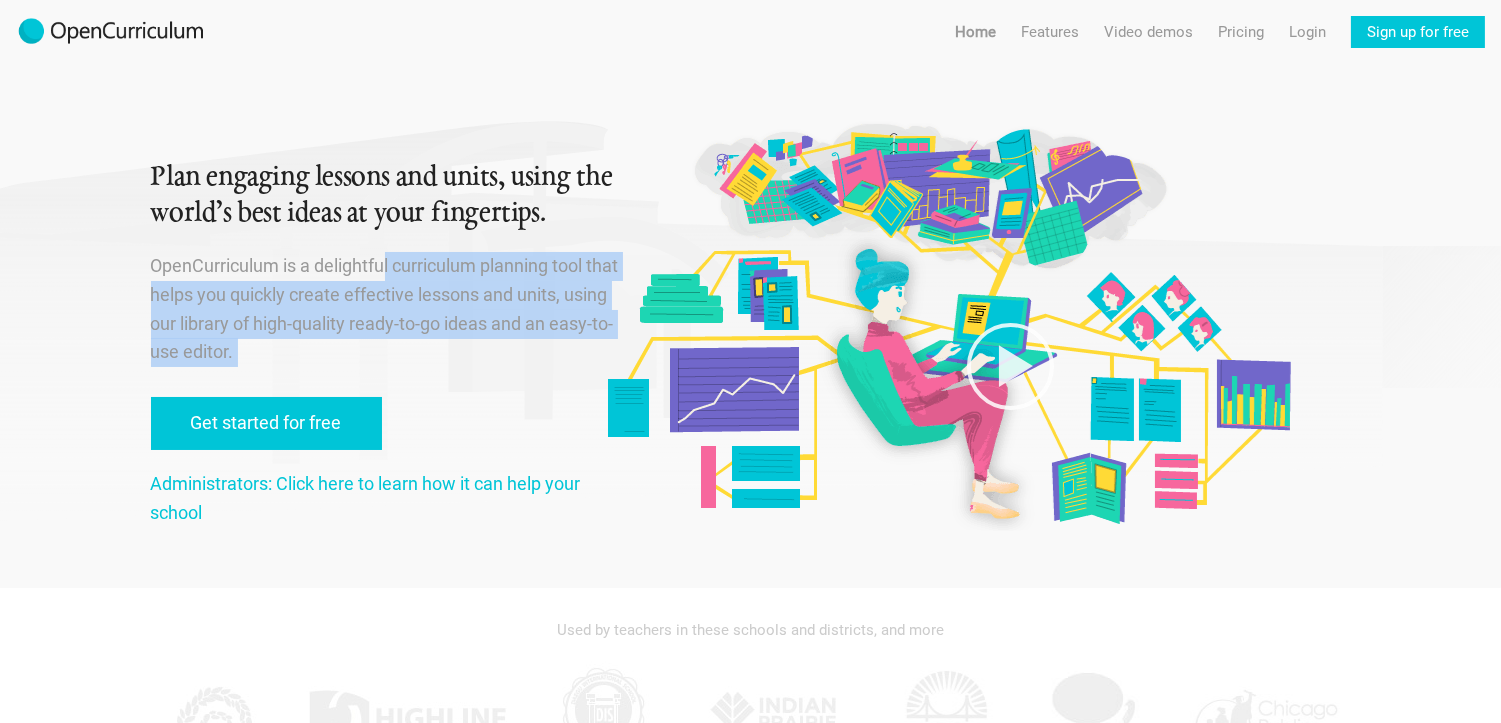 click on "OpenCurriculum is a delightful curriculum planning tool that
helps you quickly create effective lessons and units, using our
library of high-quality ready-to-go ideas and an easy-to-use
editor." at bounding box center [387, 309] 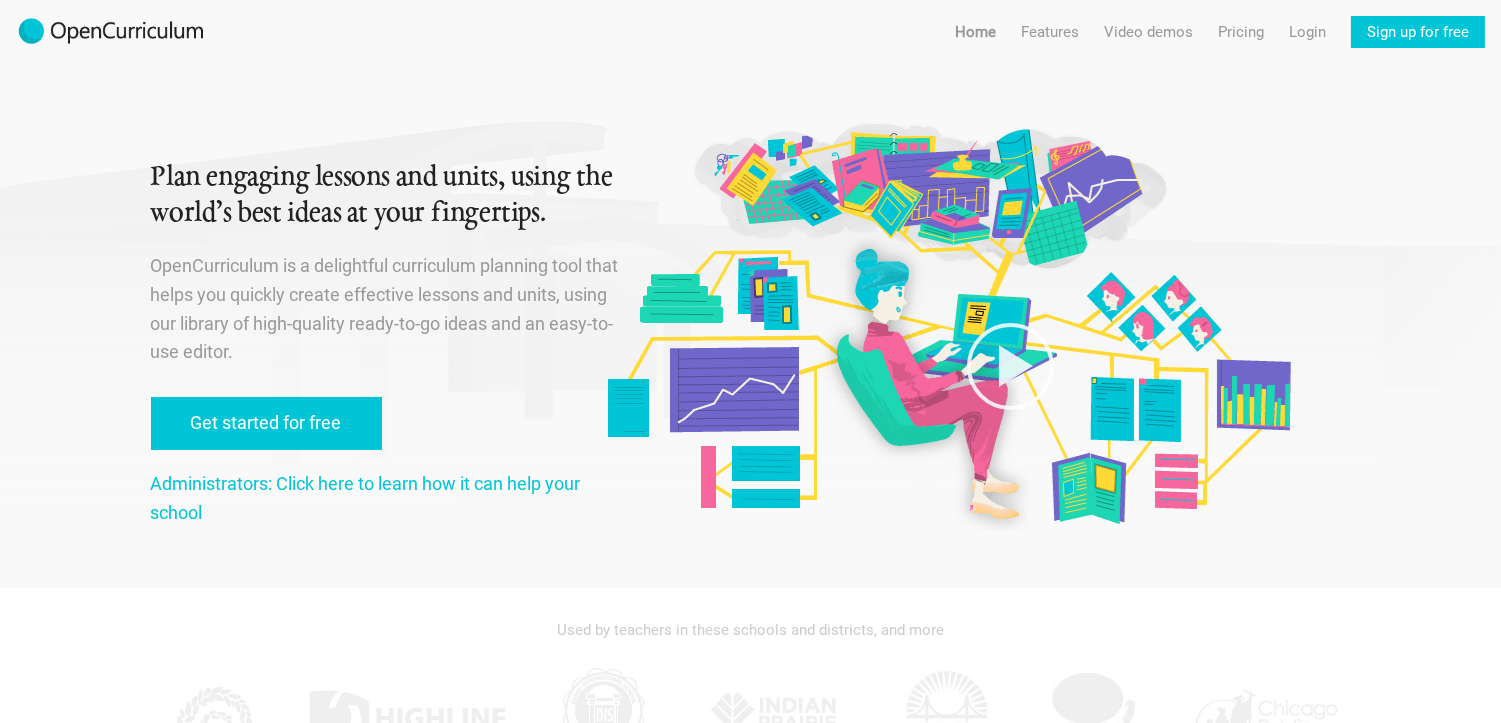 click on "Plan engaging lessons and units, using the world’s best ideas at your fingertips." at bounding box center [387, 196] 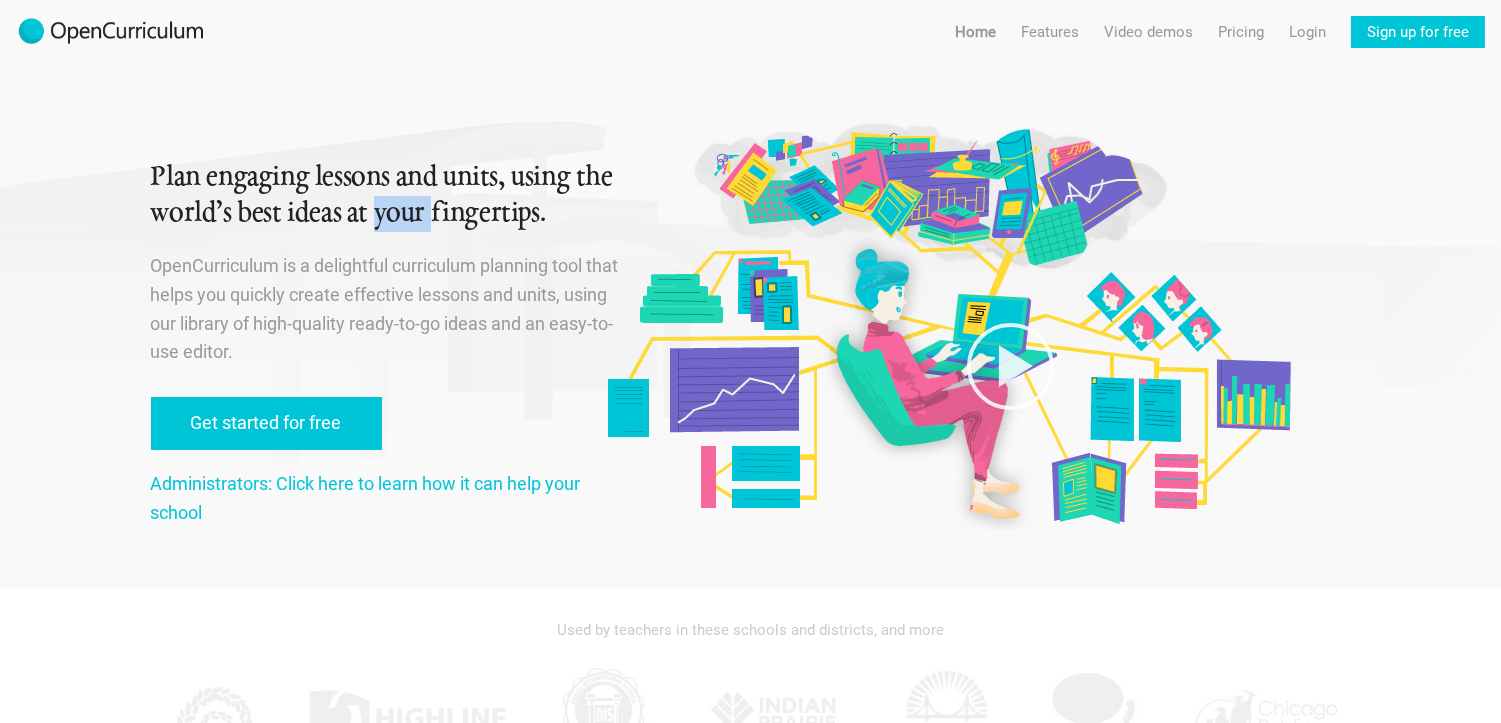 click on "Plan engaging lessons and units, using the world’s best ideas at your fingertips." at bounding box center [387, 196] 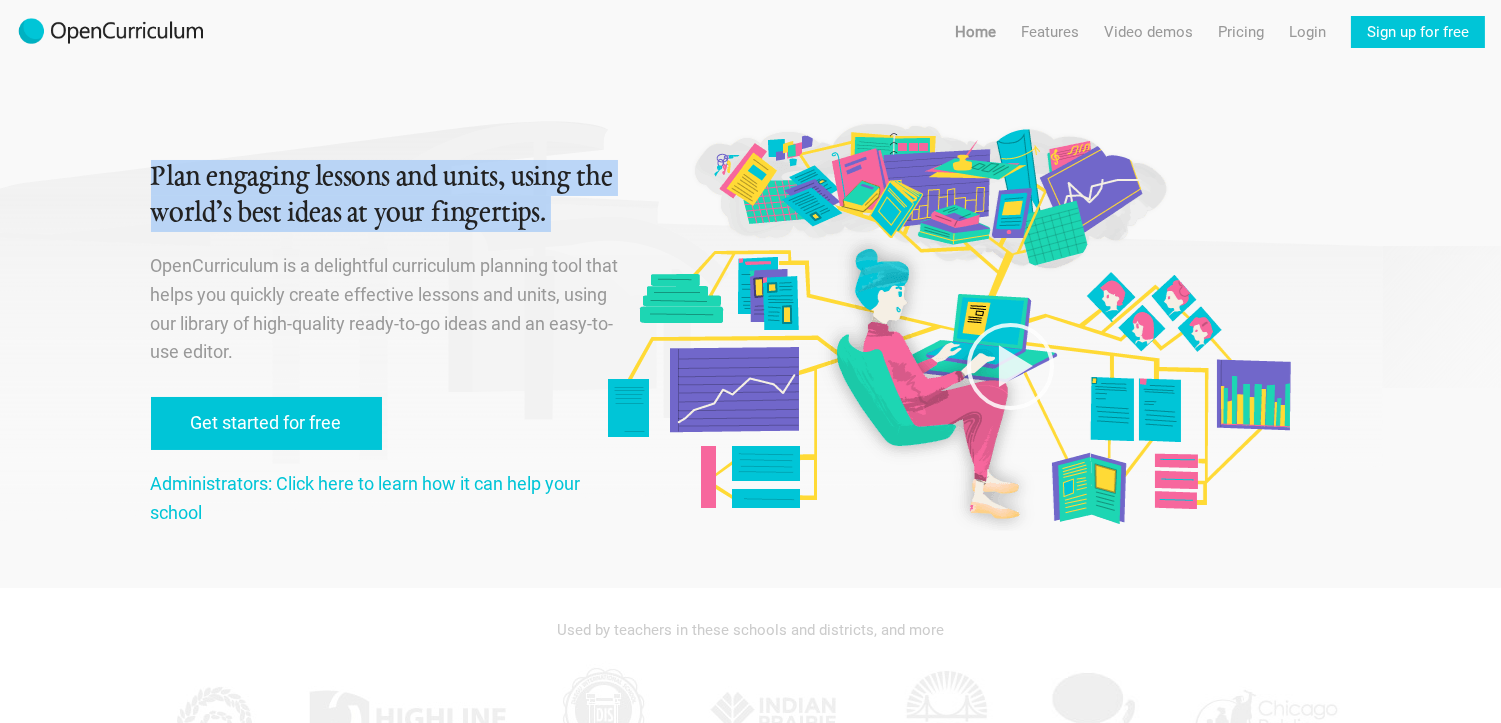 click on "Plan engaging lessons and units, using the world’s best ideas at your fingertips." at bounding box center (387, 196) 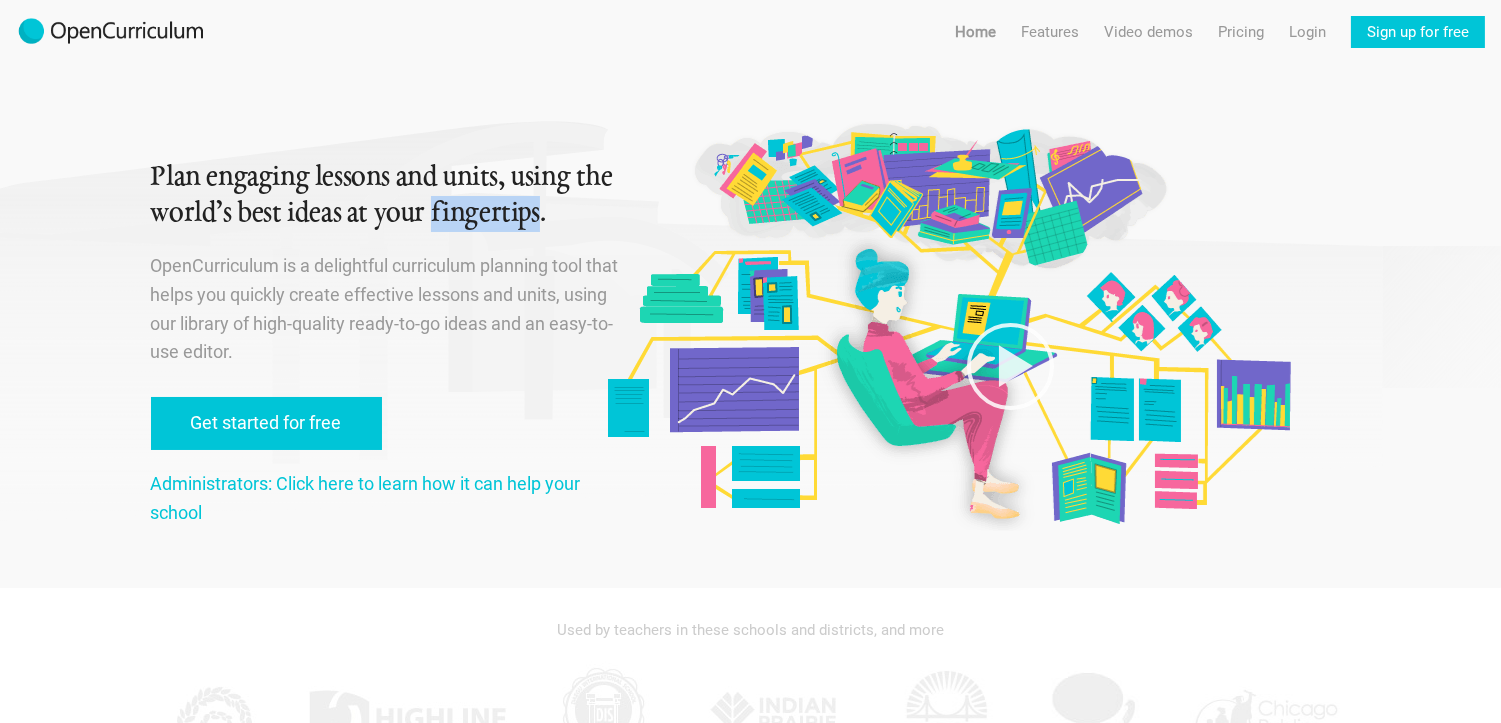 click on "Plan engaging lessons and units, using the world’s best ideas at your fingertips." at bounding box center [387, 196] 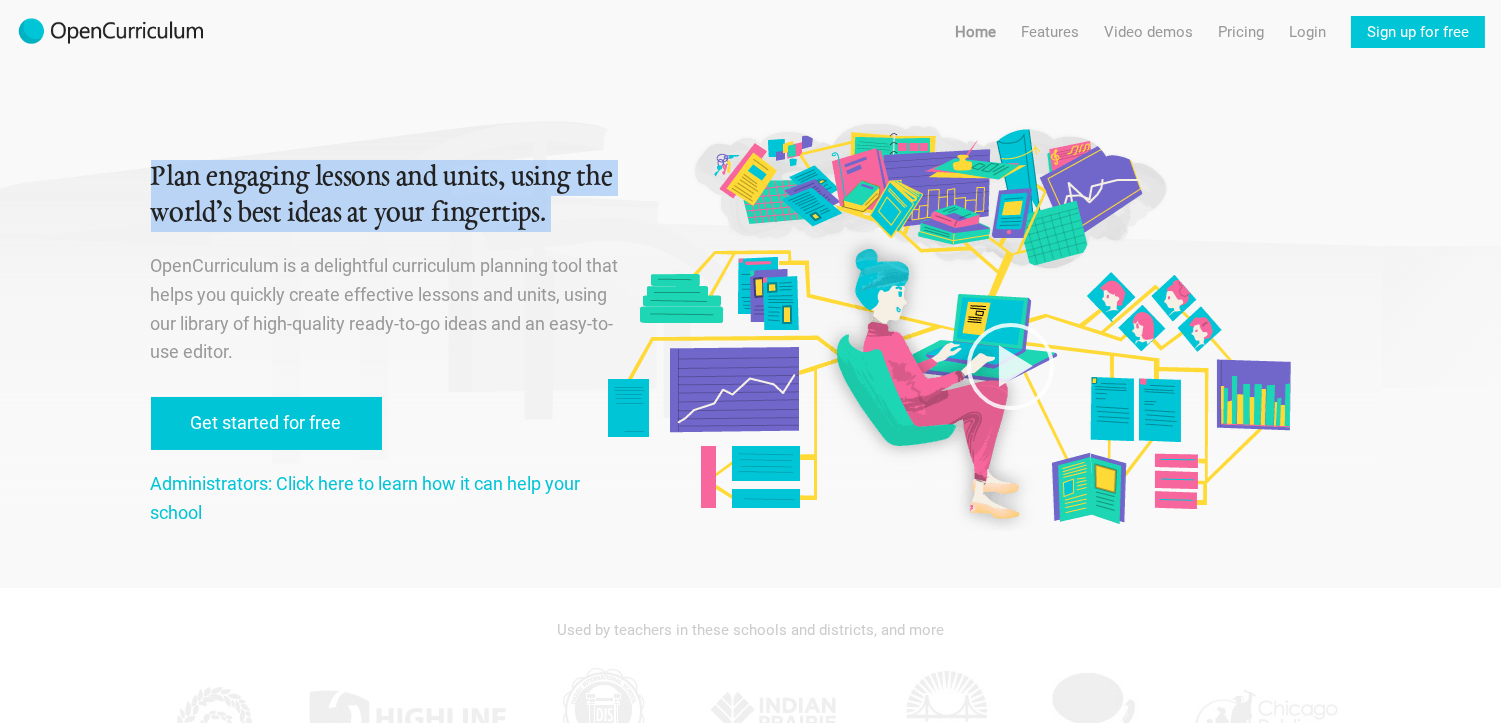 click on "Plan engaging lessons and units, using the world’s best ideas at your fingertips." at bounding box center [387, 196] 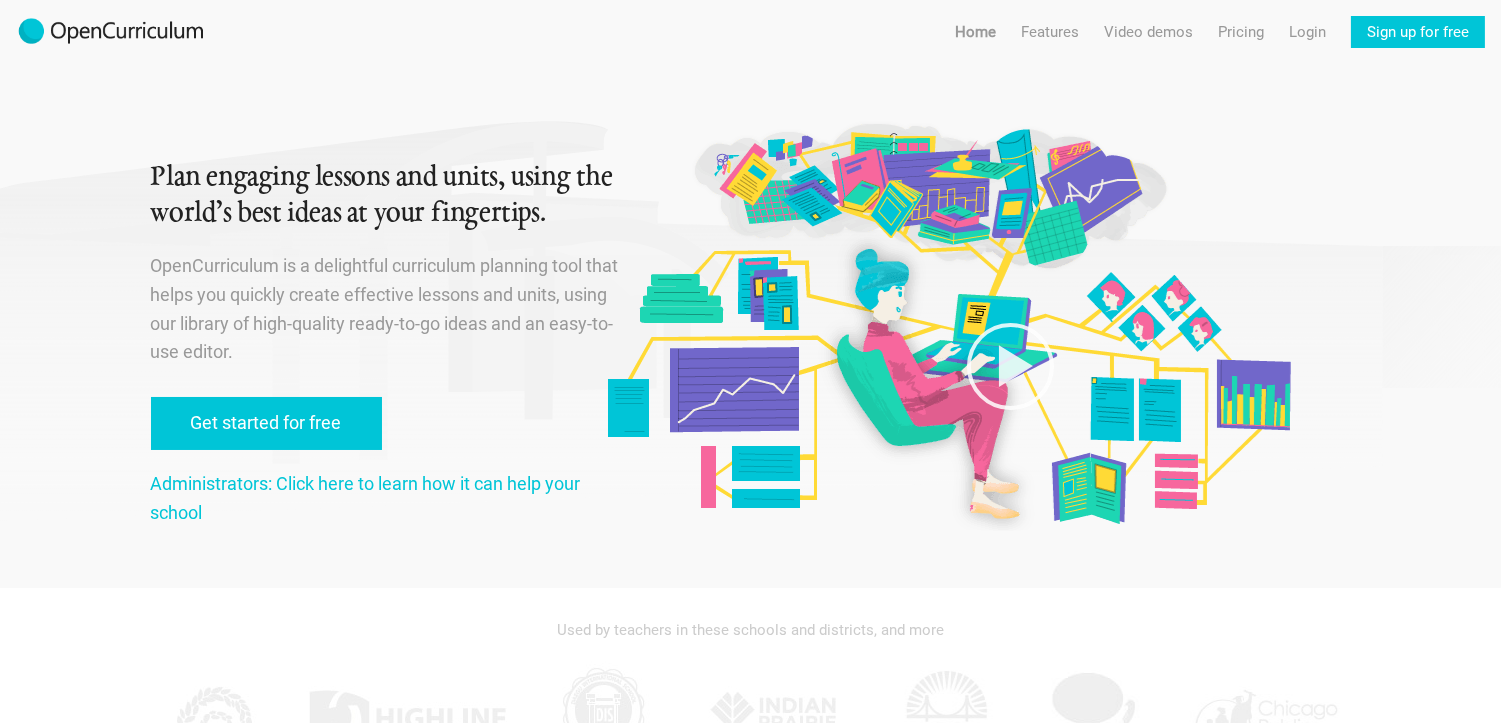 click at bounding box center (1010, 269) 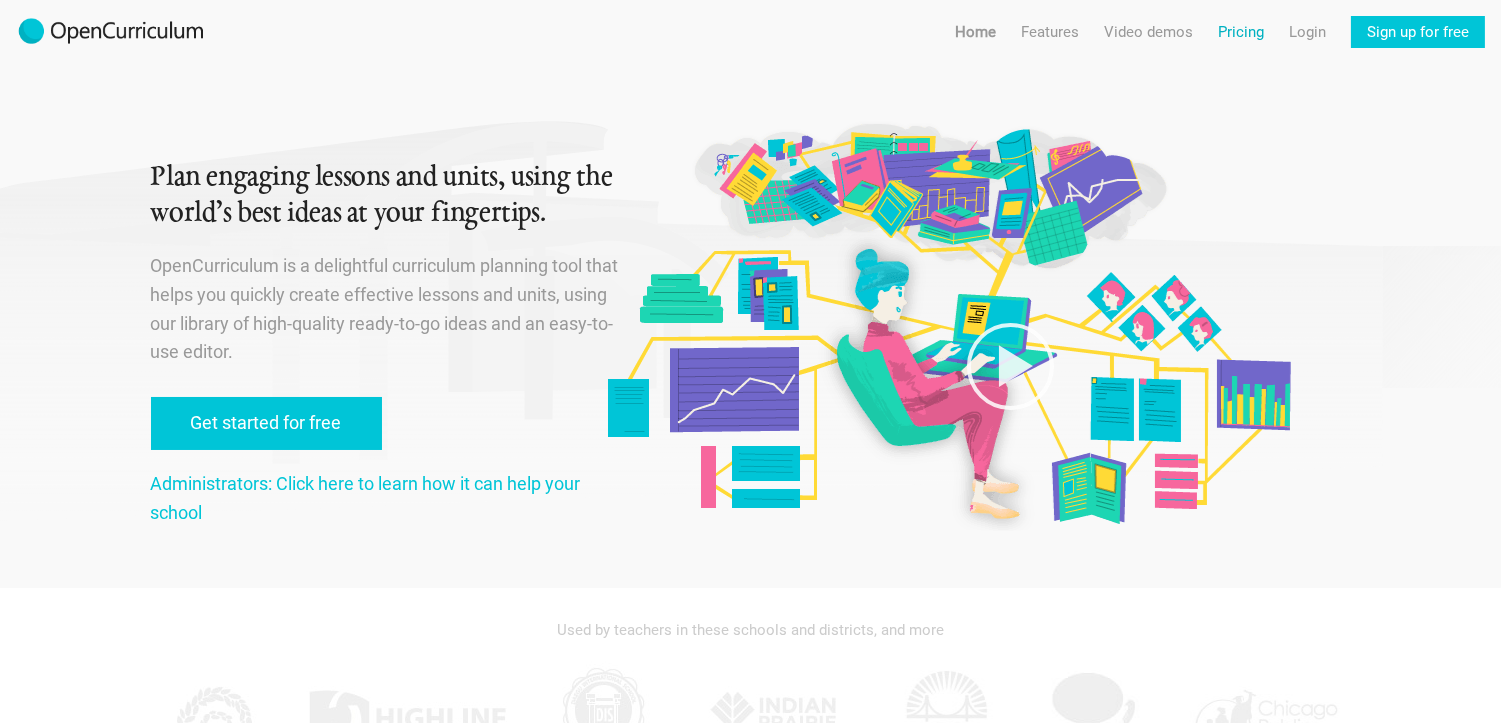 click on "Pricing" at bounding box center [1241, 32] 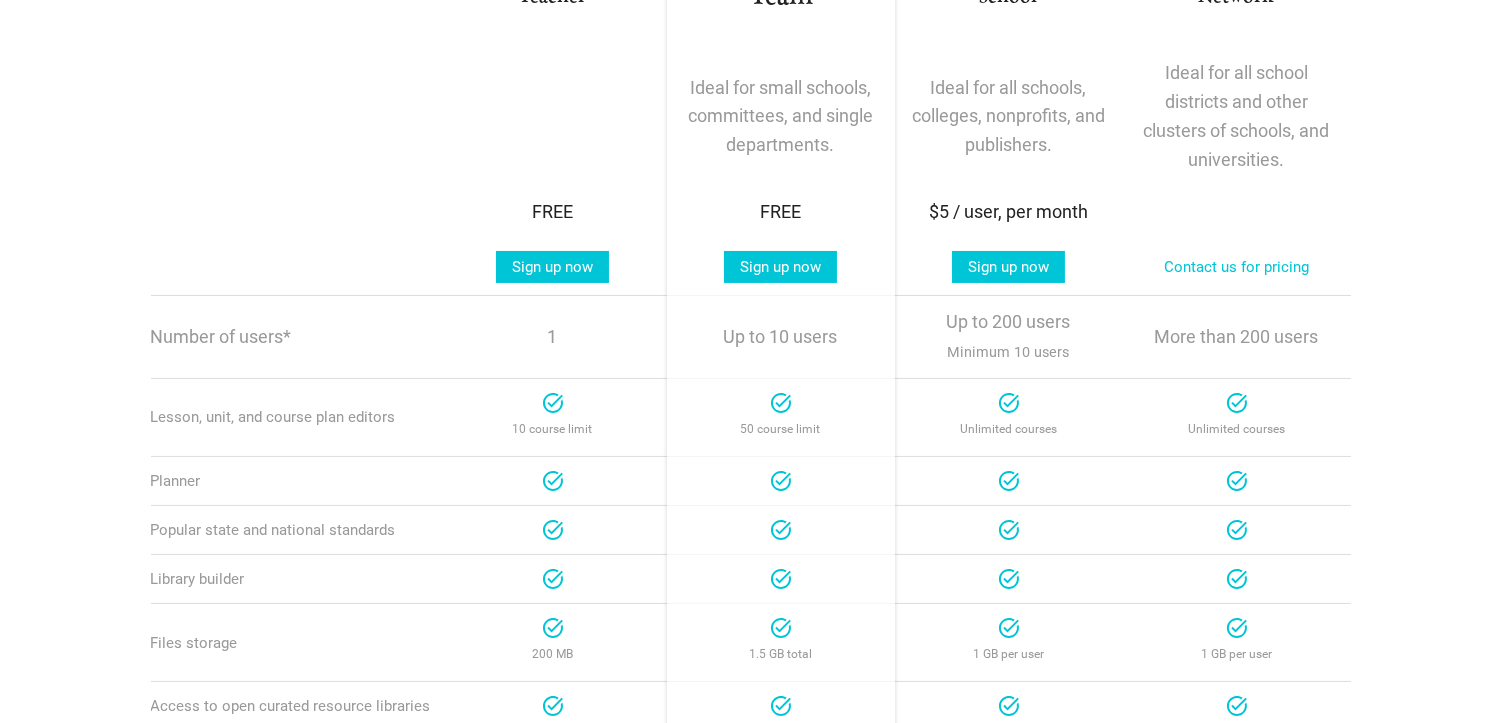 scroll, scrollTop: 333, scrollLeft: 0, axis: vertical 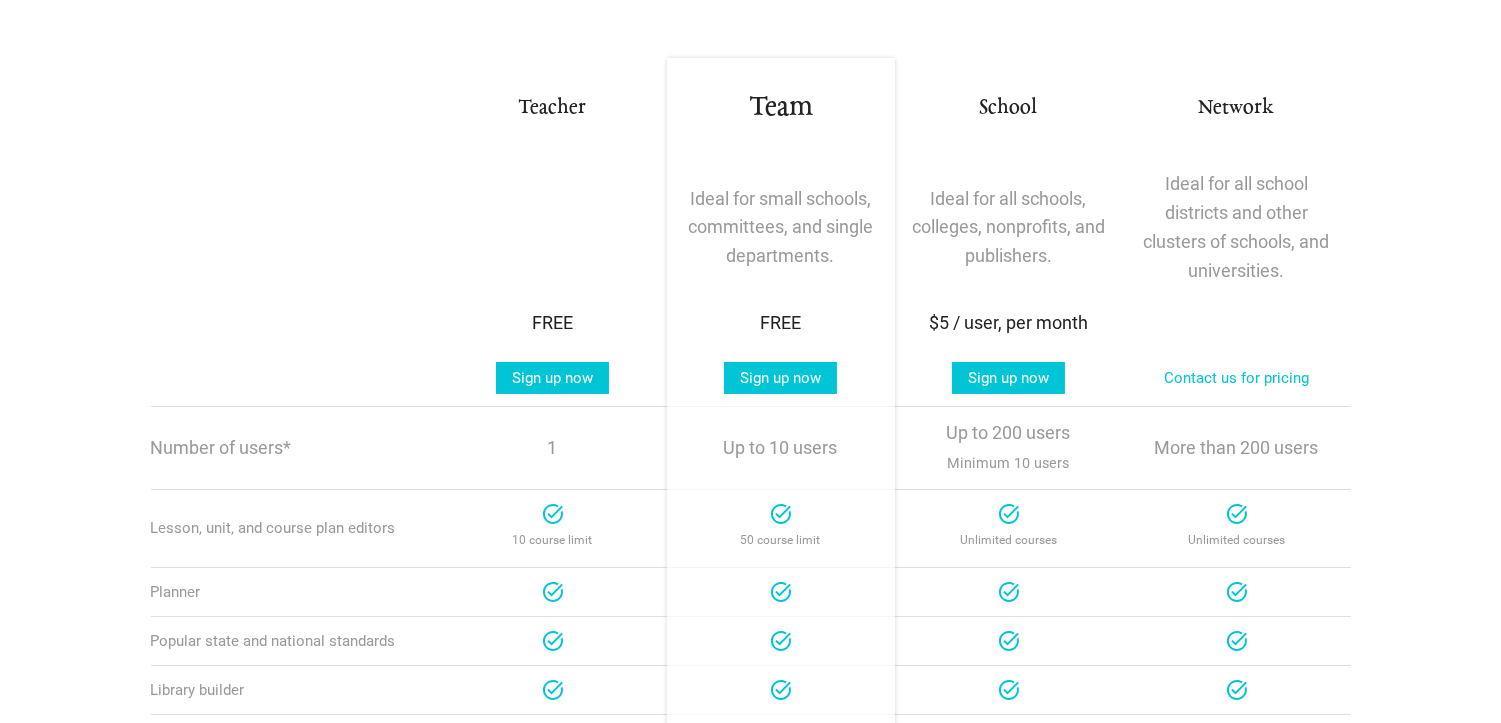 click on "Ideal for small schools, committees, and single departments." at bounding box center (781, 228) 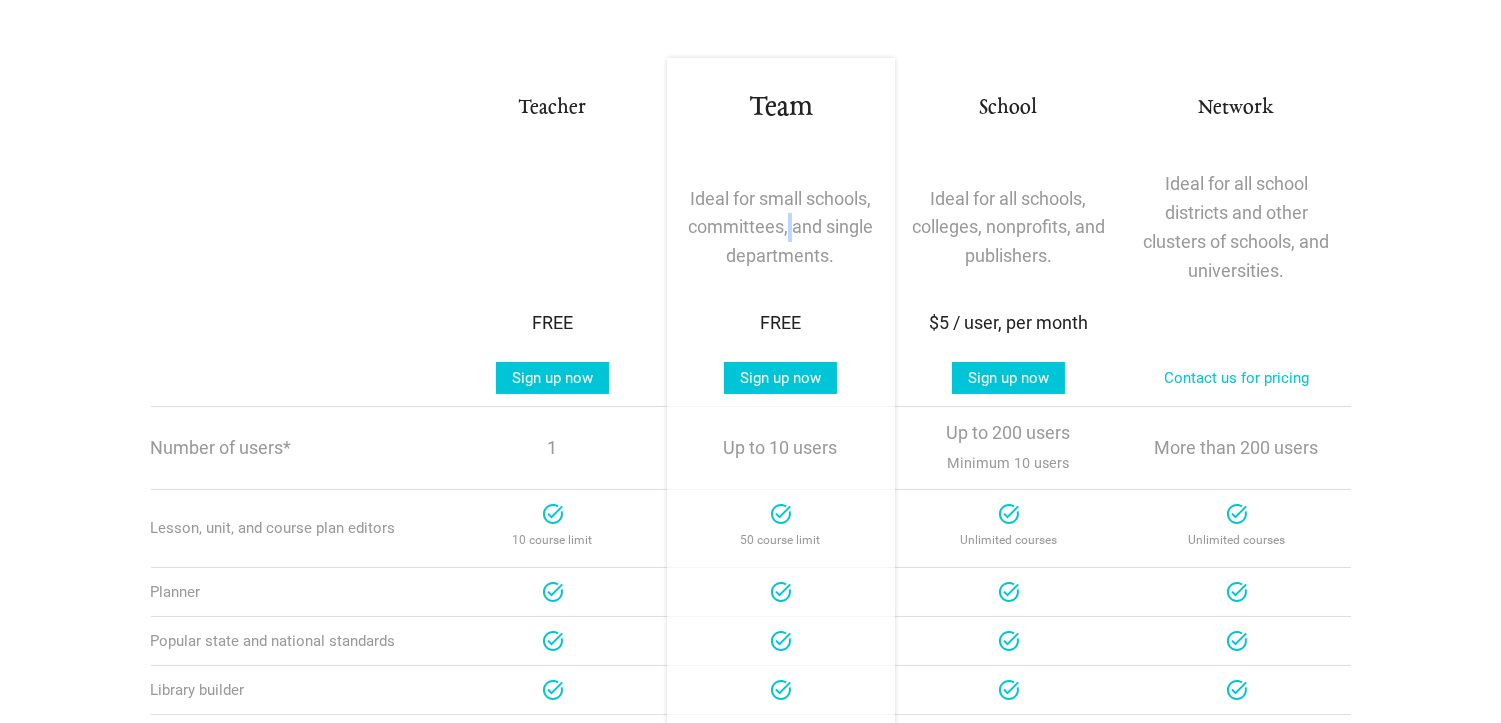 click on "Ideal for small schools, committees, and single departments." at bounding box center (781, 228) 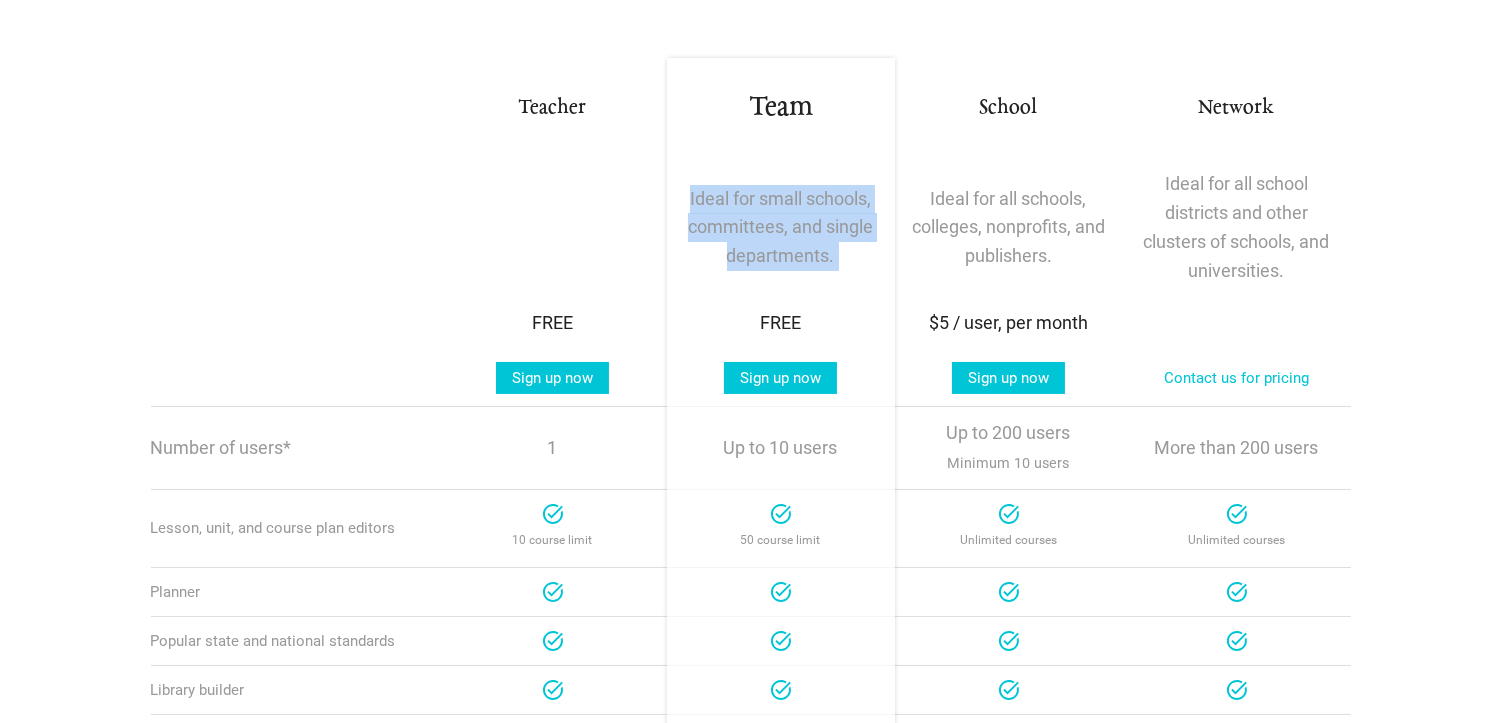 click on "Ideal for small schools, committees, and single departments." at bounding box center [781, 228] 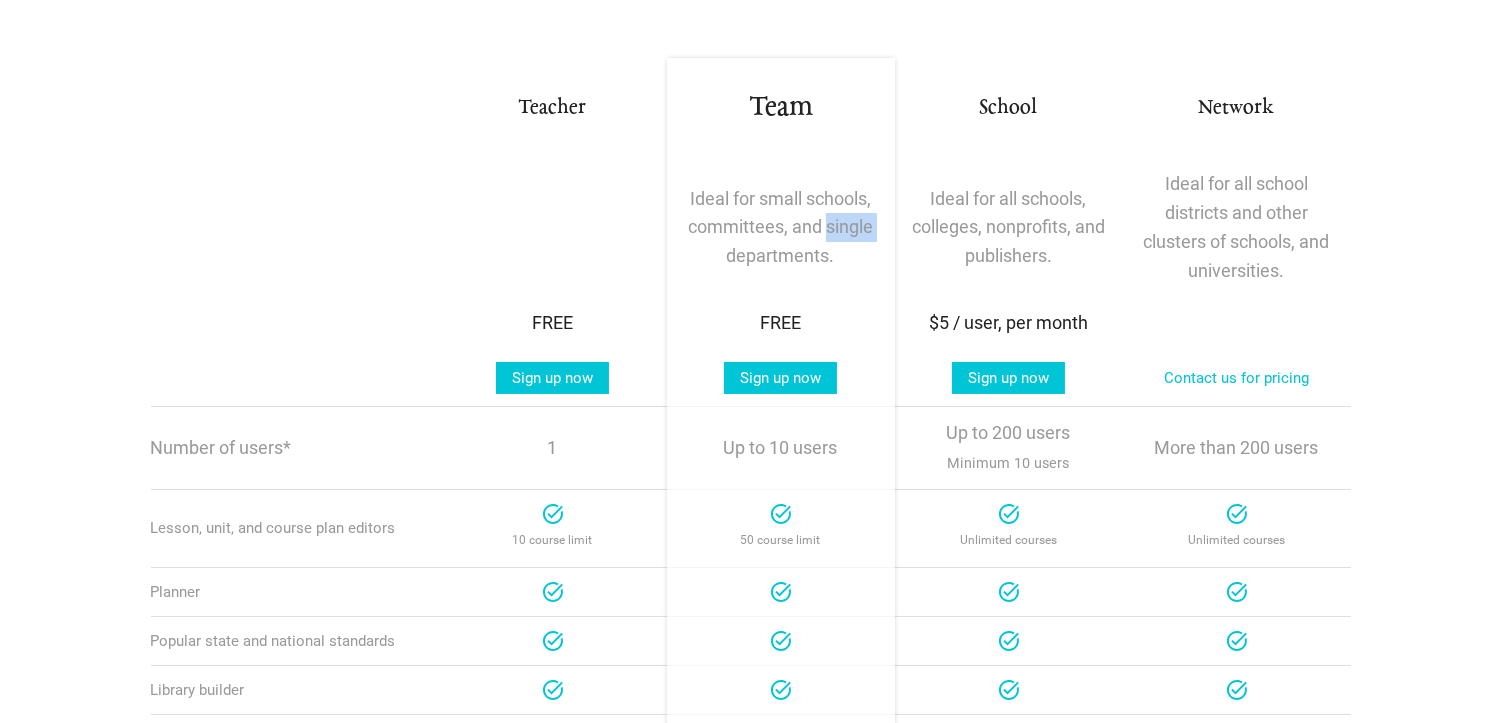 click on "Ideal for small schools, committees, and single departments." at bounding box center (781, 228) 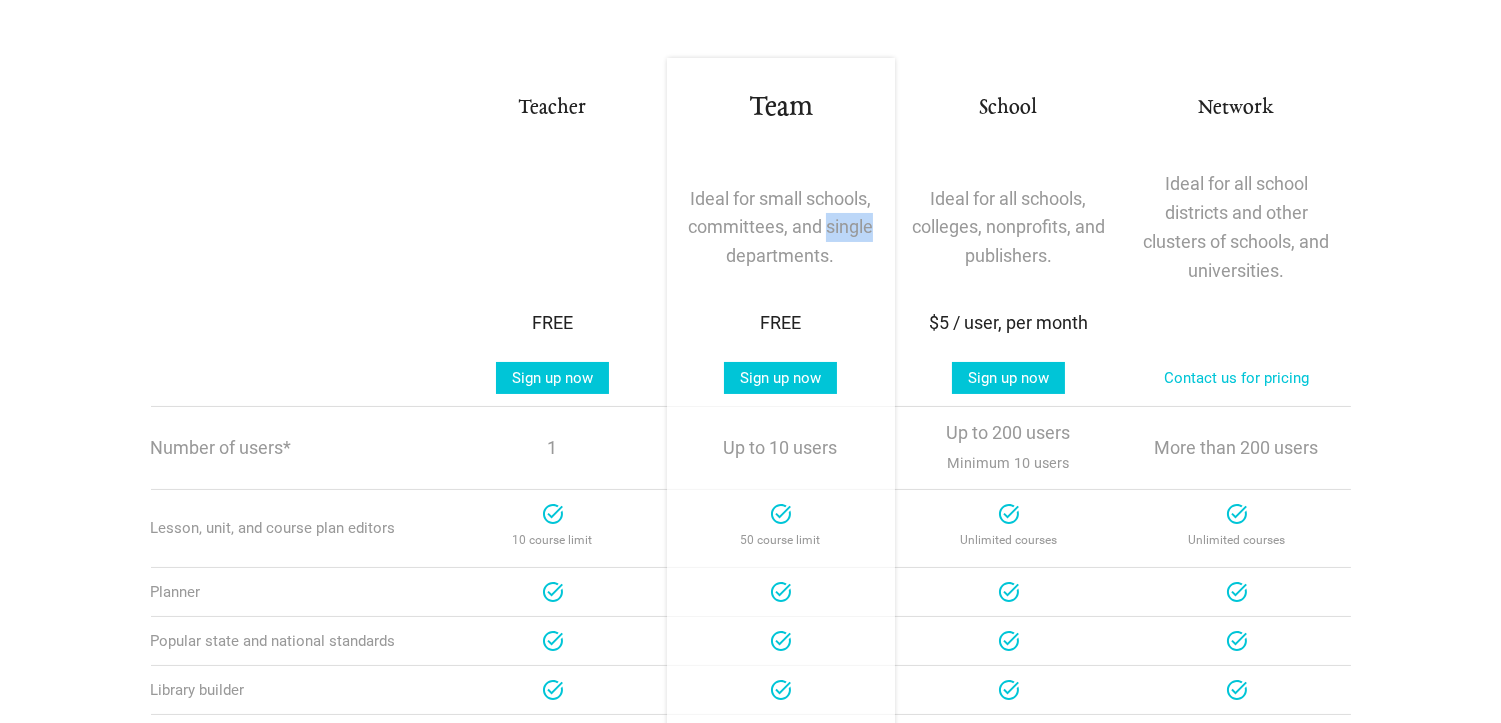 click on "Ideal for small schools, committees, and single departments." at bounding box center (781, 228) 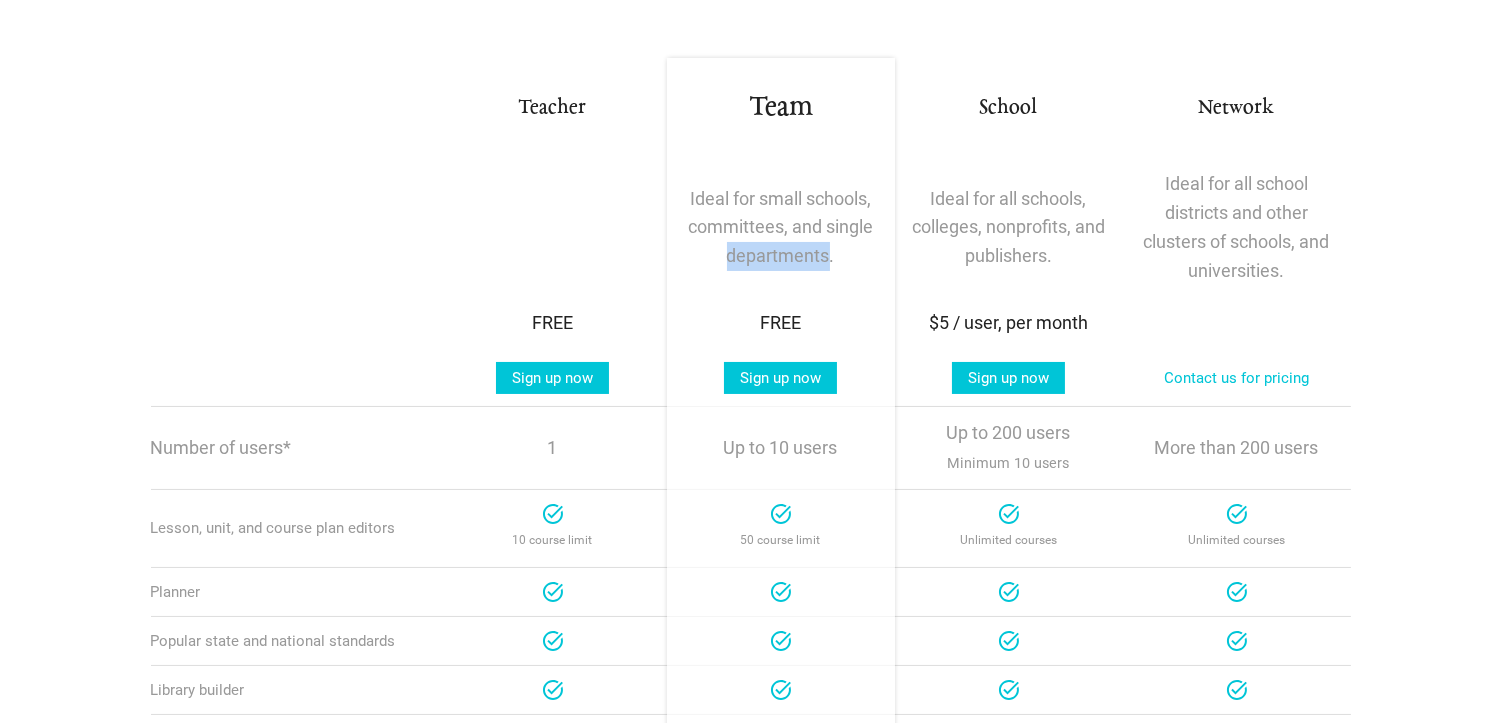 click on "Ideal for small schools, committees, and single departments." at bounding box center [781, 228] 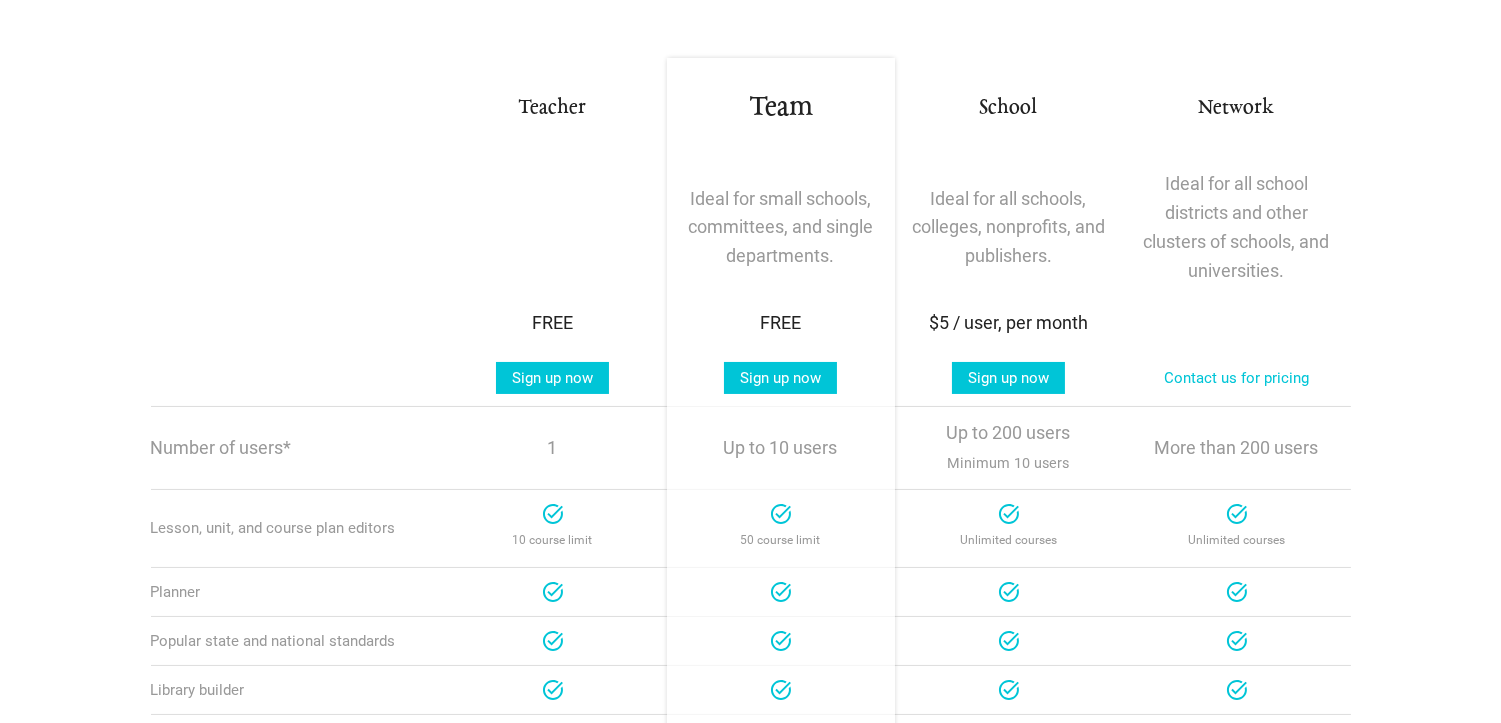 click on "Ideal for small schools, committees, and single departments." at bounding box center [781, 228] 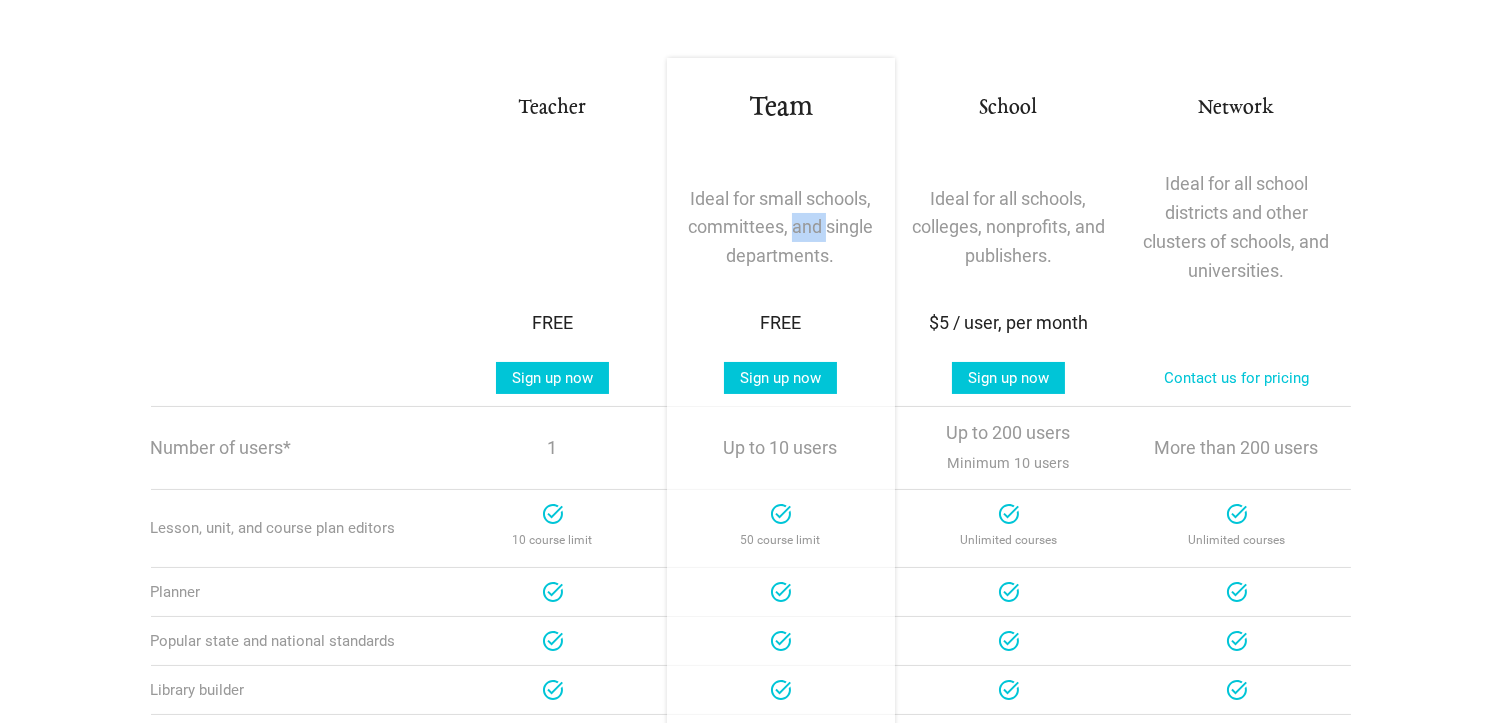 click on "Ideal for small schools, committees, and single departments." at bounding box center (781, 228) 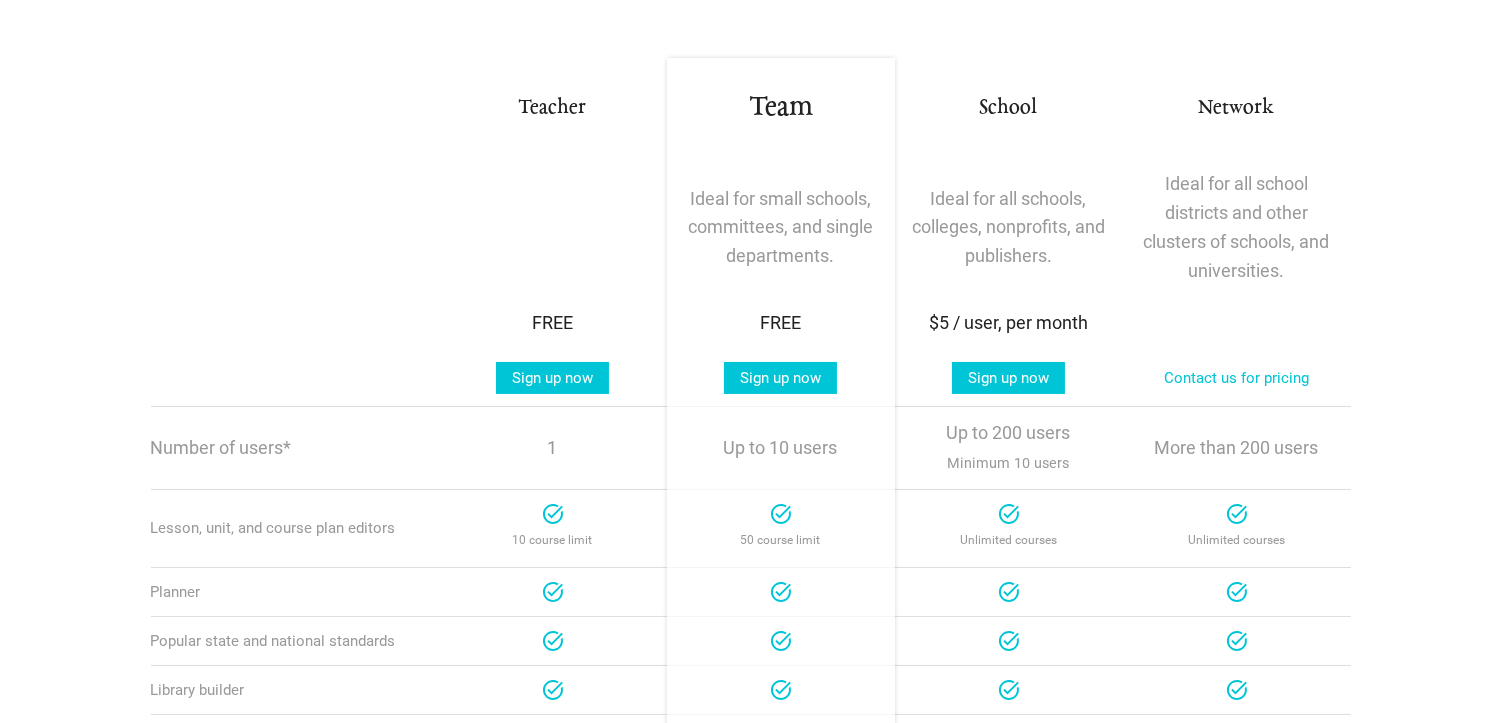 click on "Ideal for small schools, committees, and single departments." at bounding box center (781, 228) 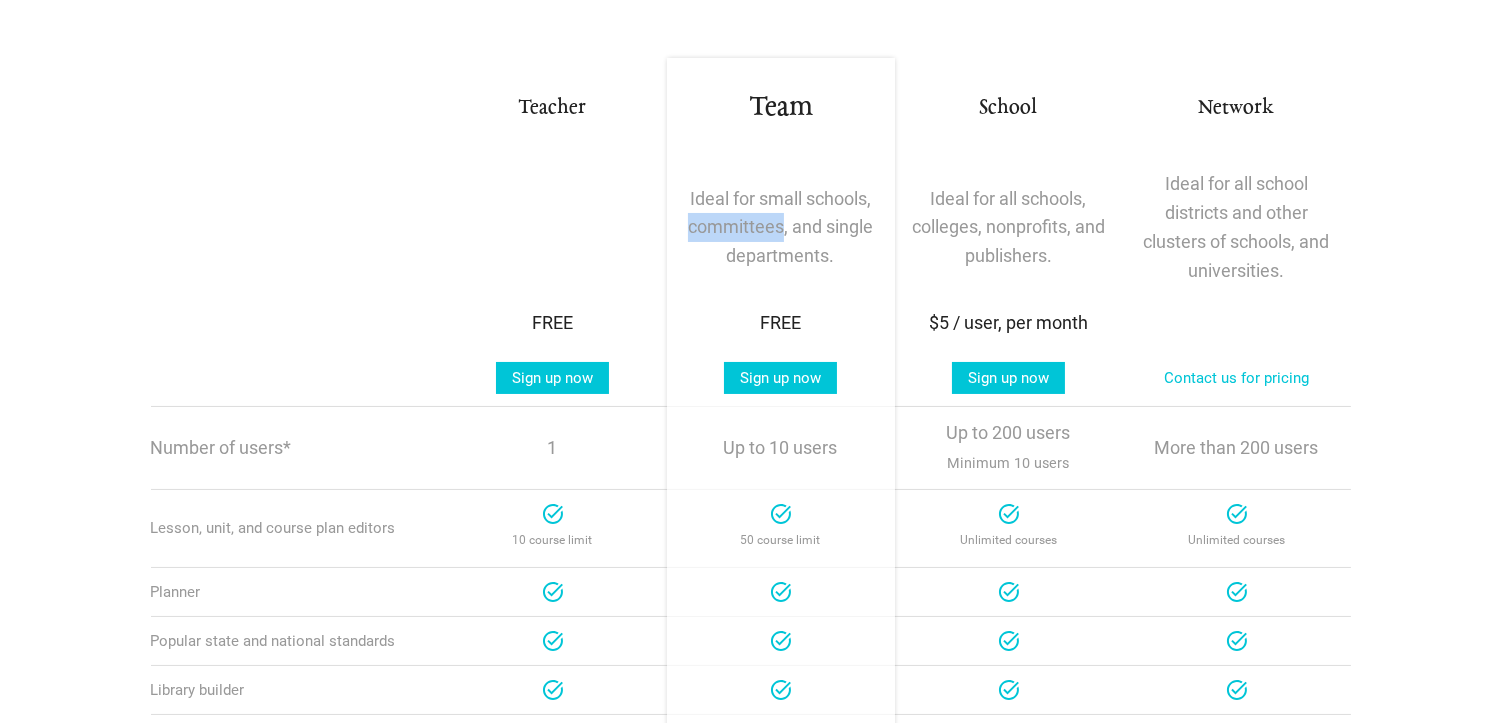 click on "Ideal for small schools, committees, and single departments." at bounding box center [781, 228] 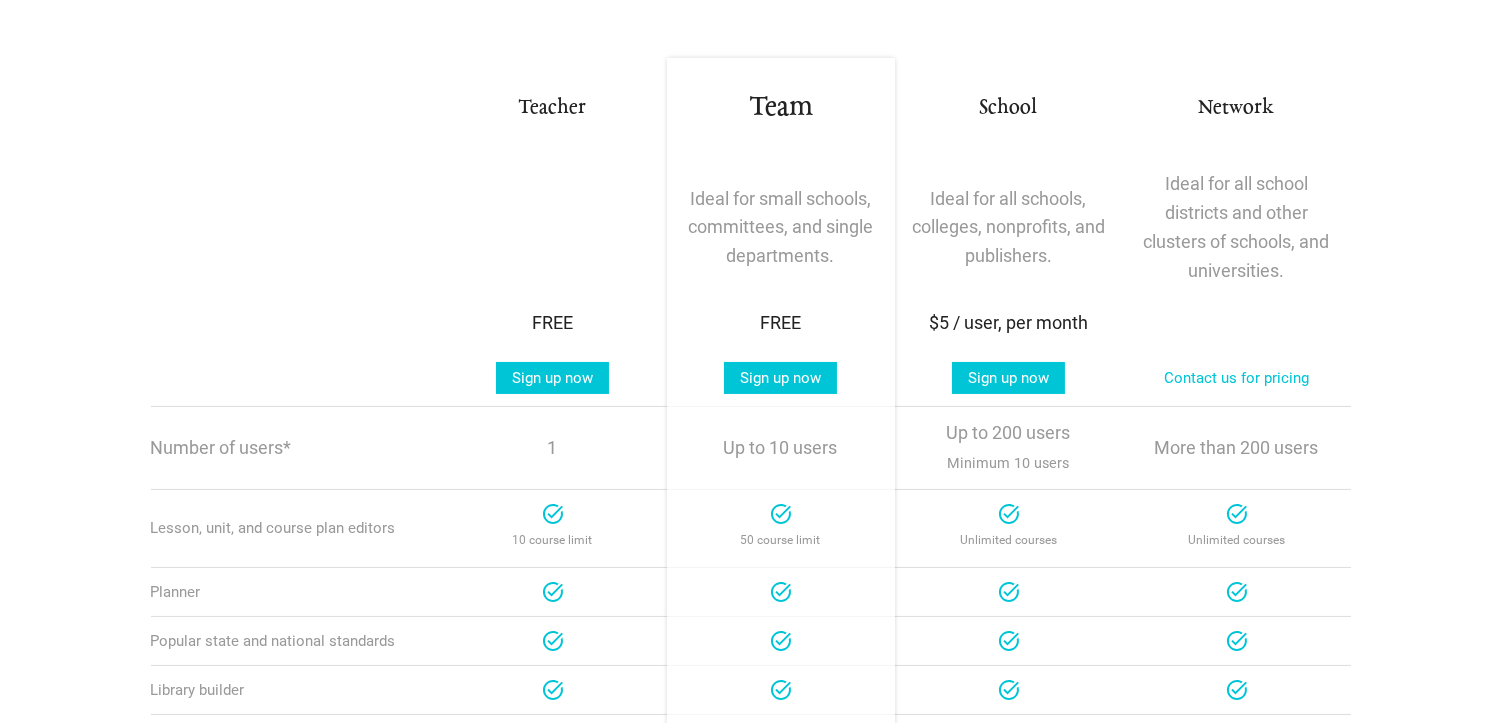 click on "Ideal for small schools, committees, and single departments." at bounding box center [781, 228] 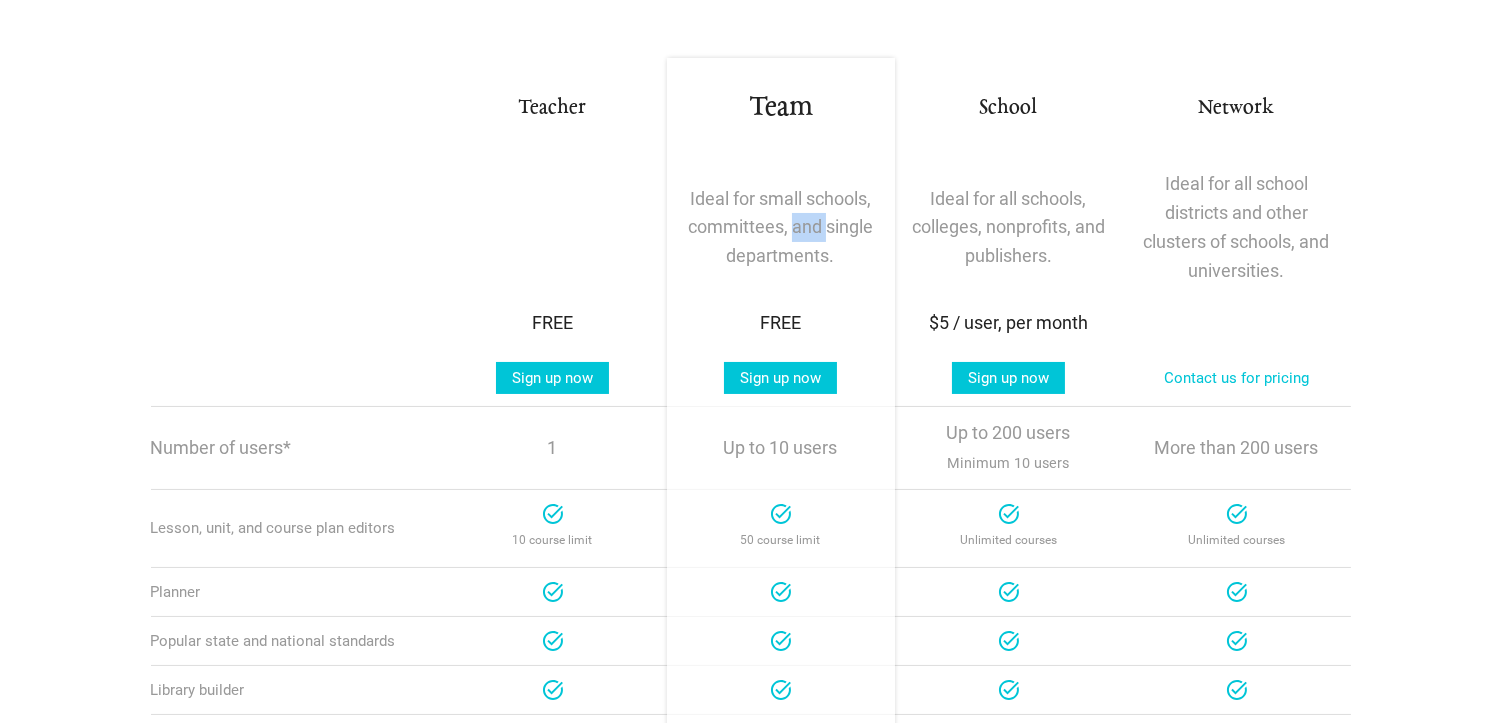 click on "Ideal for small schools, committees, and single departments." at bounding box center [781, 228] 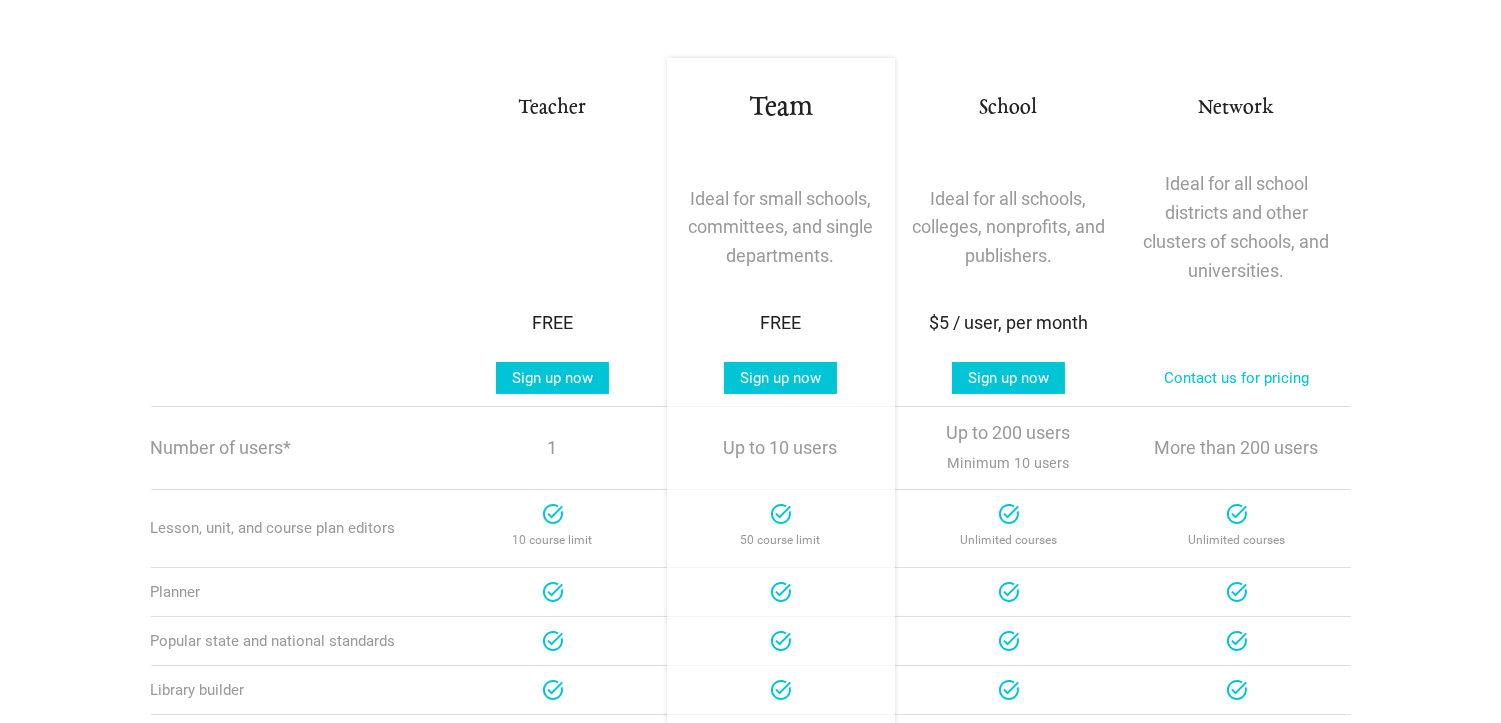click on "Ideal for small schools, committees, and single departments." at bounding box center [781, 228] 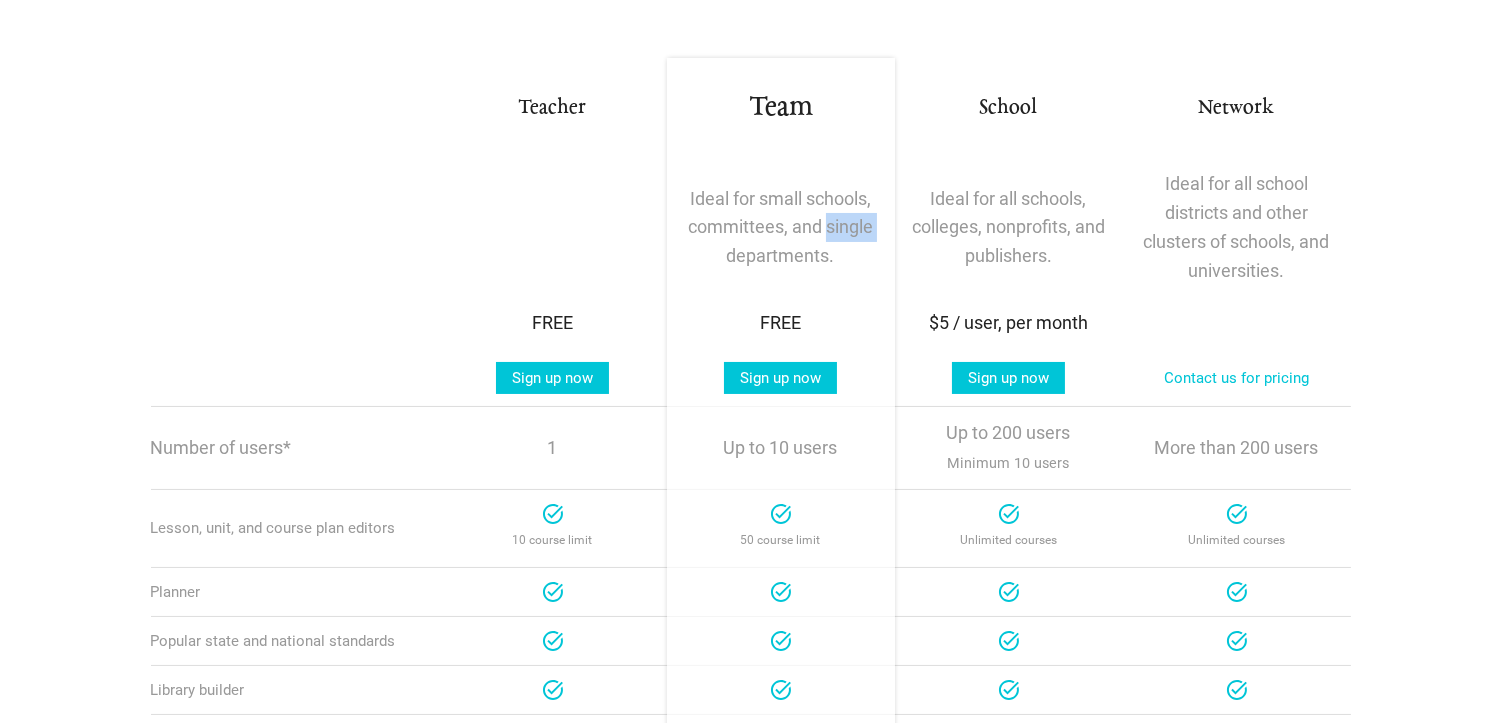 click on "Ideal for small schools, committees, and single departments." at bounding box center (781, 228) 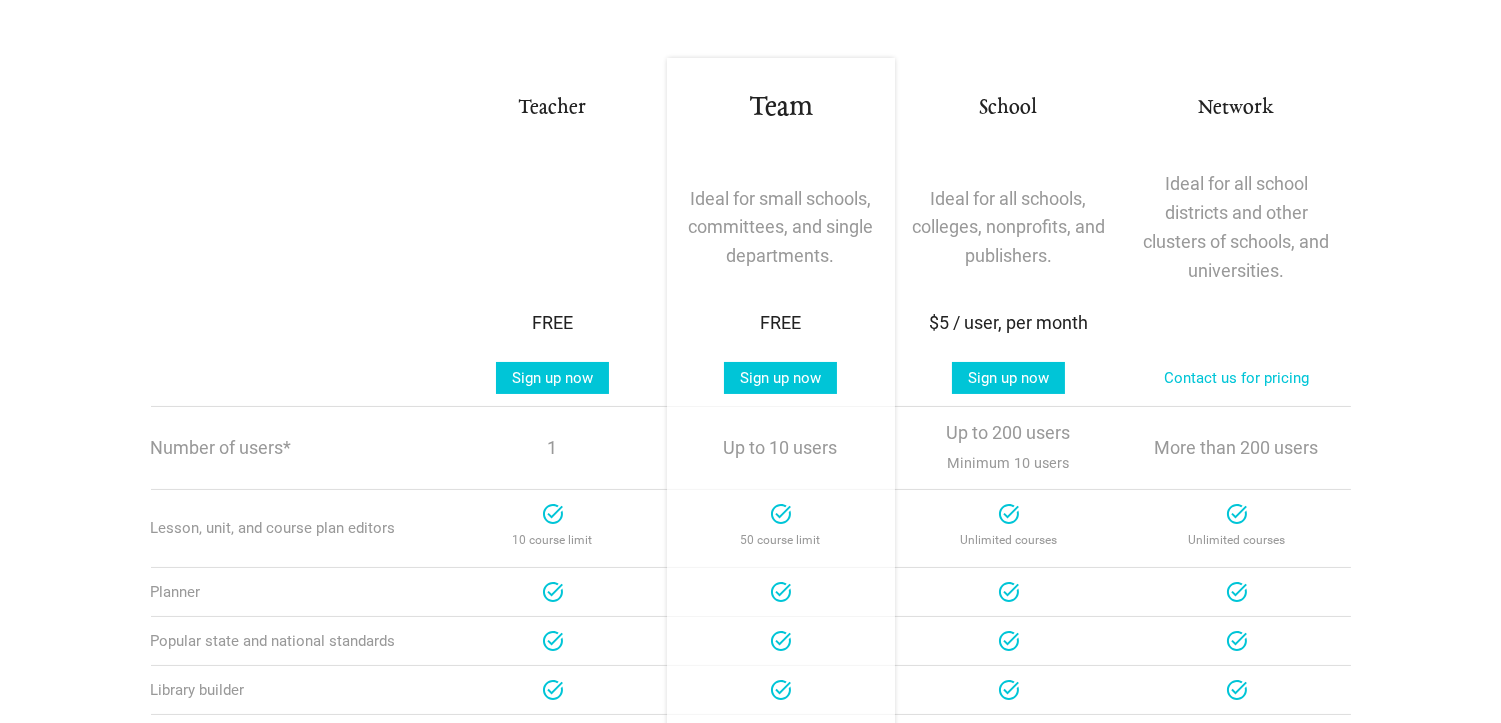 click on "Ideal for small schools, committees, and single departments." at bounding box center [781, 228] 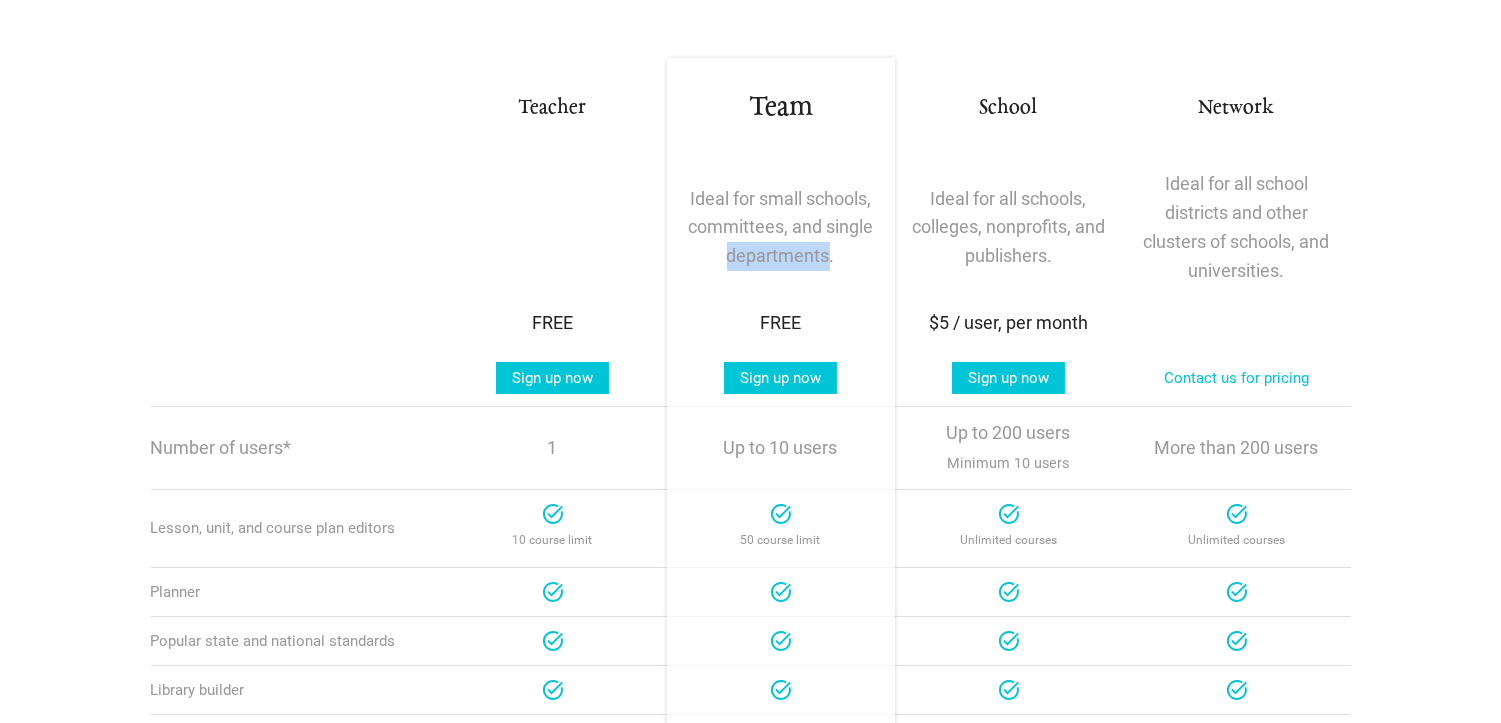 click on "Ideal for small schools, committees, and single departments." at bounding box center [781, 228] 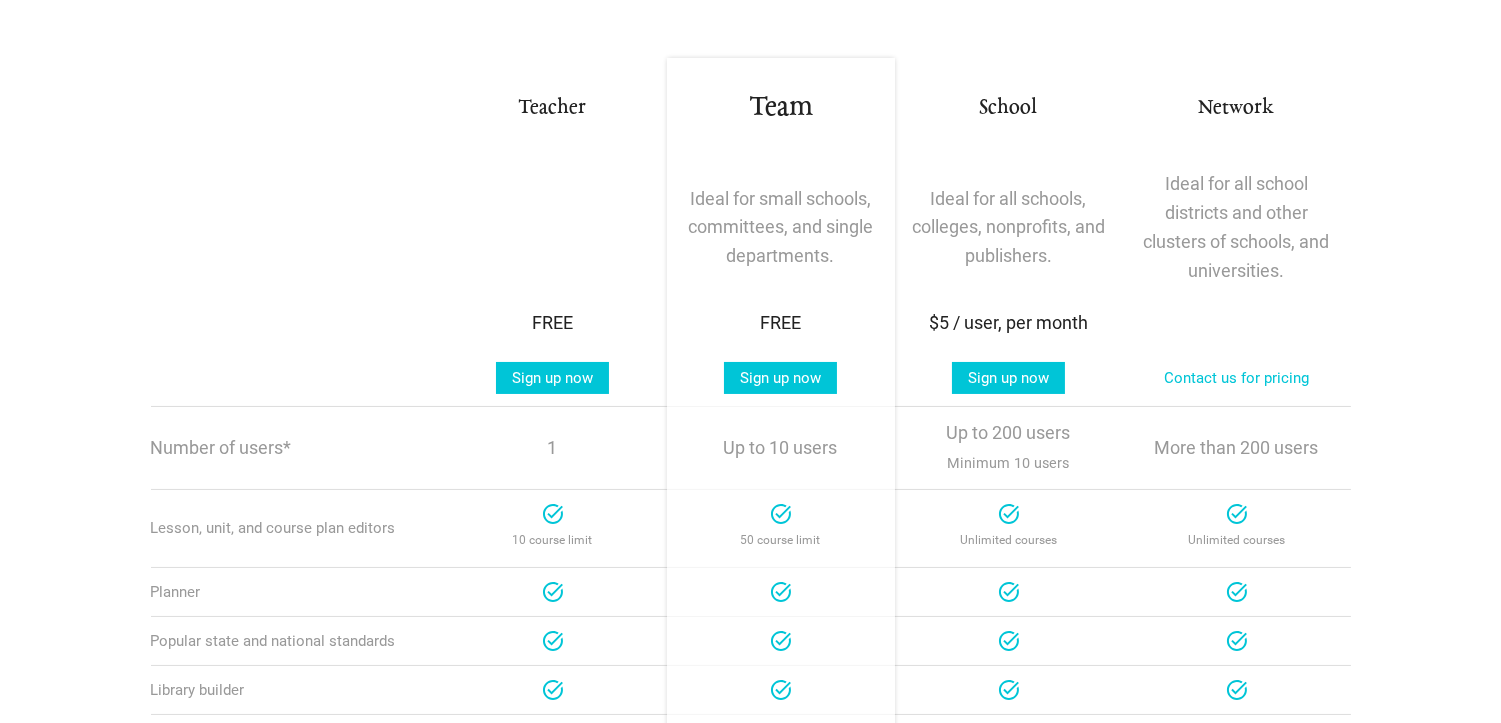 click on "Ideal for small schools, committees, and single departments." at bounding box center [781, 228] 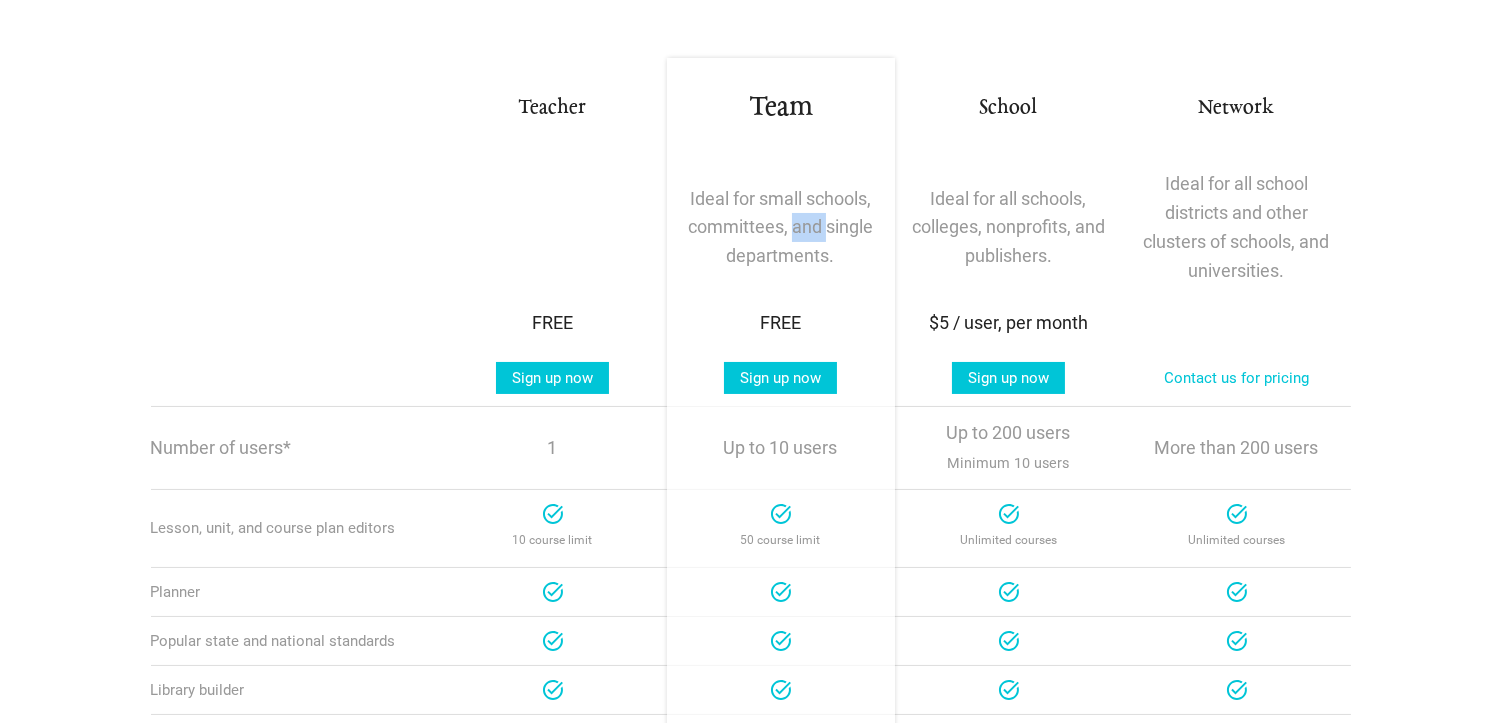click on "Ideal for small schools, committees, and single departments." at bounding box center [781, 228] 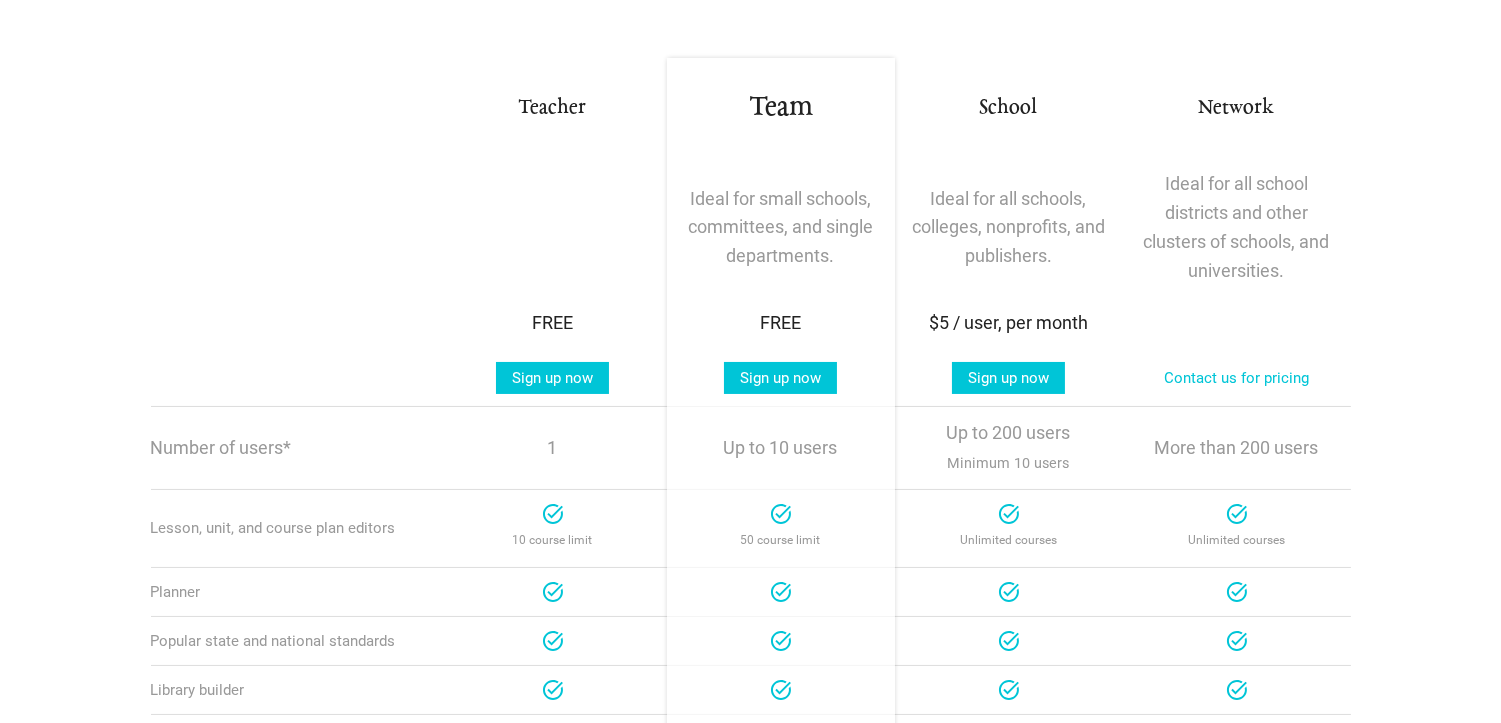 click on "Ideal for small schools, committees, and single departments." at bounding box center [781, 228] 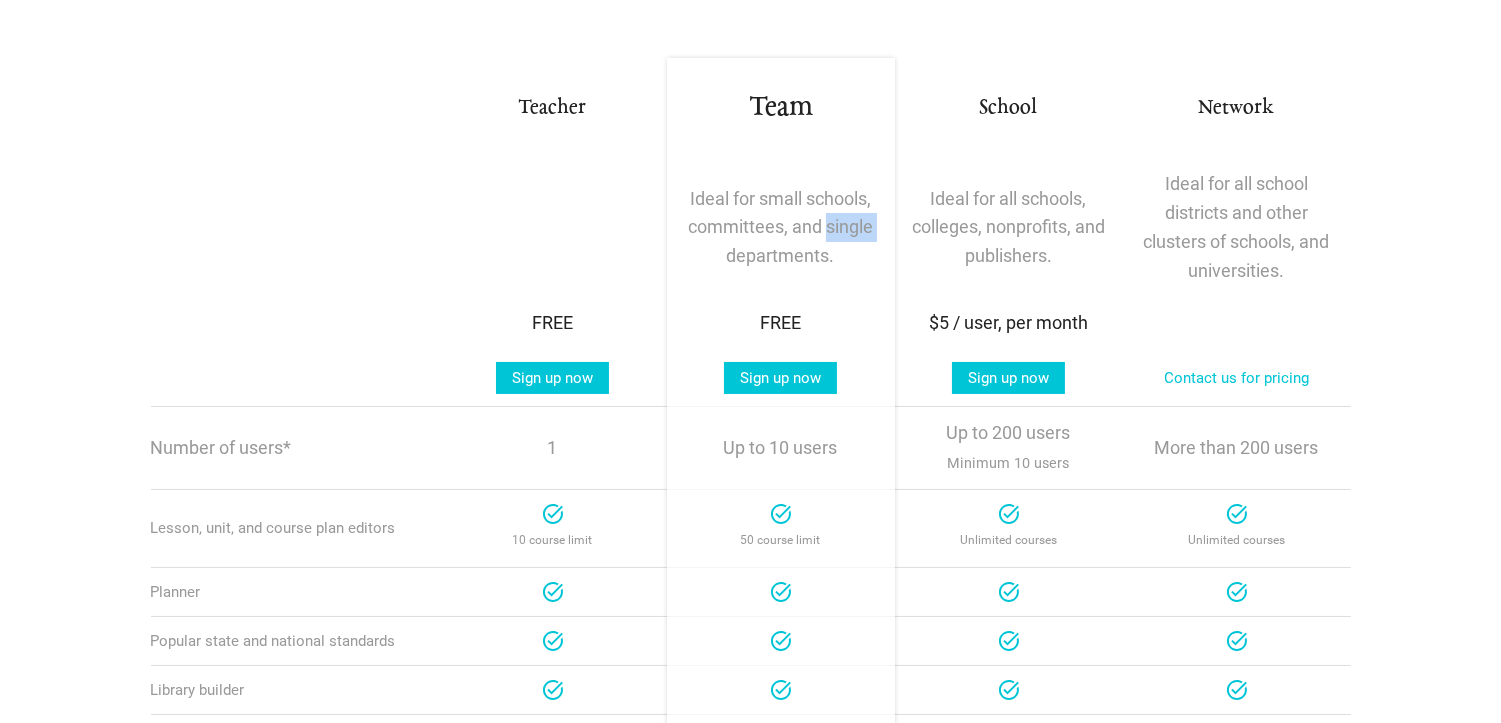 click on "Ideal for small schools, committees, and single departments." at bounding box center (781, 228) 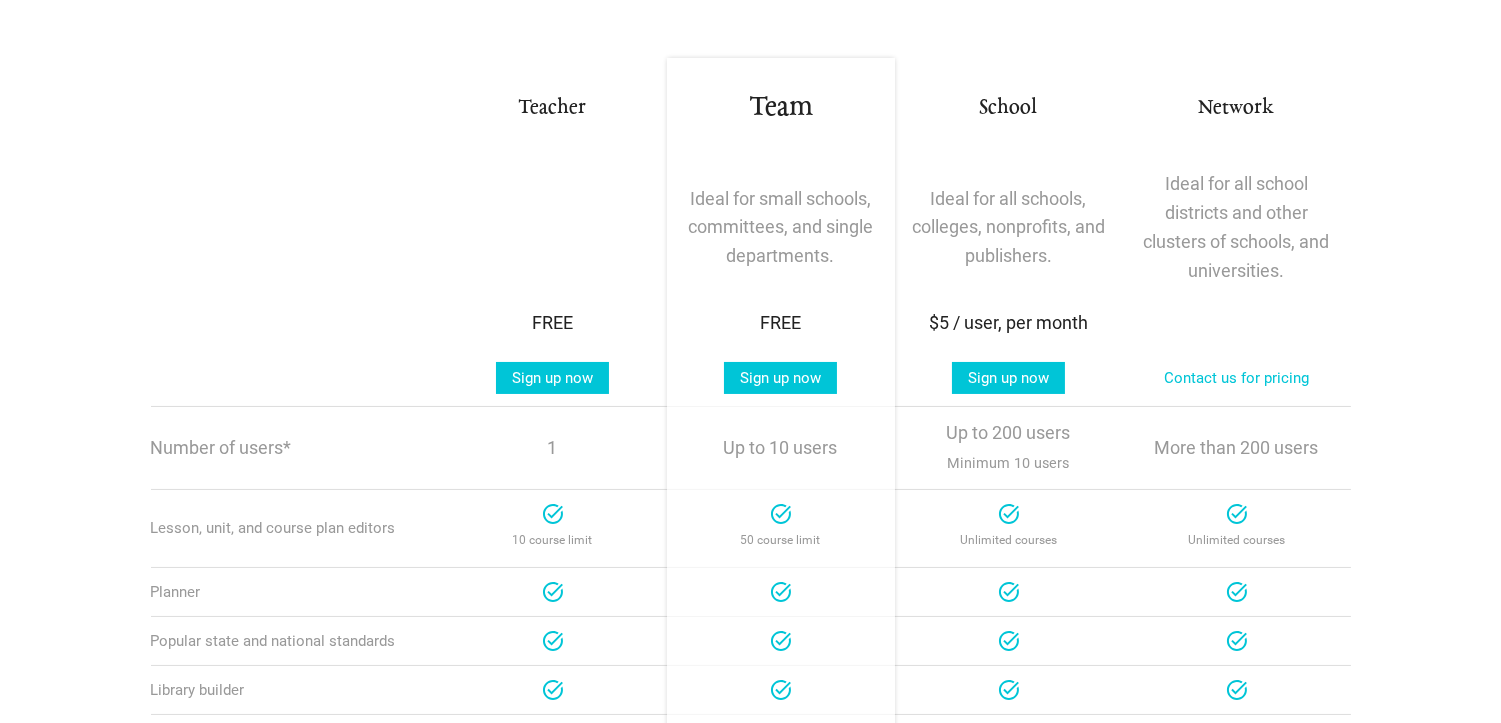 click on "Ideal for small schools, committees, and single departments." at bounding box center (781, 228) 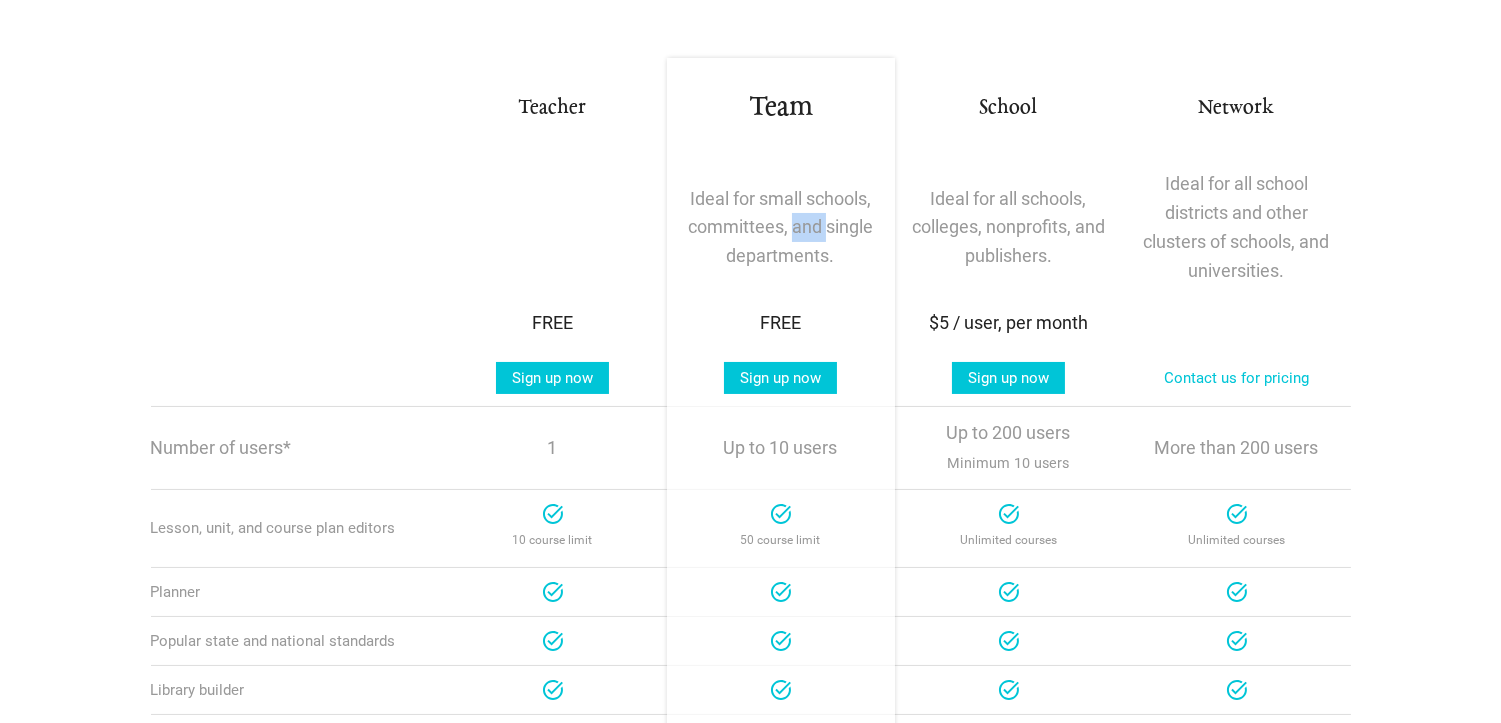 click on "Ideal for small schools, committees, and single departments." at bounding box center [781, 228] 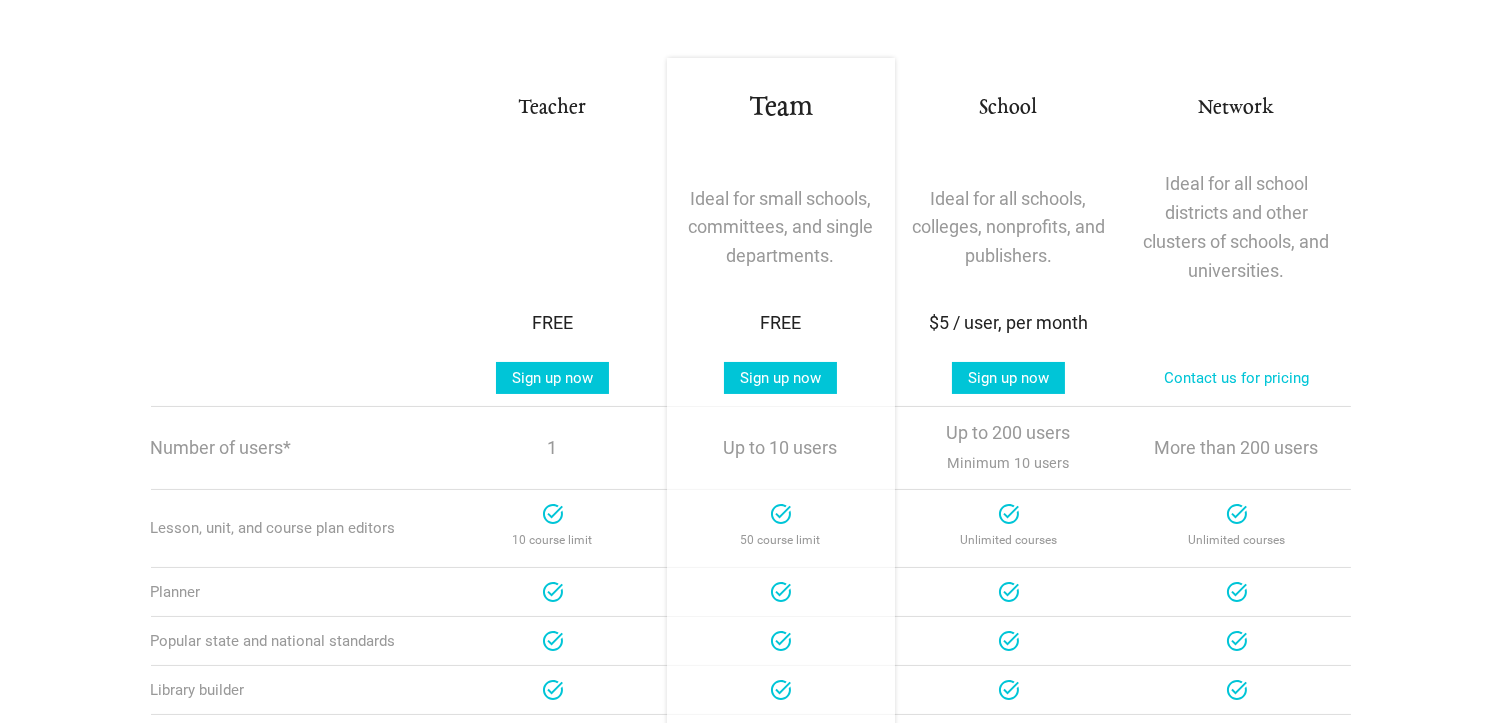 click on "Ideal for small schools, committees, and single departments." at bounding box center [781, 228] 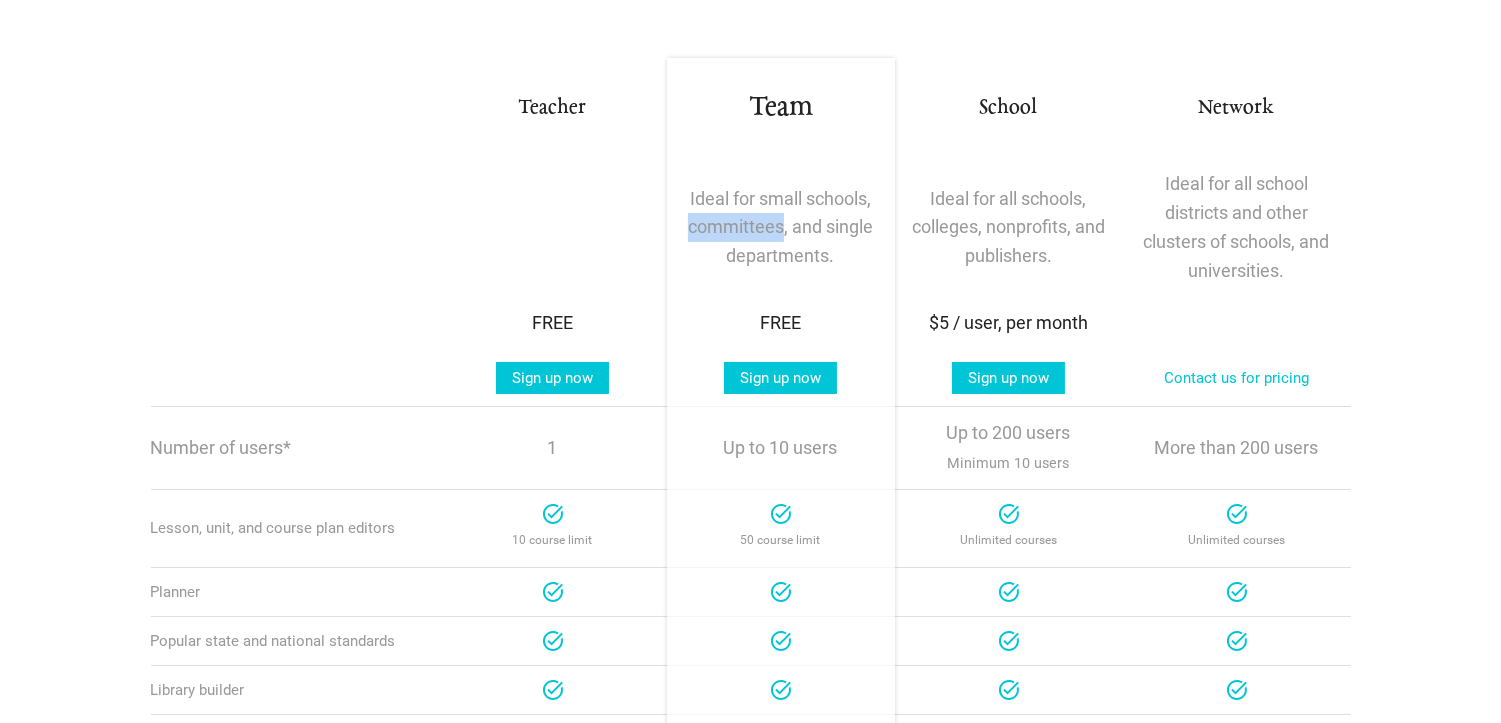 click on "Ideal for small schools, committees, and single departments." at bounding box center (781, 228) 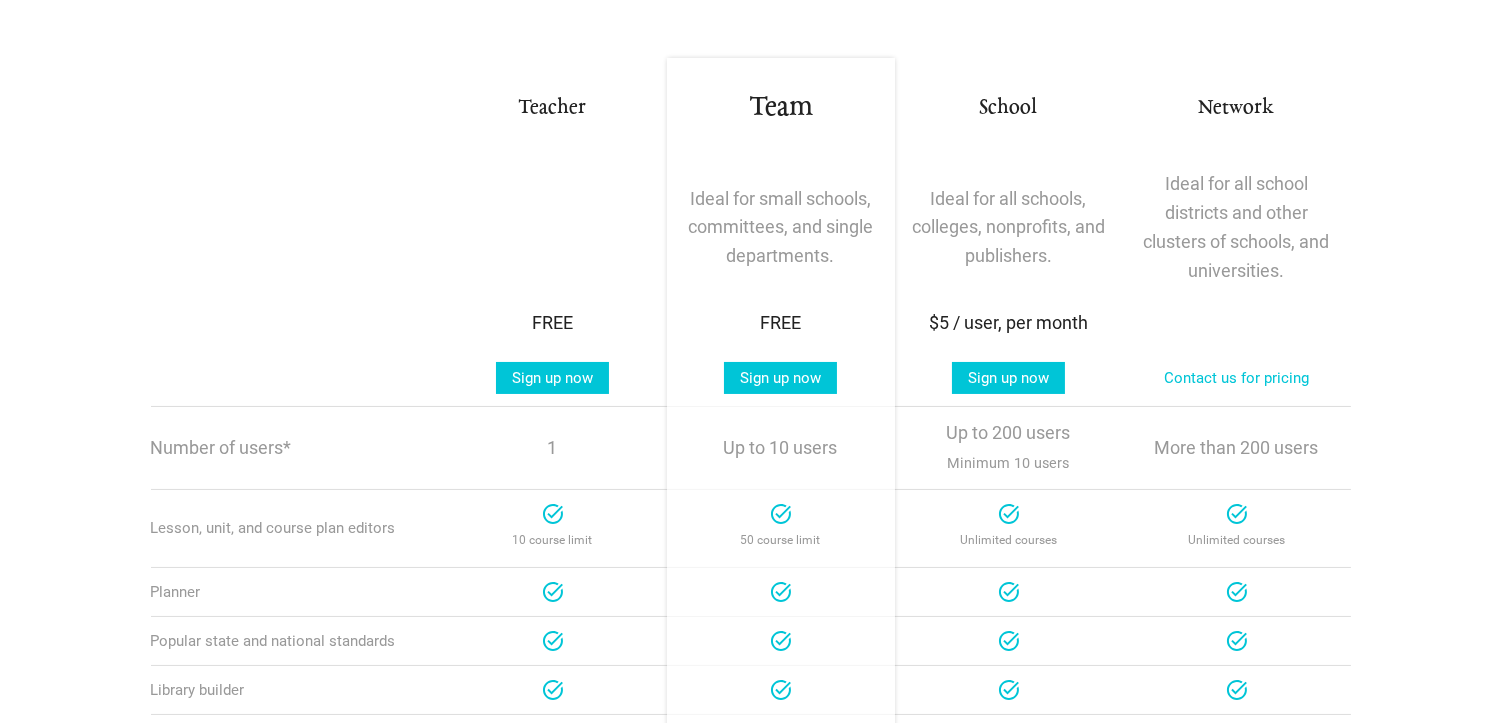 click on "Ideal for small schools, committees, and single departments." at bounding box center (781, 228) 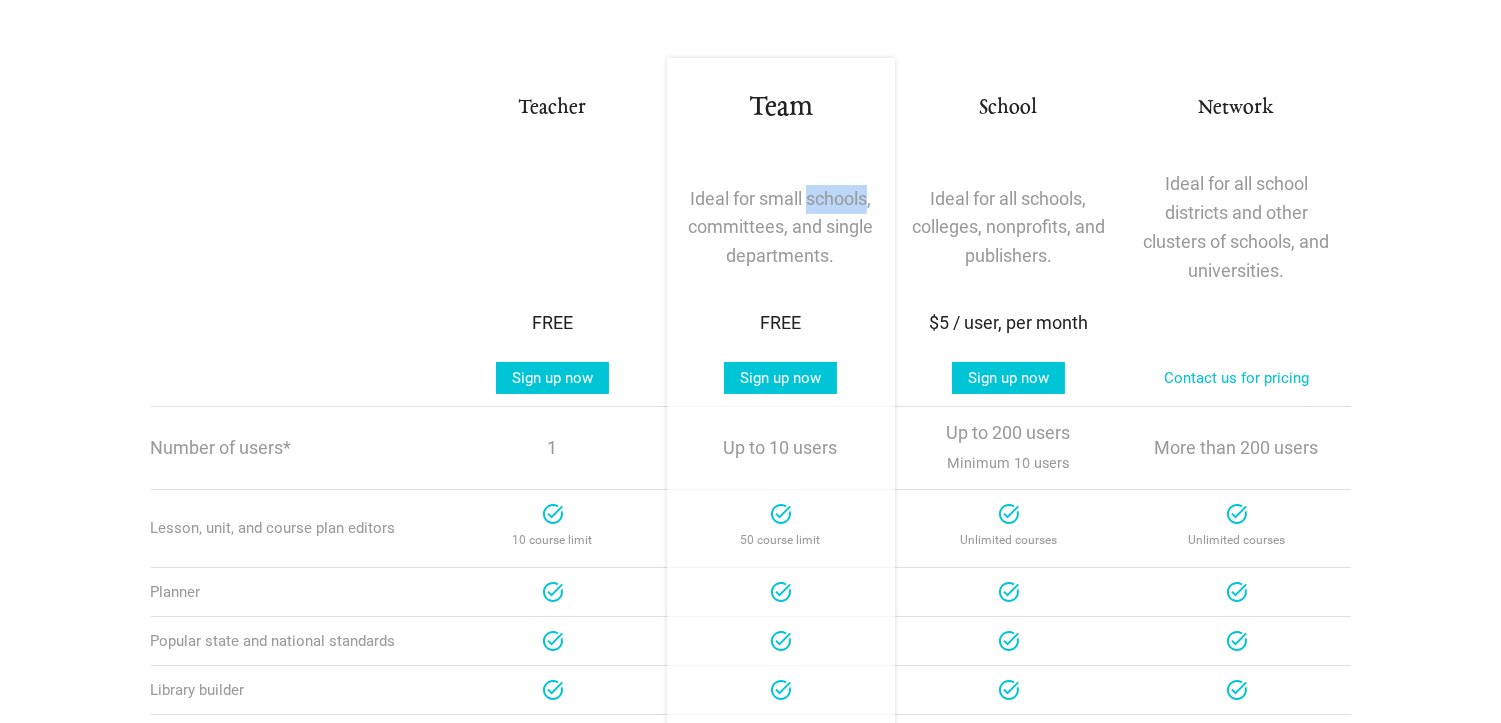 click on "Ideal for small schools, committees, and single departments." at bounding box center [781, 228] 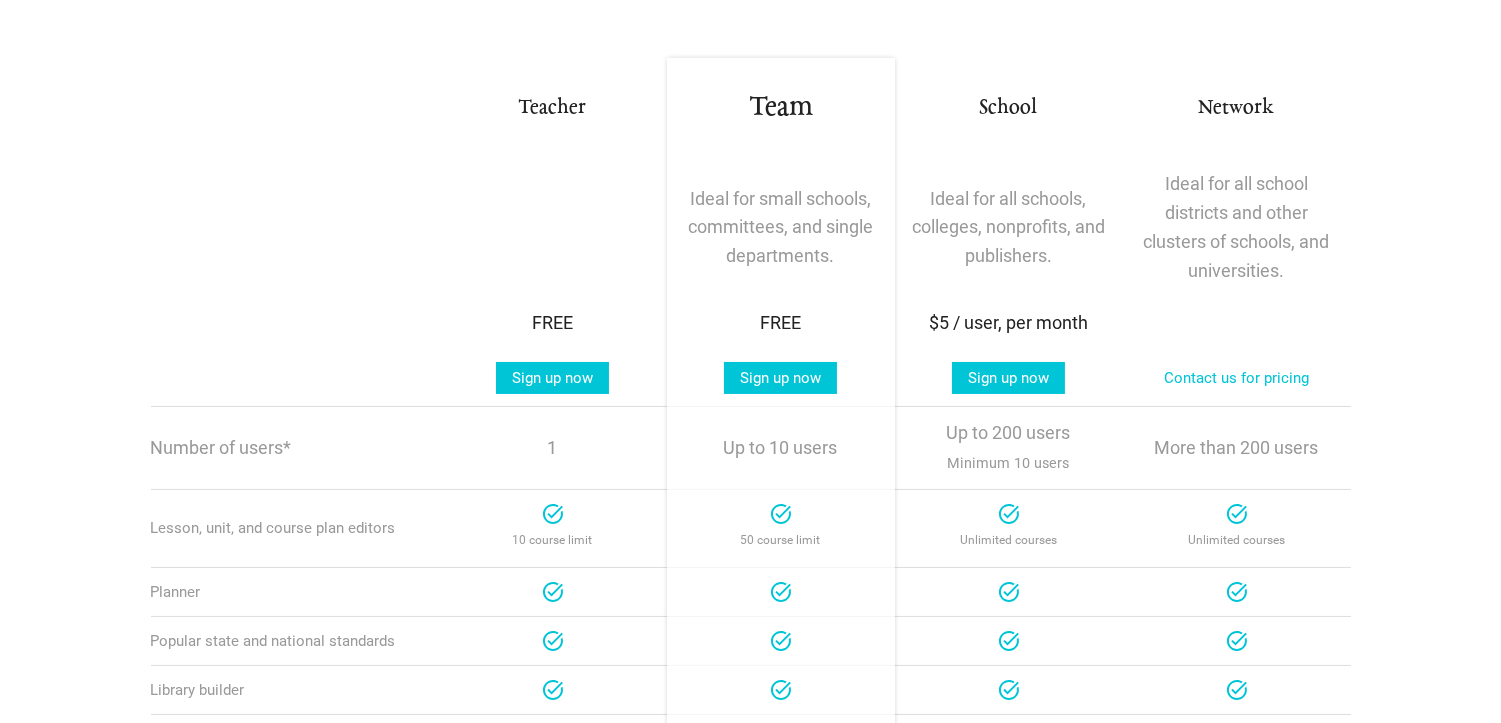 click on "Ideal for small schools, committees, and single departments." at bounding box center (781, 228) 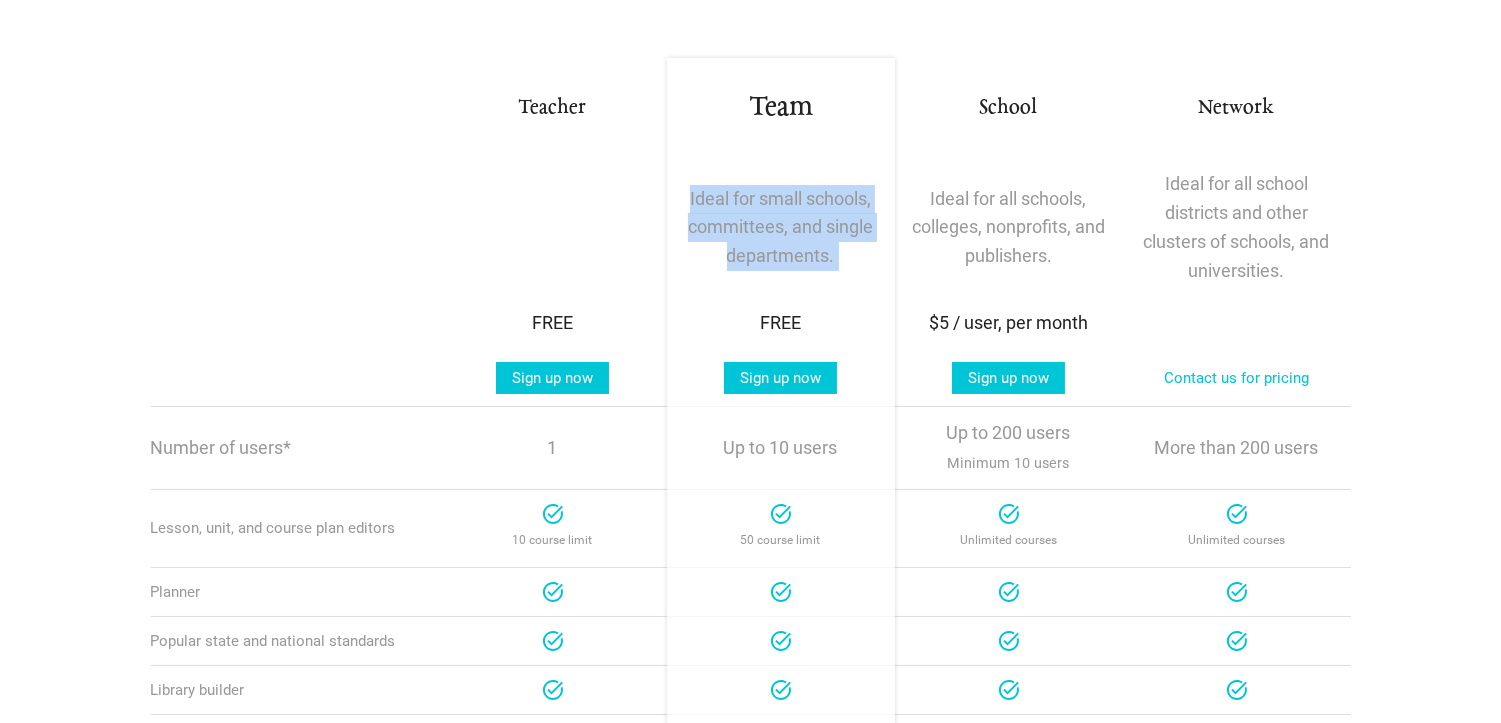 click on "Ideal for small schools, committees, and single departments." at bounding box center [781, 228] 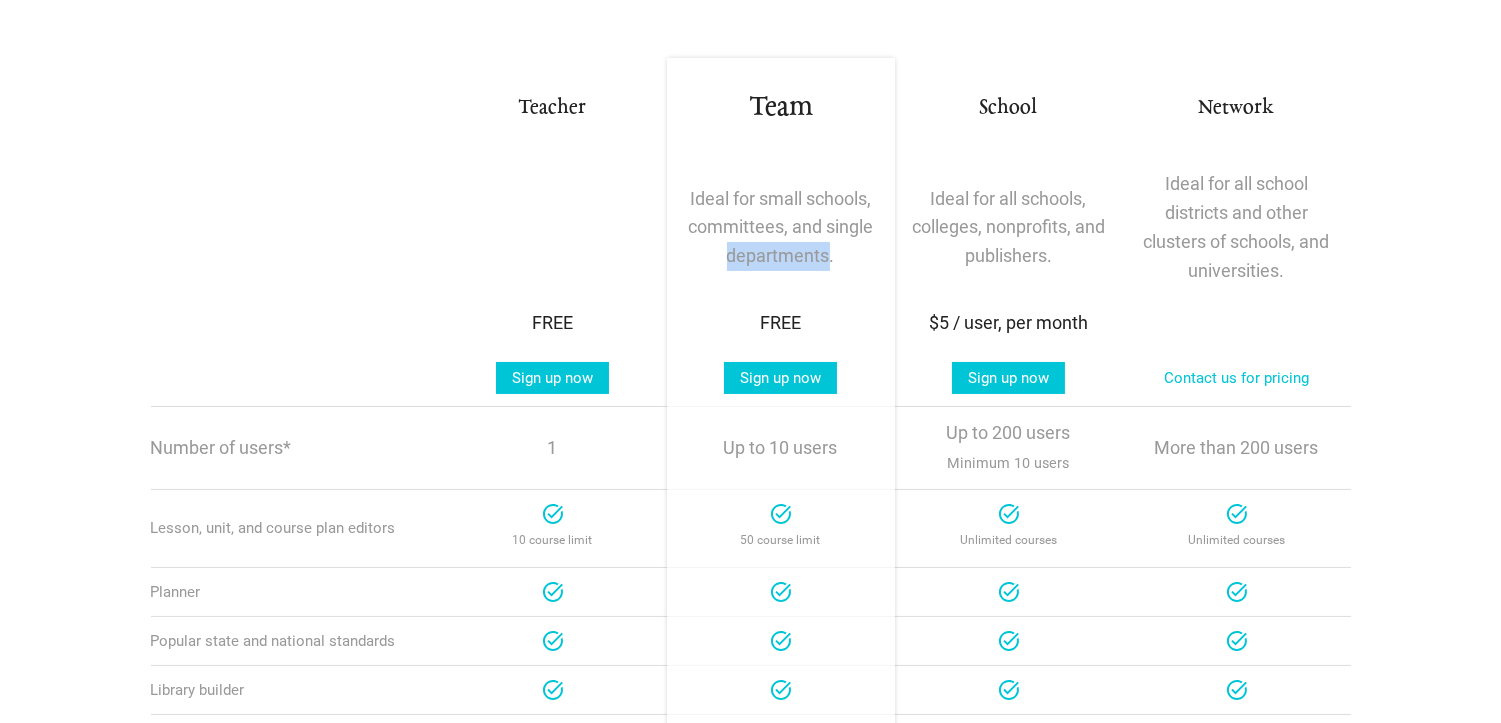 click on "Ideal for small schools, committees, and single departments." at bounding box center [781, 228] 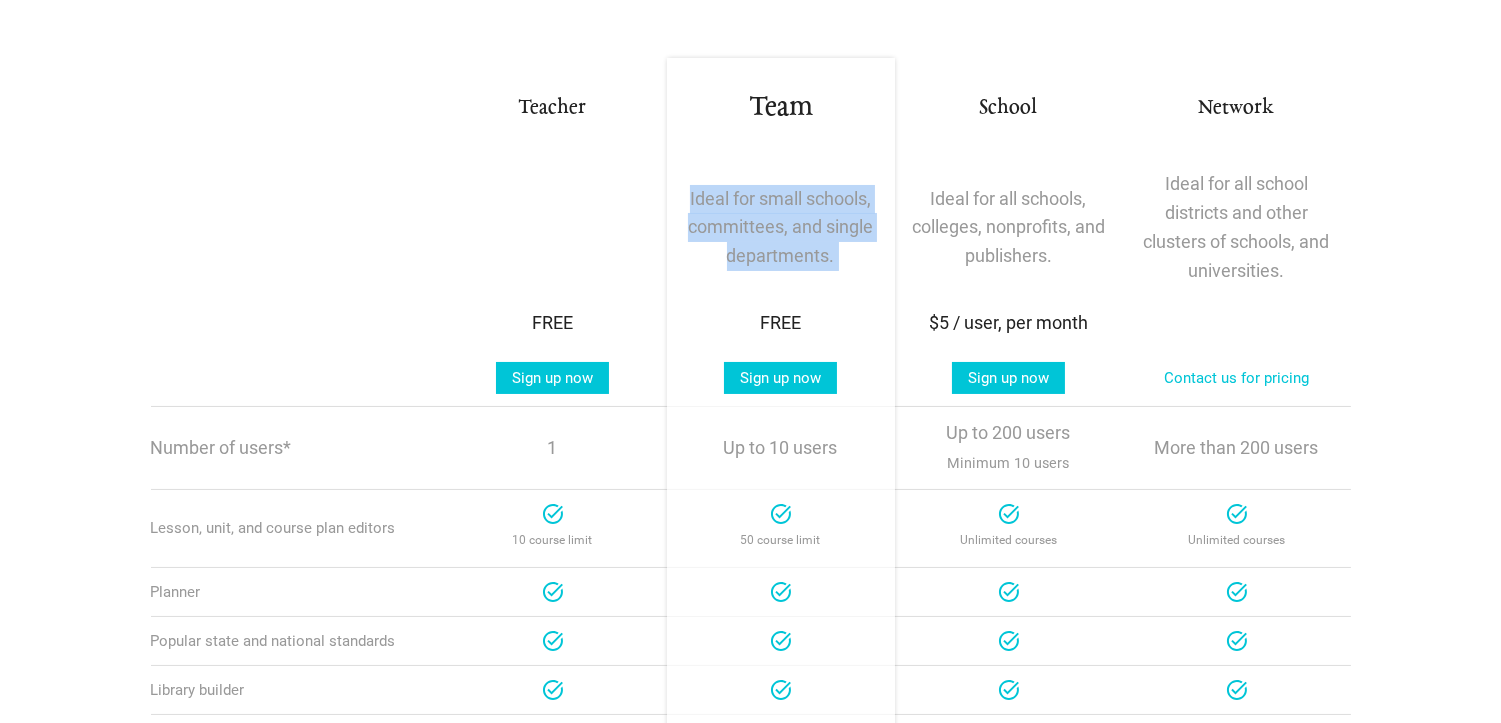 click on "Ideal for small schools, committees, and single departments." at bounding box center (781, 228) 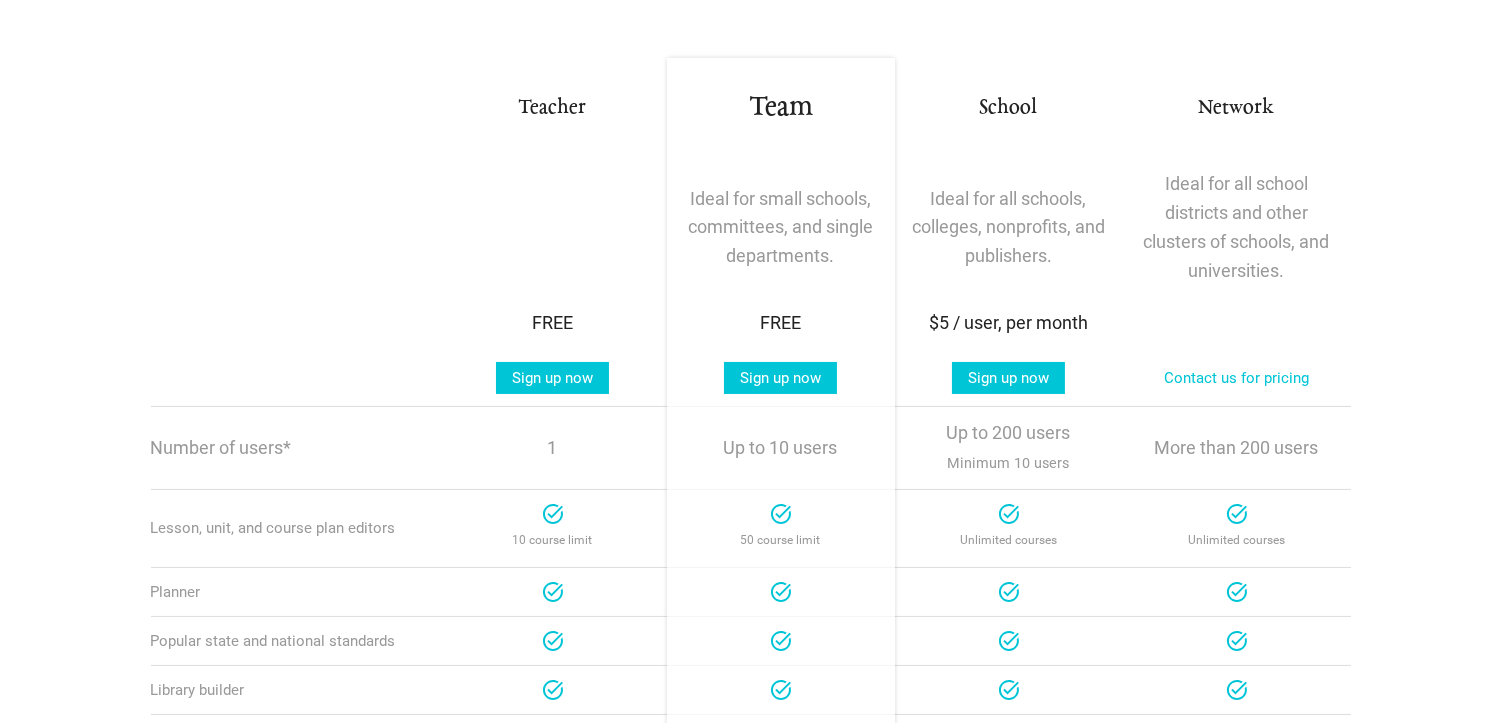 click on "FREE" at bounding box center [781, 323] 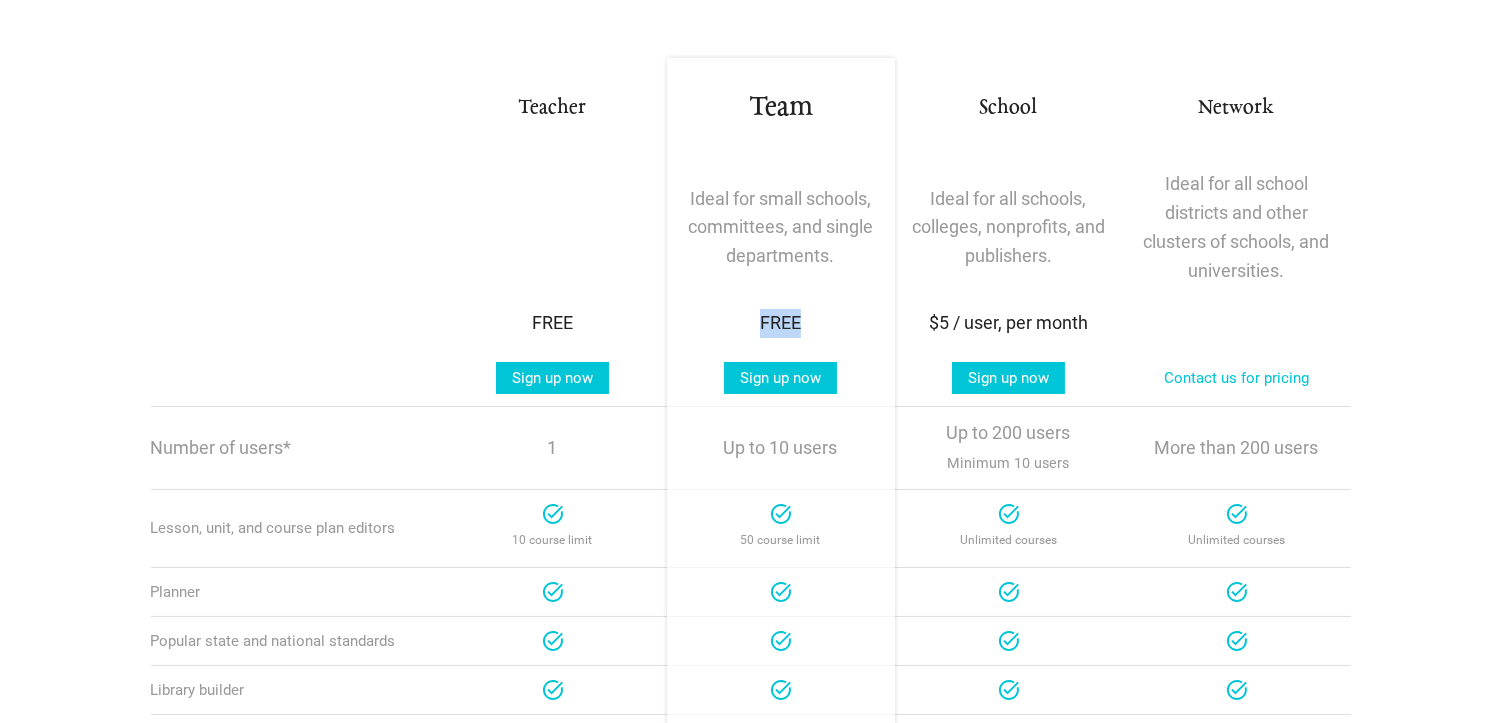 click on "FREE" at bounding box center [781, 323] 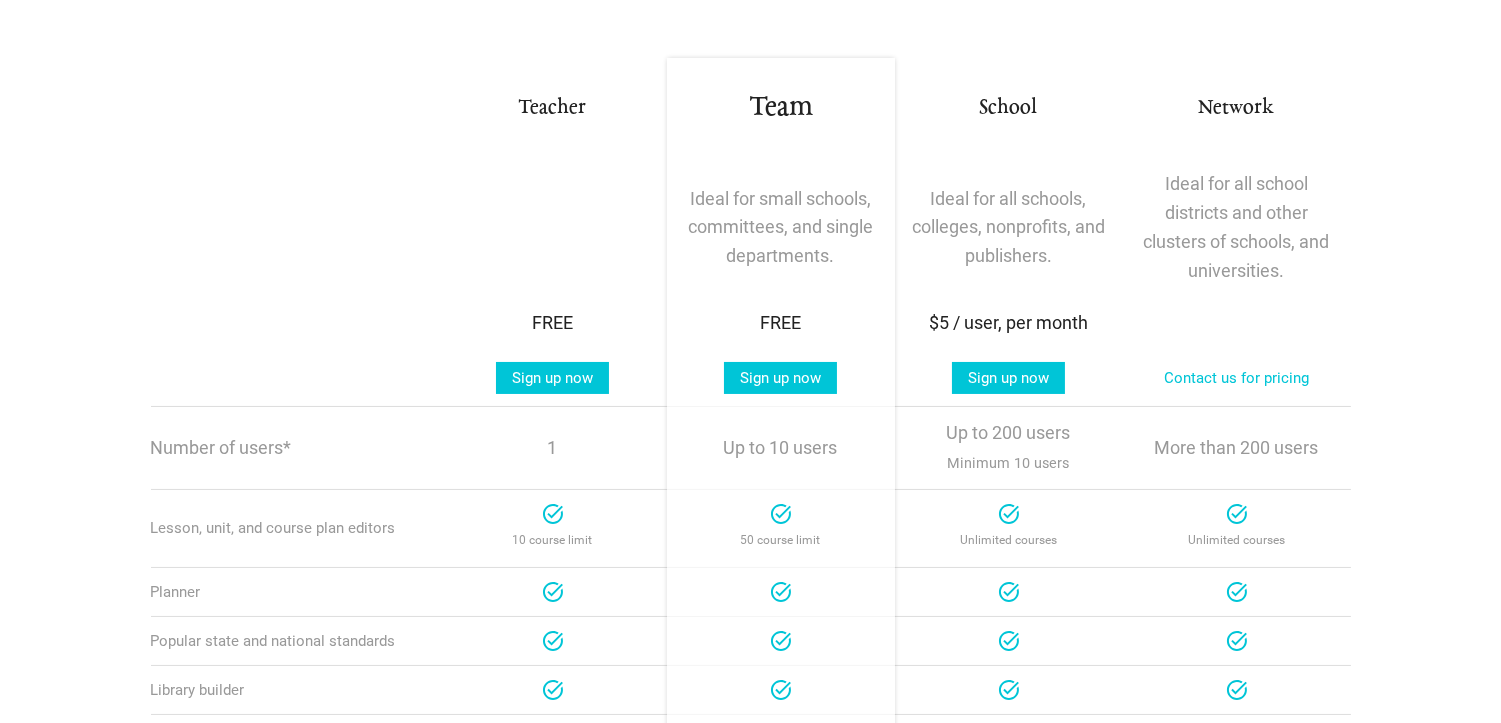 click on "FREE" at bounding box center (553, 323) 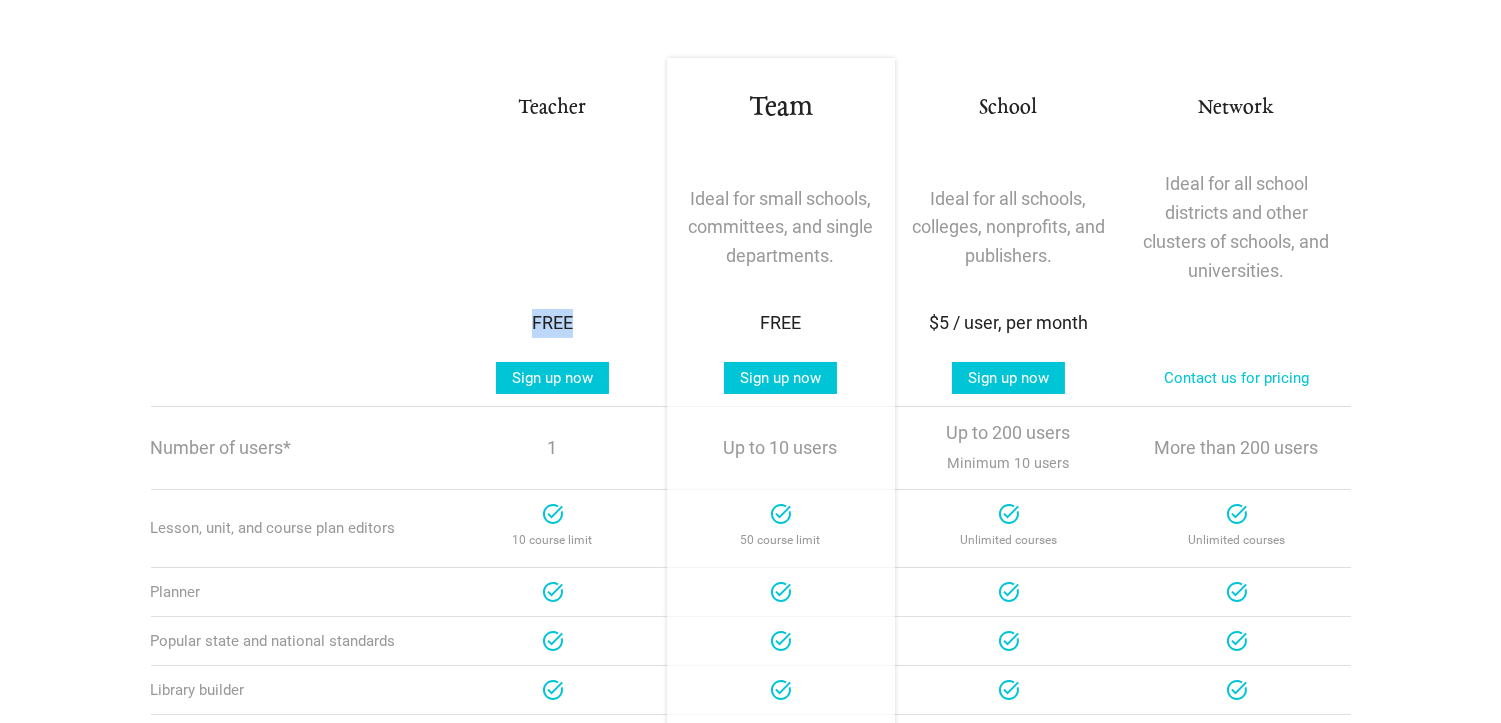 click on "FREE" at bounding box center (553, 323) 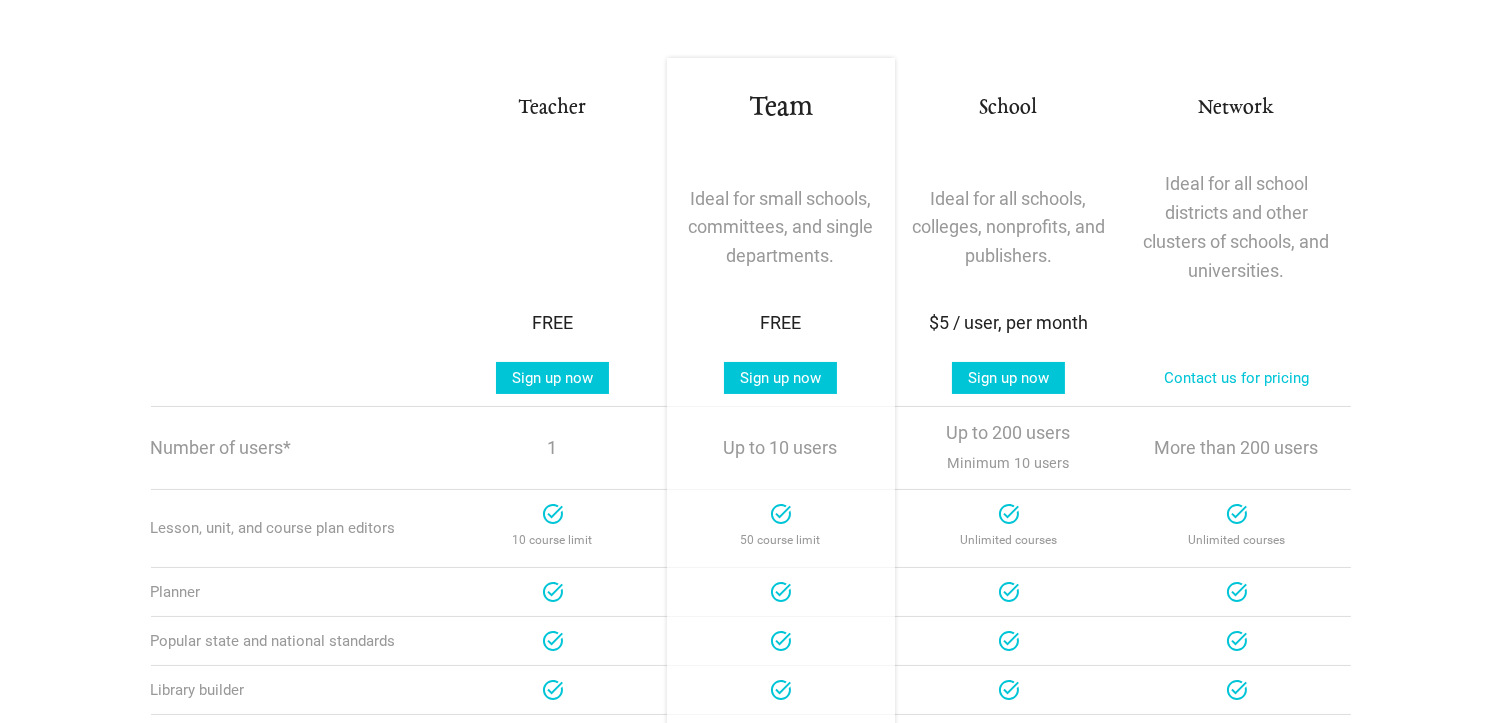 click on "Plans
Teacher For individual teachers or curriculum designers.
Team Ideal for small schools, committees, and single departments.
School Ideal for all schools, colleges, nonprofits, and publishers.
Network Ideal for all school districts and other clusters of schools, and universities." at bounding box center [751, 227] 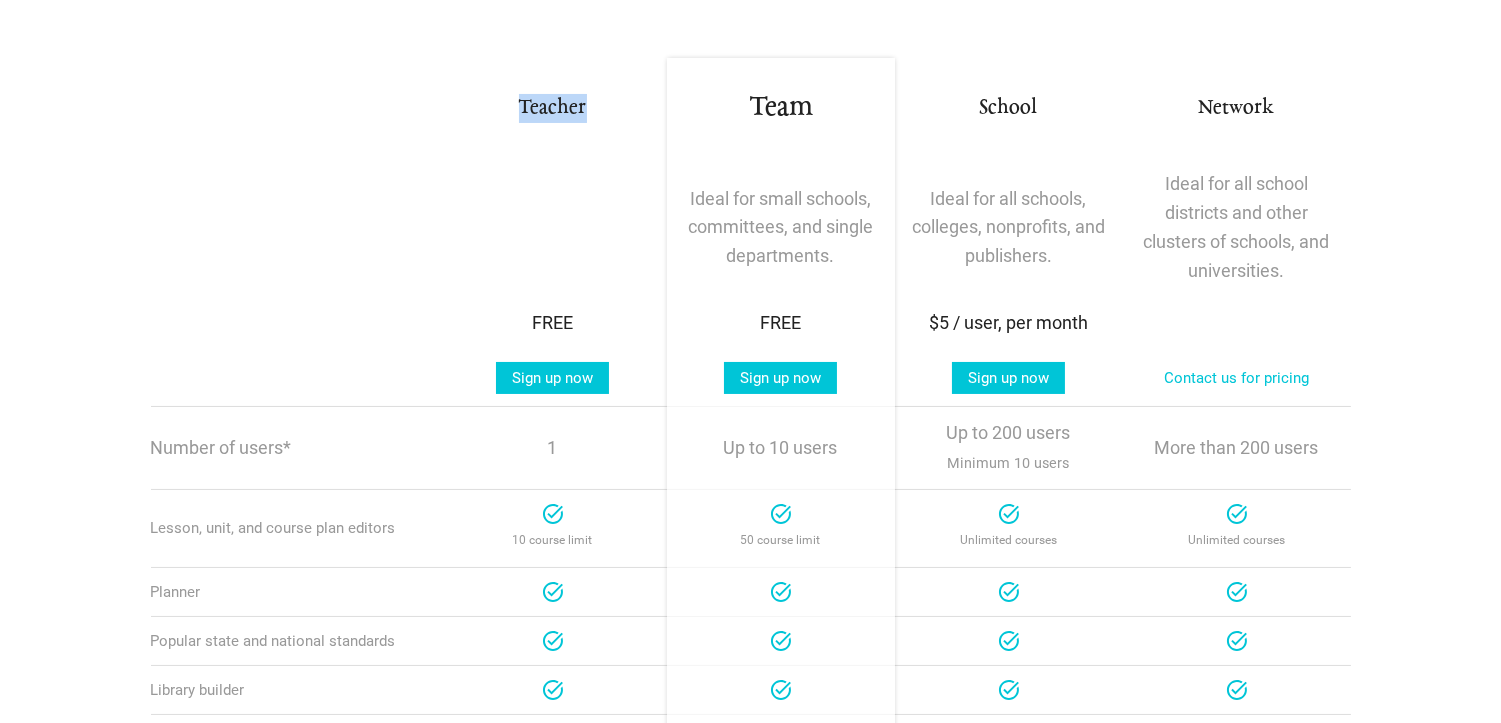 click on "Teacher" at bounding box center [553, 108] 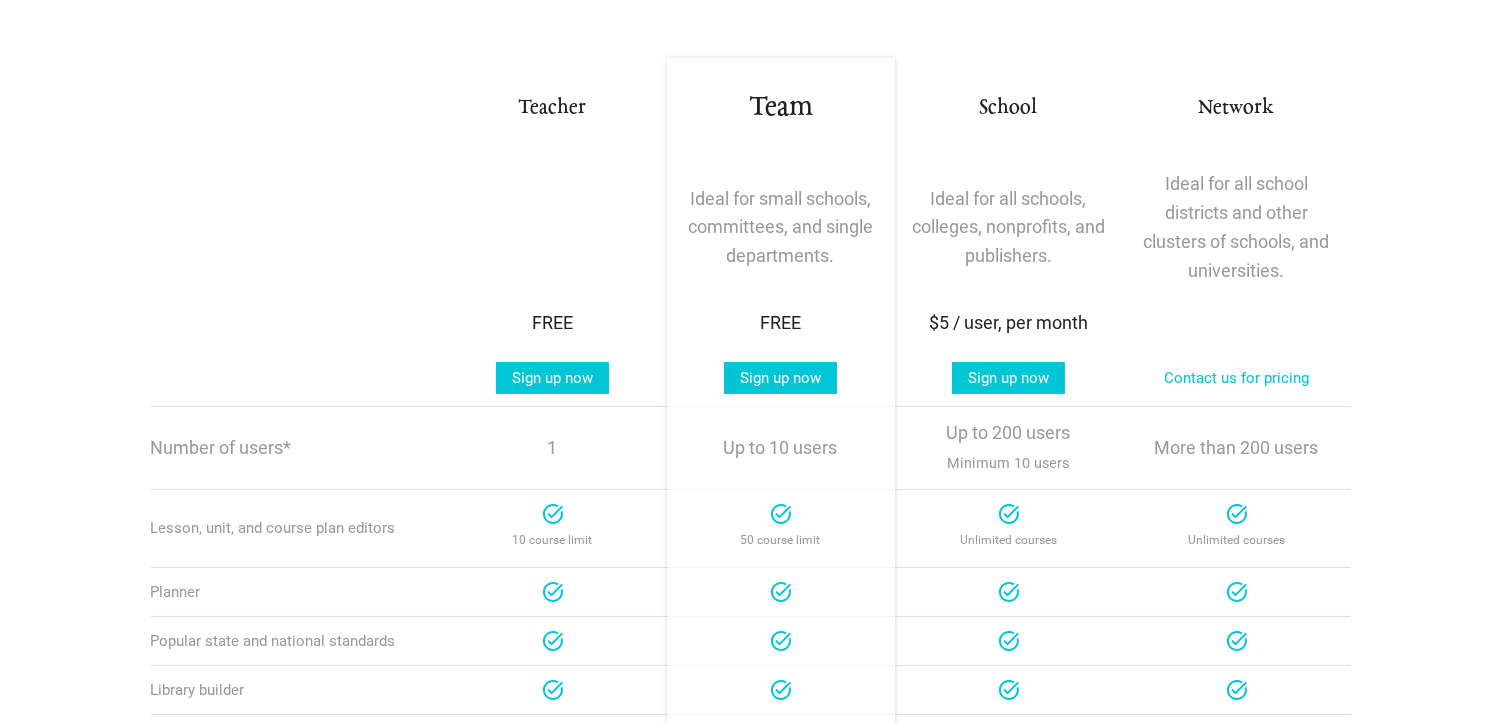 click on "Team" at bounding box center [781, 108] 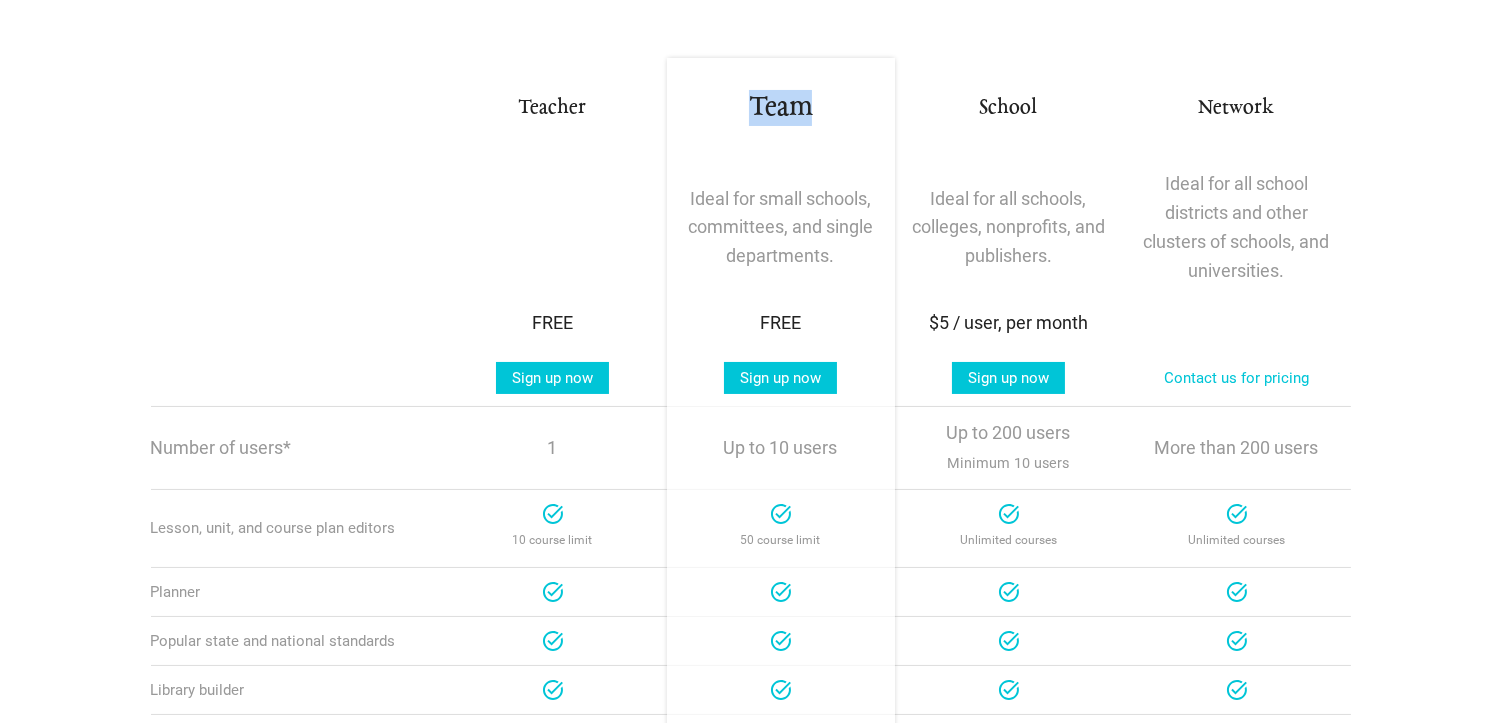 click on "Team" at bounding box center (781, 108) 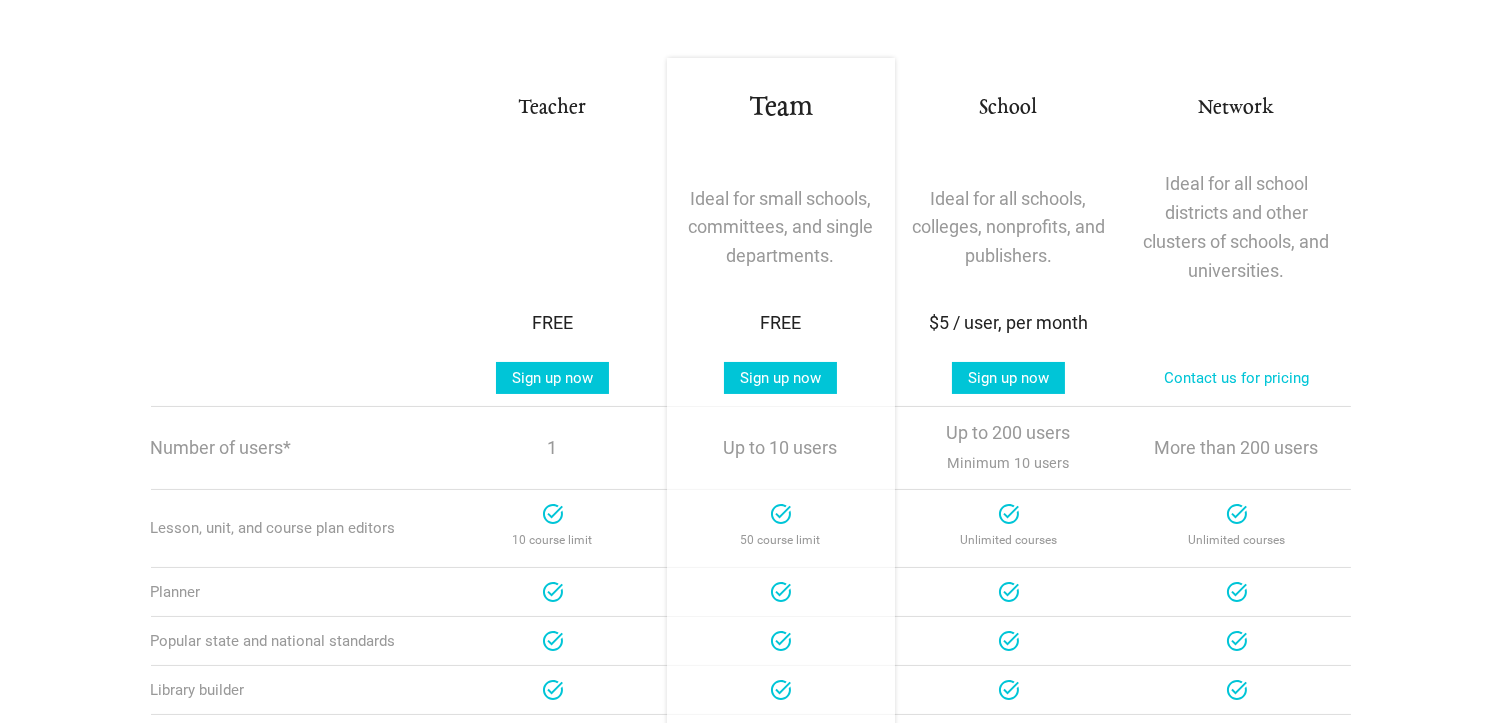 click on "Ideal for small schools, committees, and single departments." at bounding box center (781, 228) 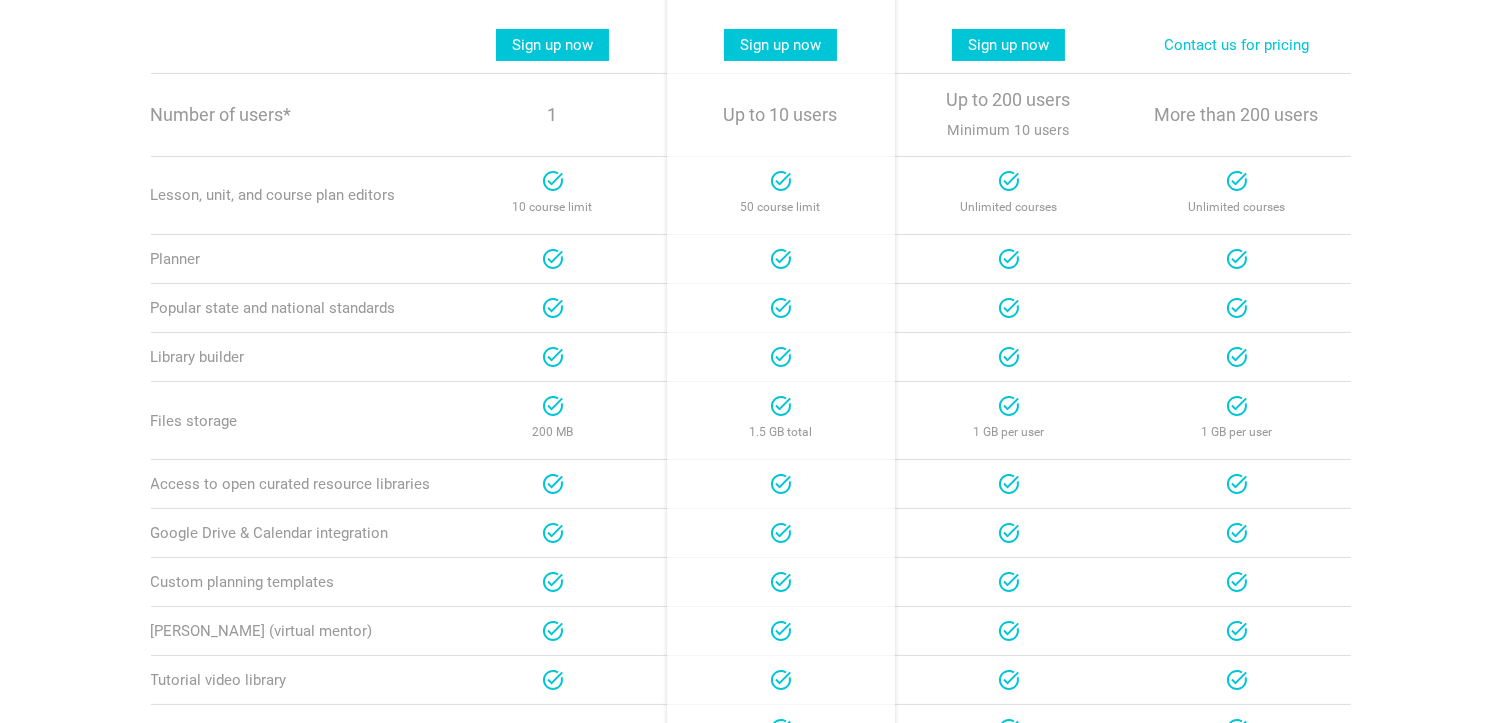 click on "Lesson, unit, and course plan editors" at bounding box center [295, 195] 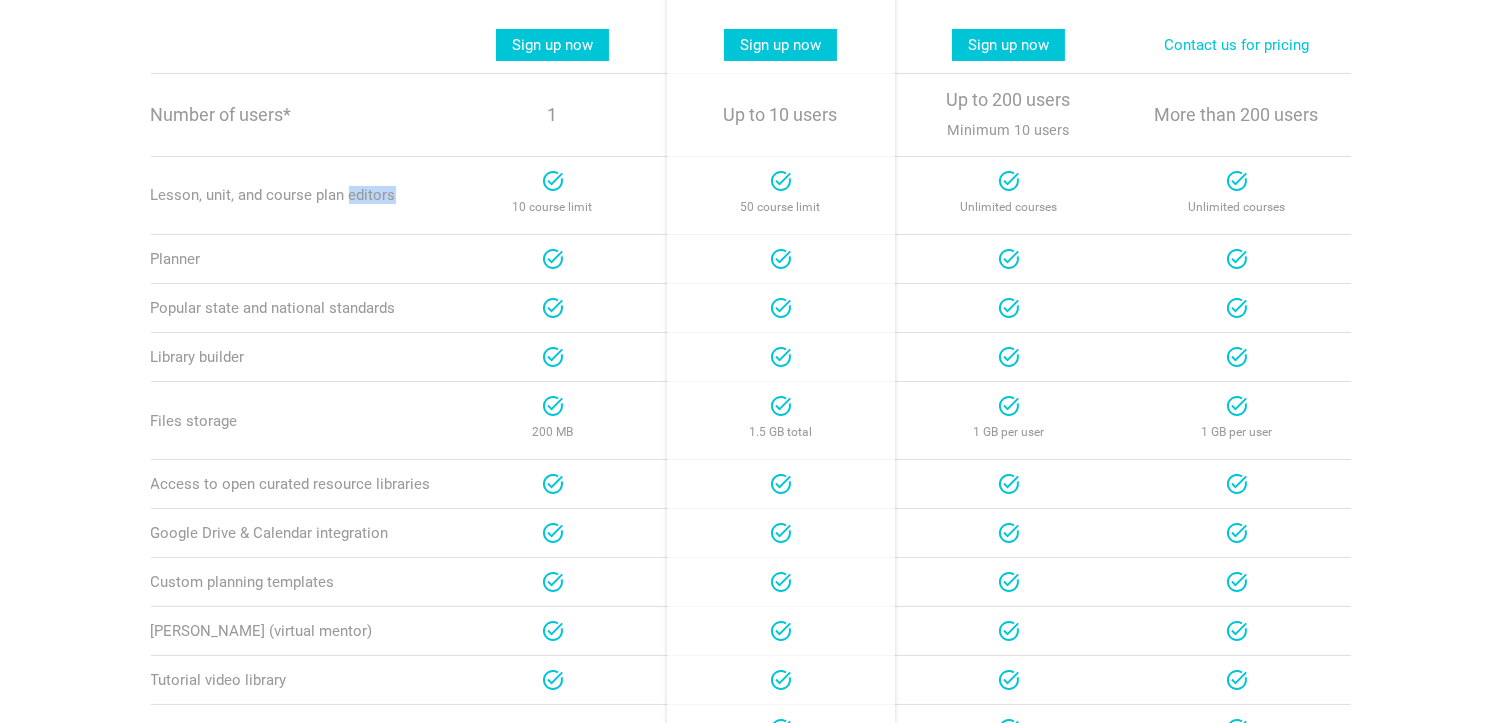 click on "Lesson, unit, and course plan editors" at bounding box center (295, 195) 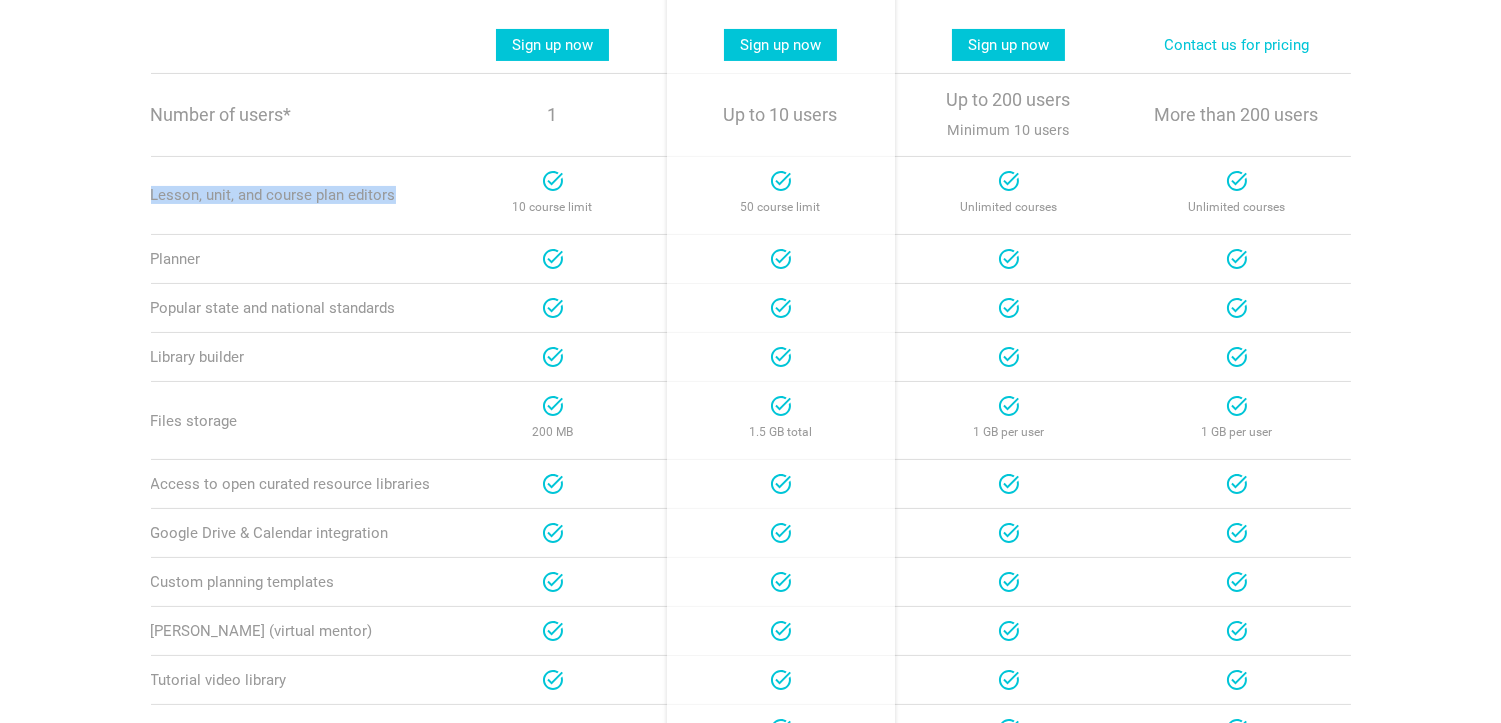 click on "Lesson, unit, and course plan editors" at bounding box center (295, 195) 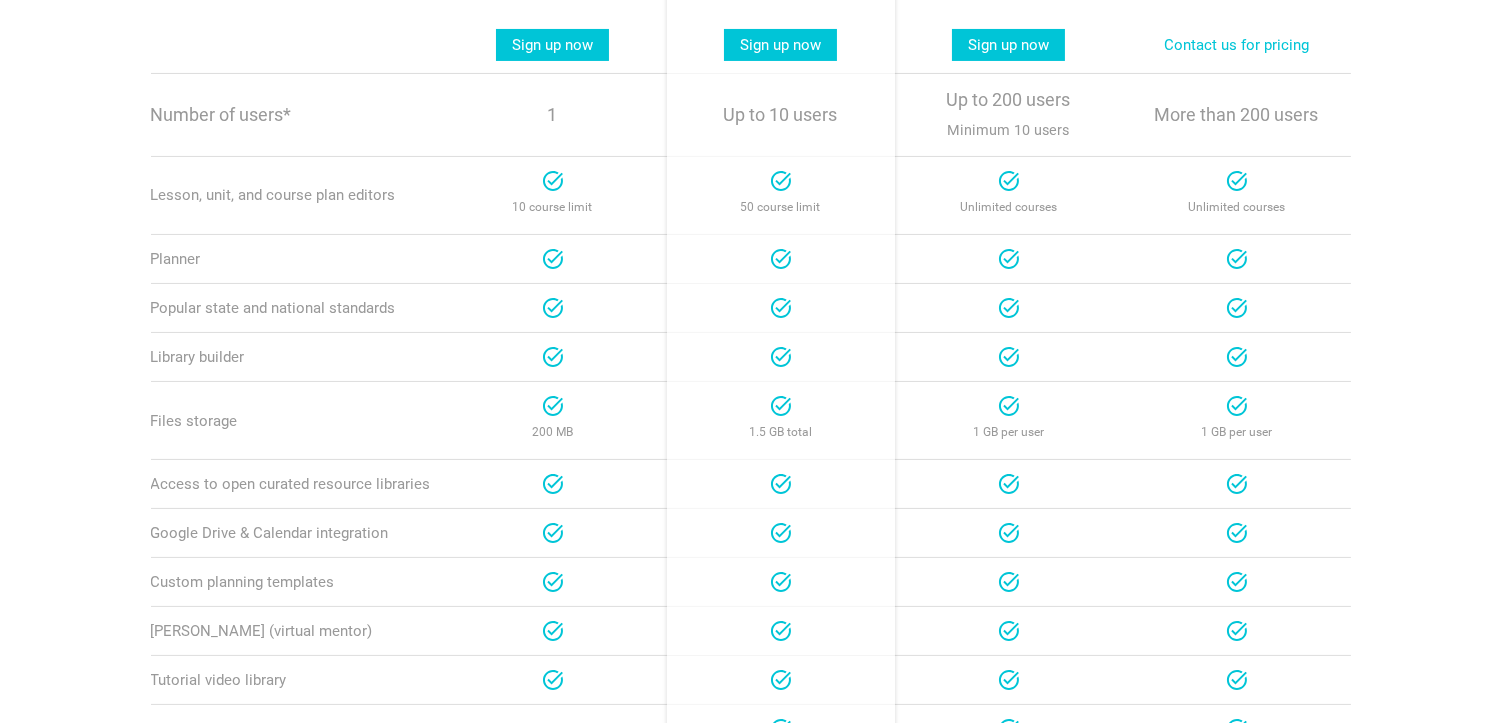click on "Popular state and national standards
Teacher
Team
School
Network" at bounding box center (751, 307) 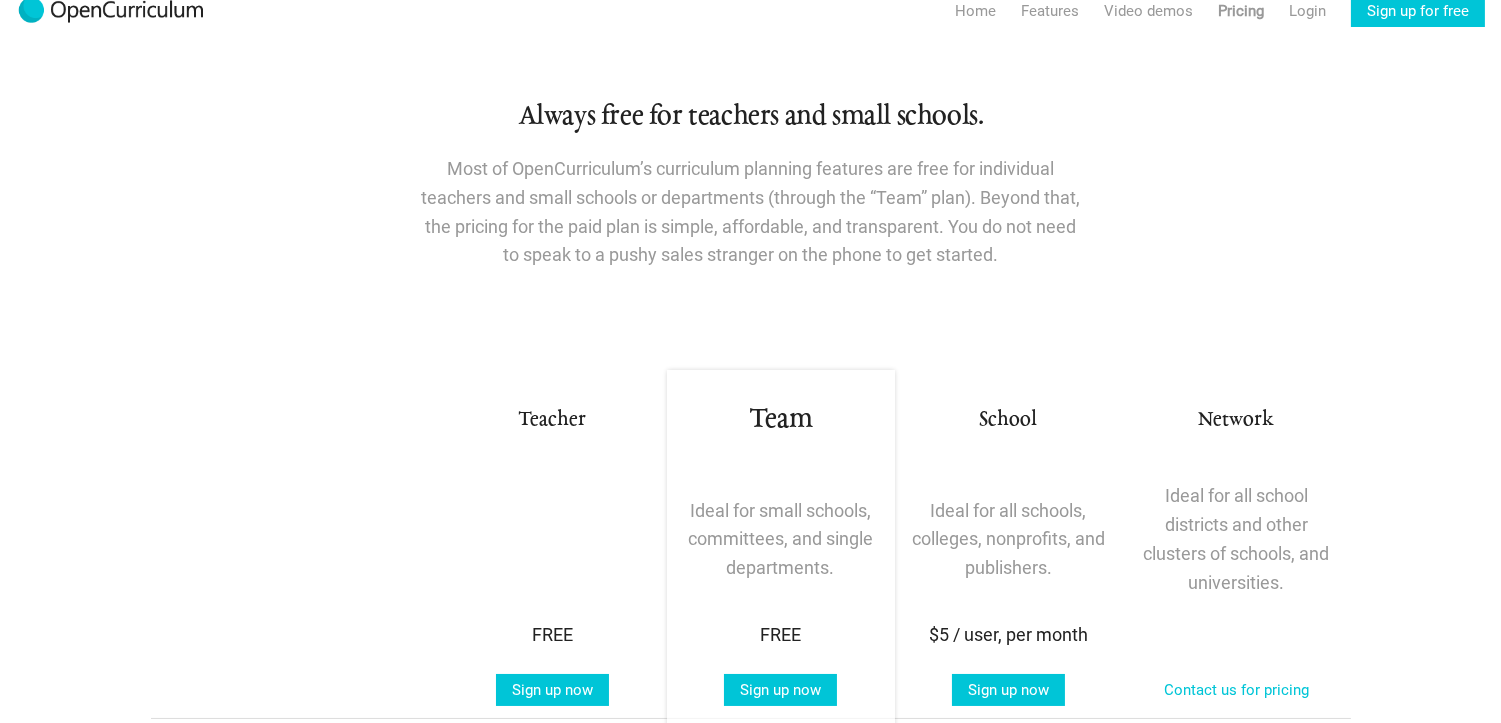 scroll, scrollTop: 0, scrollLeft: 0, axis: both 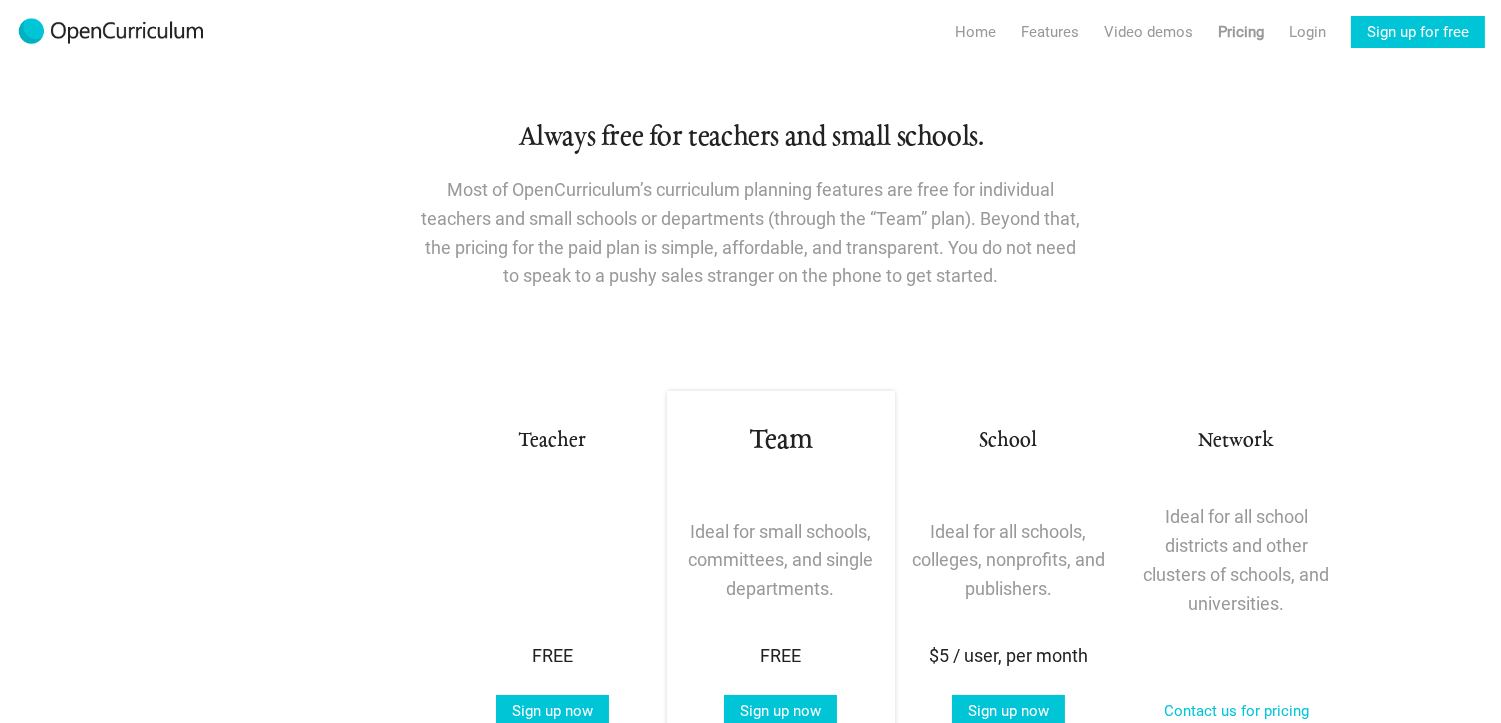 click on "Most of OpenCurriculum’s curriculum planning features are free for individual
teachers and small schools or departments (through the “Team” plan). Beyond
that, the pricing for the paid plan is simple, affordable, and transparent. You do
not need to speak to a pushy sales stranger on the phone to get started." at bounding box center [751, 233] 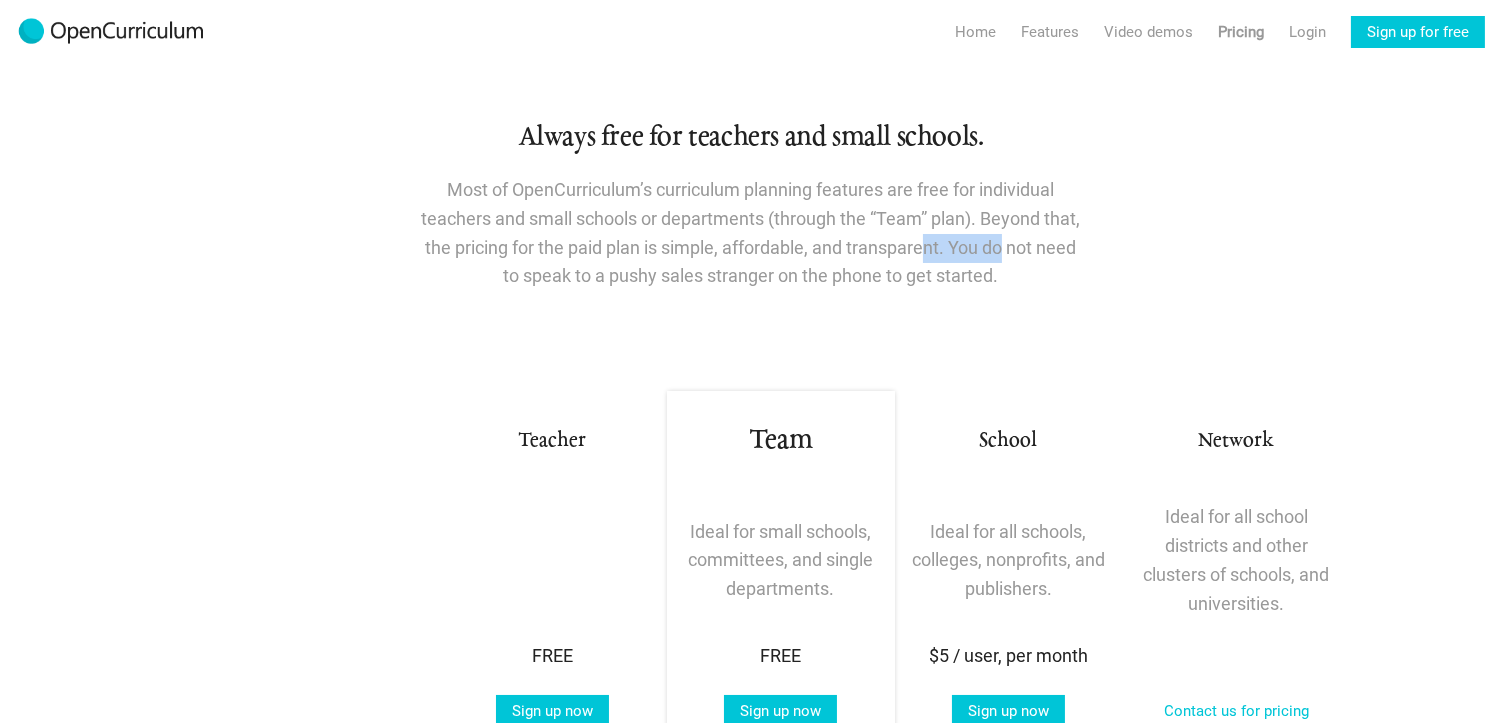 click on "Most of OpenCurriculum’s curriculum planning features are free for individual
teachers and small schools or departments (through the “Team” plan). Beyond
that, the pricing for the paid plan is simple, affordable, and transparent. You do
not need to speak to a pushy sales stranger on the phone to get started." at bounding box center (751, 233) 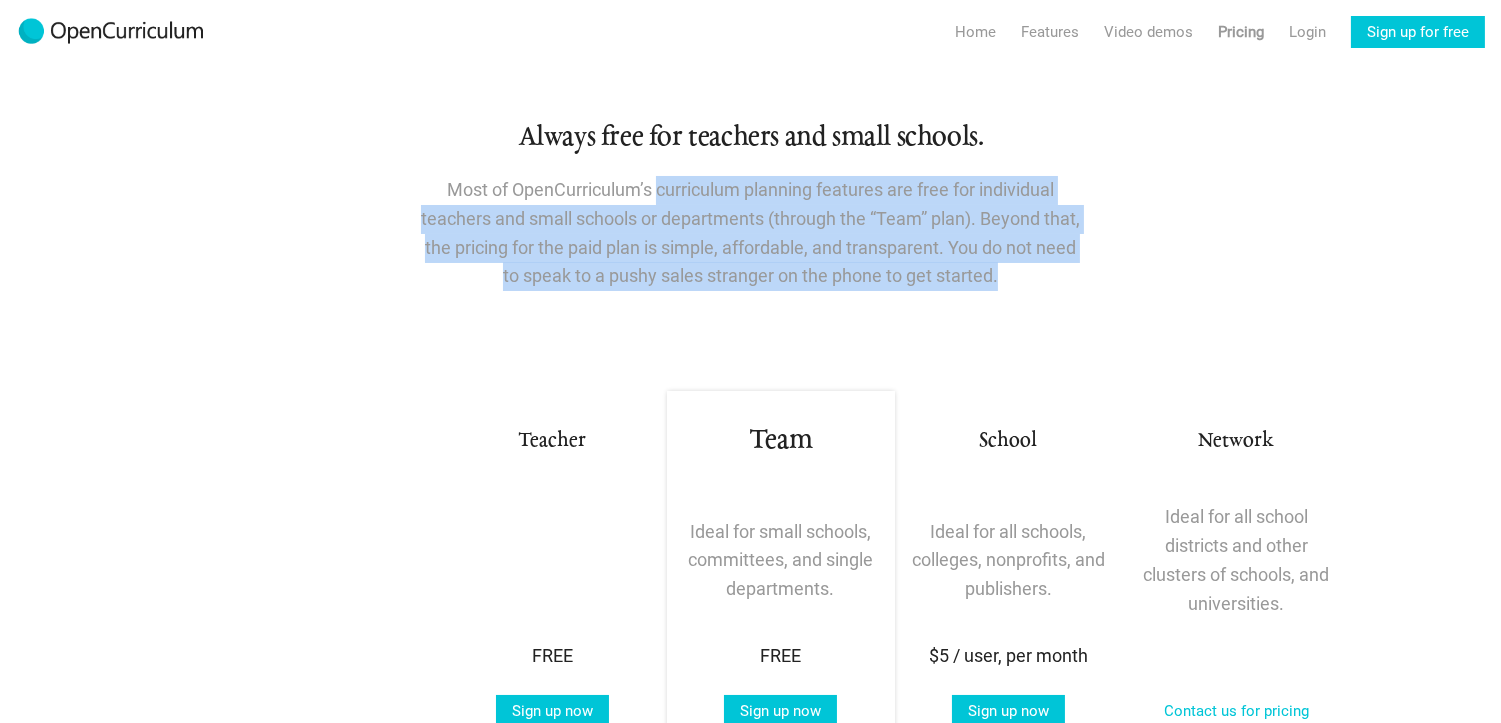 click on "Most of OpenCurriculum’s curriculum planning features are free for individual
teachers and small schools or departments (through the “Team” plan). Beyond
that, the pricing for the paid plan is simple, affordable, and transparent. You do
not need to speak to a pushy sales stranger on the phone to get started." at bounding box center [751, 233] 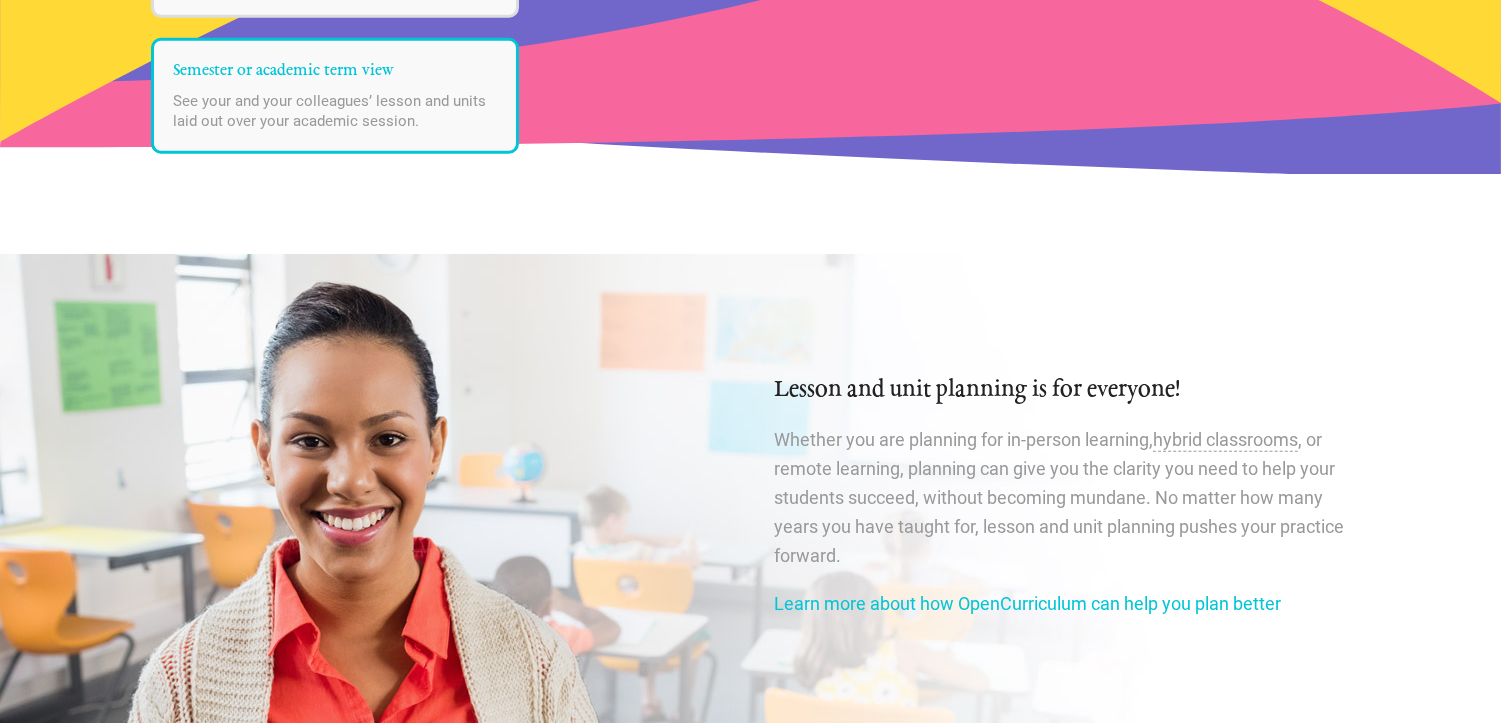 scroll, scrollTop: 2594, scrollLeft: 0, axis: vertical 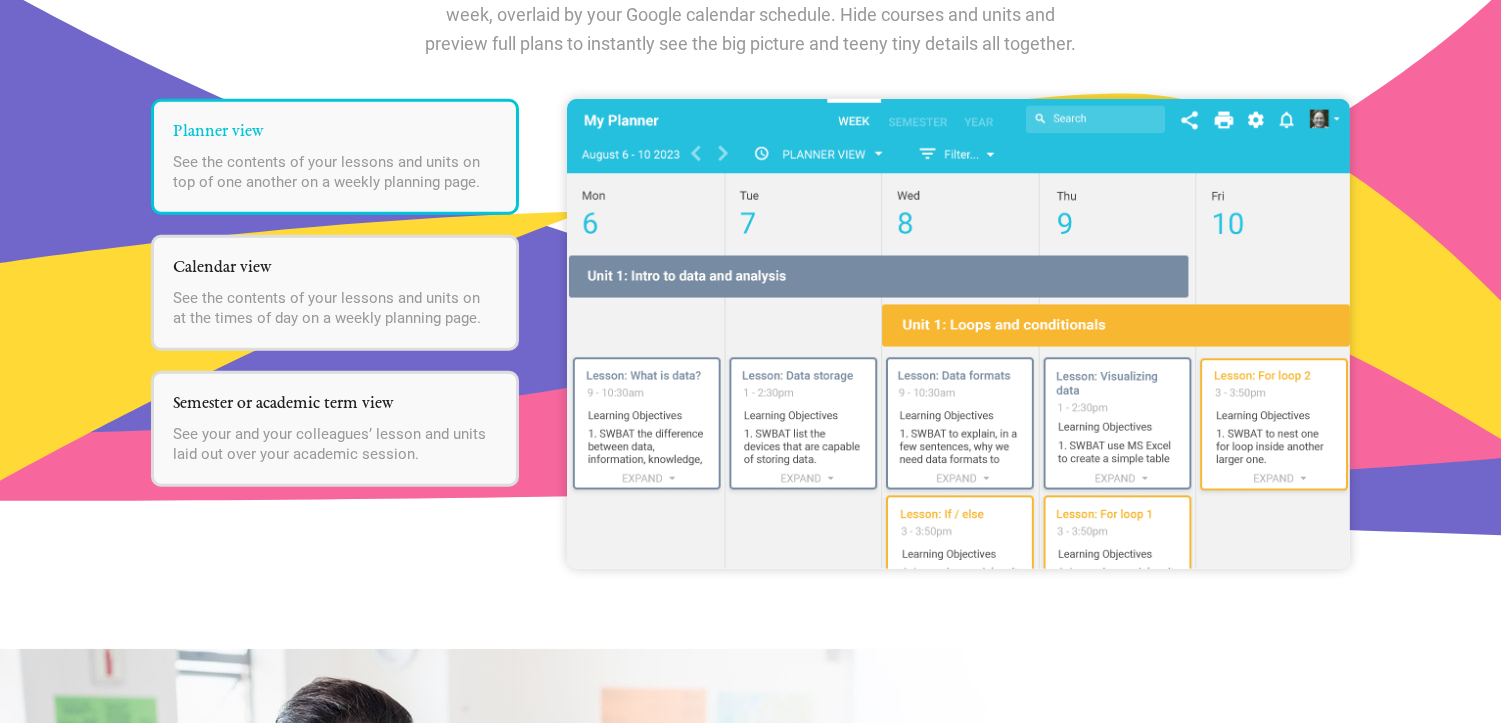 click at bounding box center (959, 334) 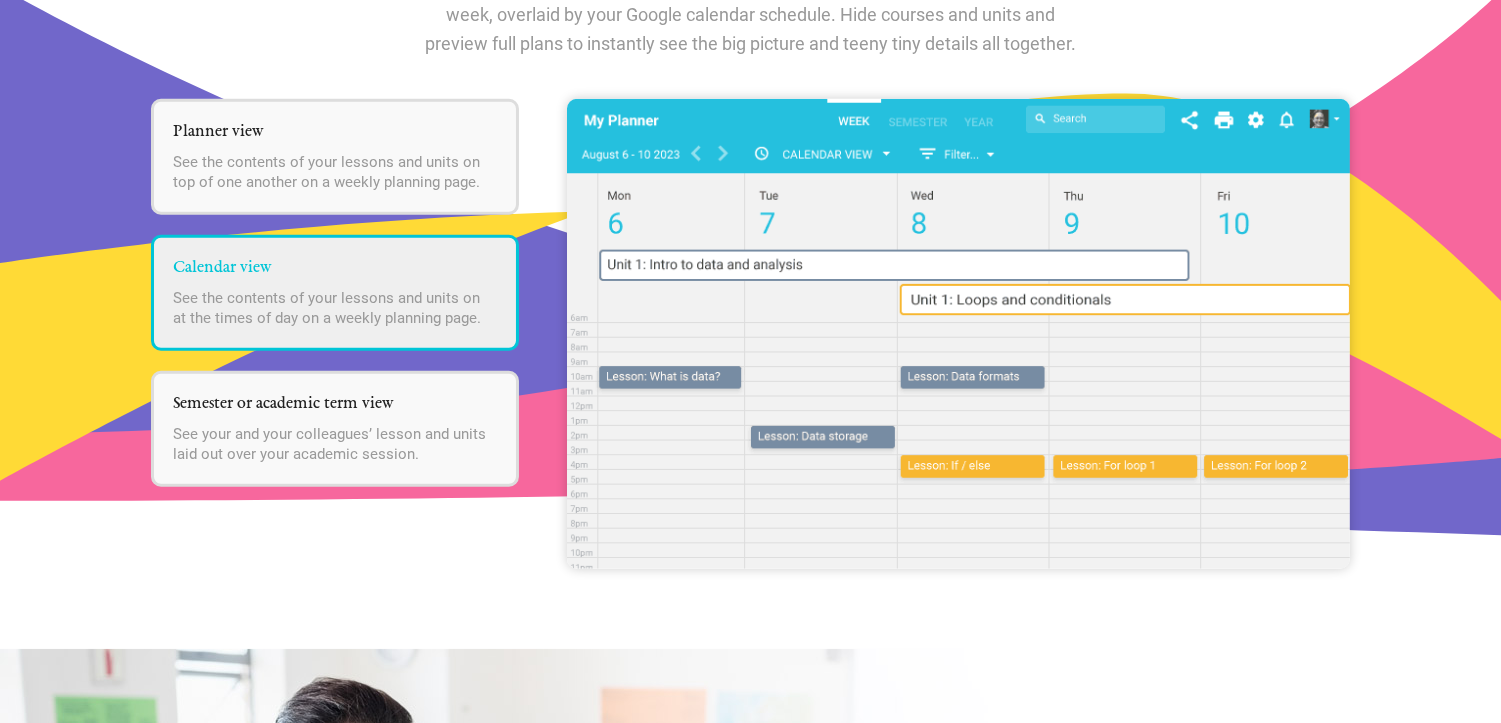 click on "See the contents of your lessons and units on at the times of day on a weekly planning page." at bounding box center (335, 308) 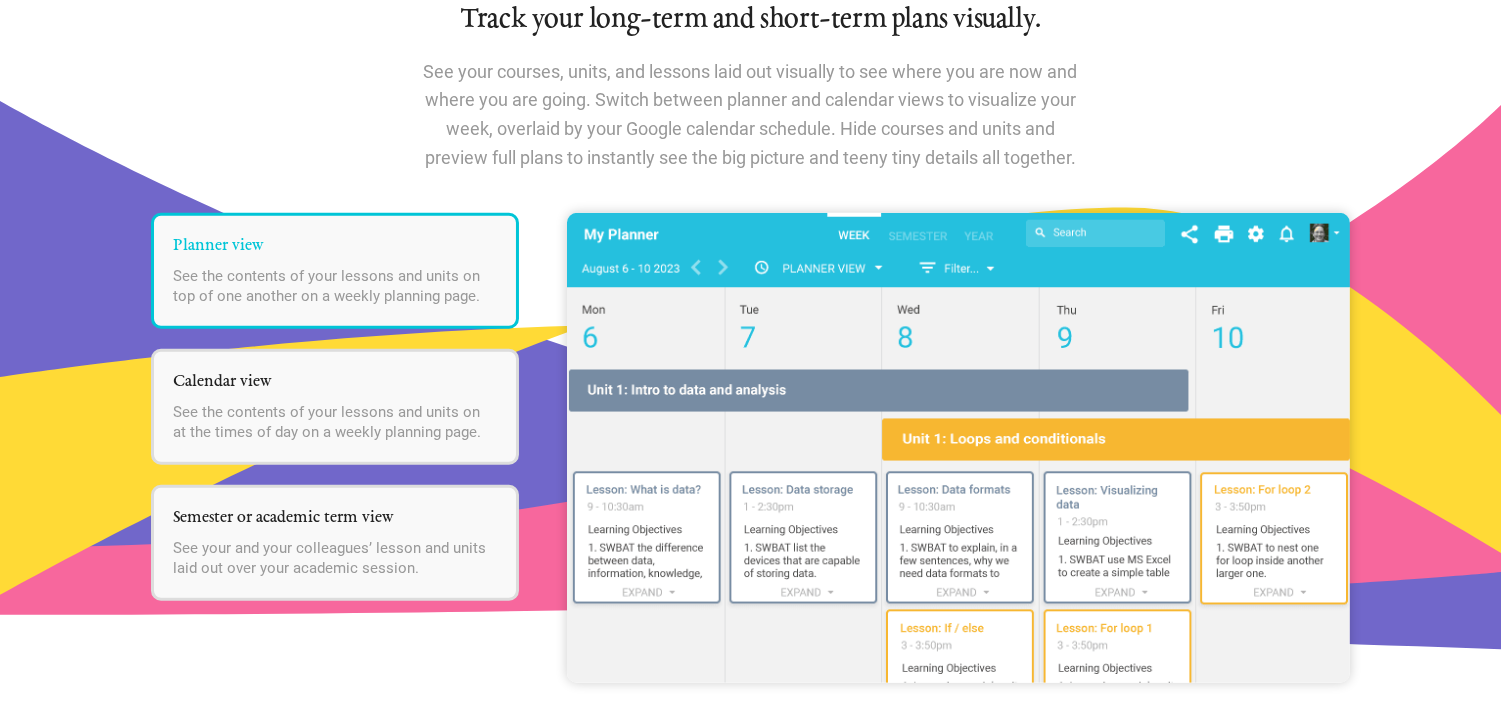 scroll, scrollTop: 2372, scrollLeft: 0, axis: vertical 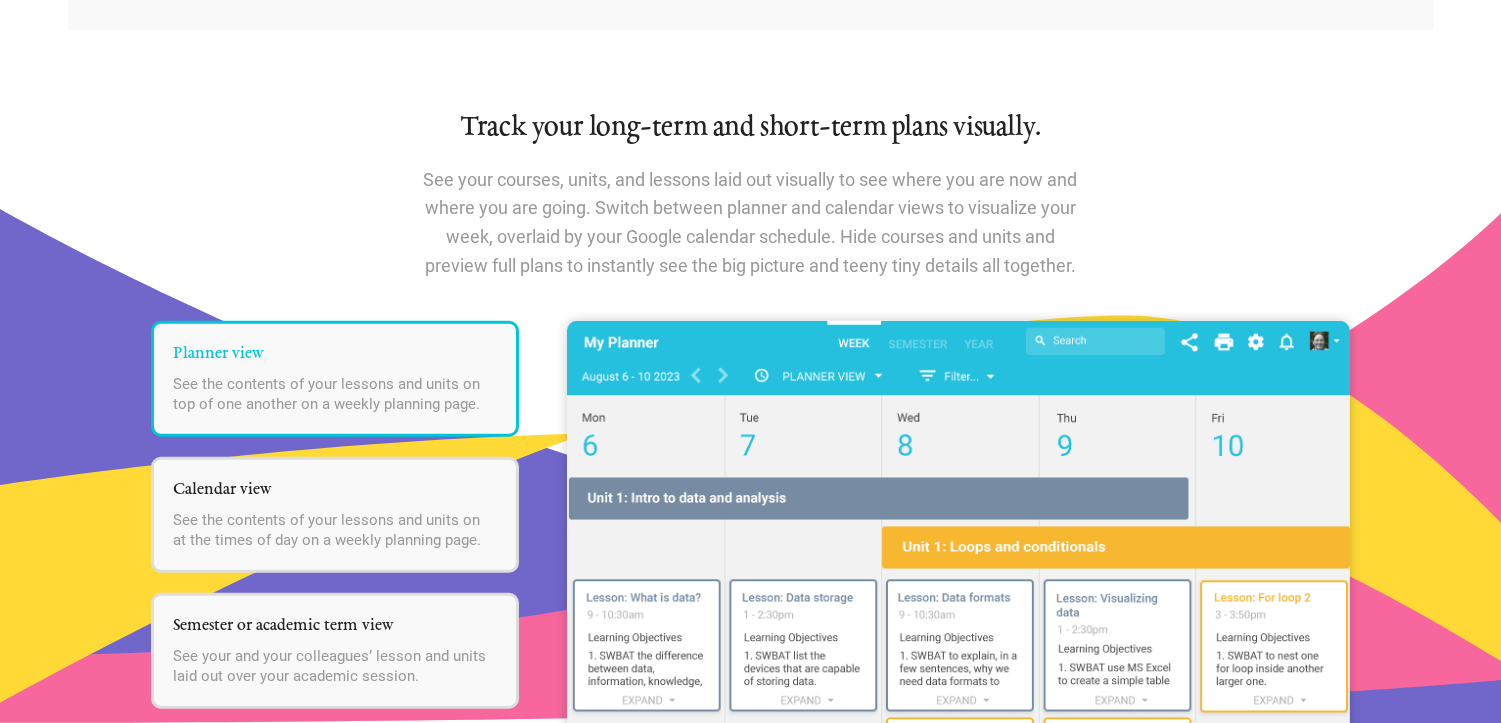 click on "Track your long-term and short-term plans visually." at bounding box center [751, 128] 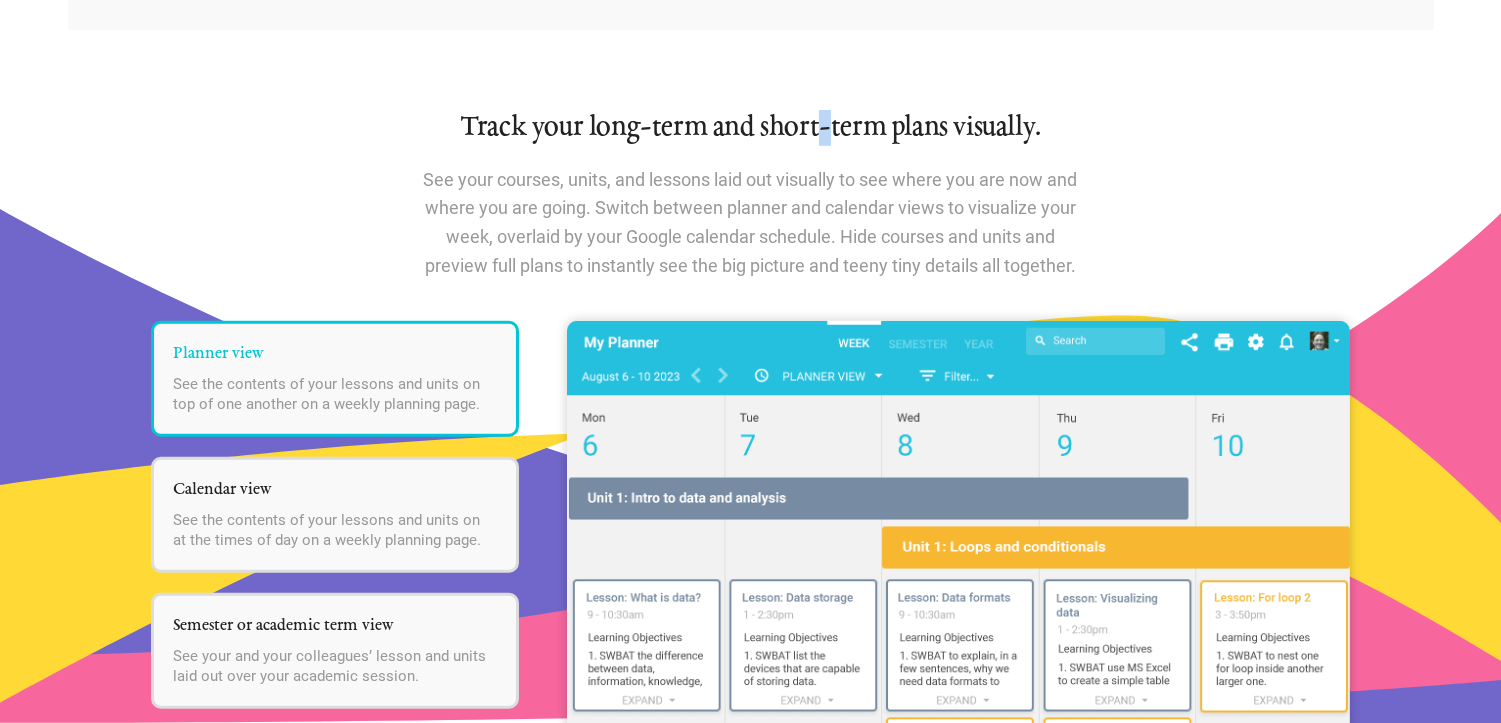 click on "Track your long-term and short-term plans visually." at bounding box center [751, 128] 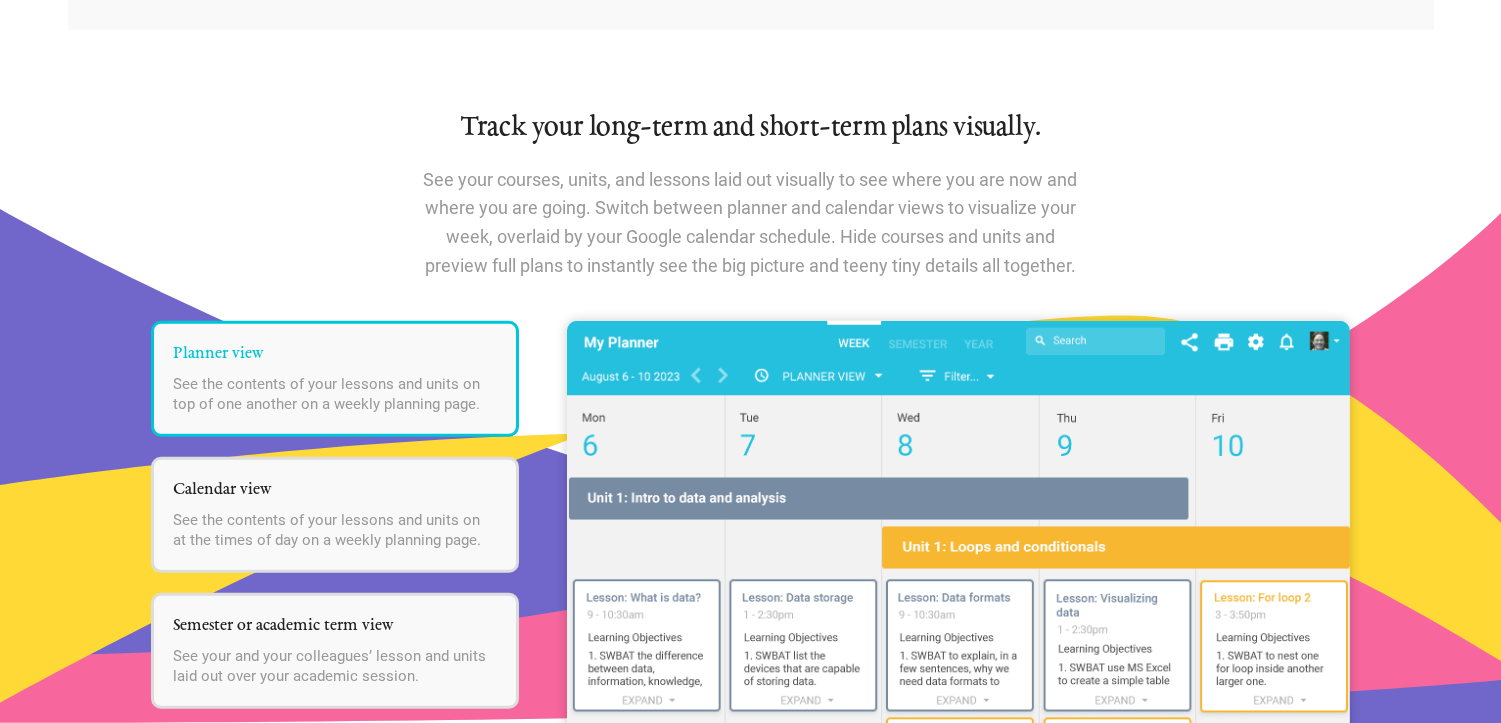 click on "Track your long-term and short-term plans visually." at bounding box center (751, 128) 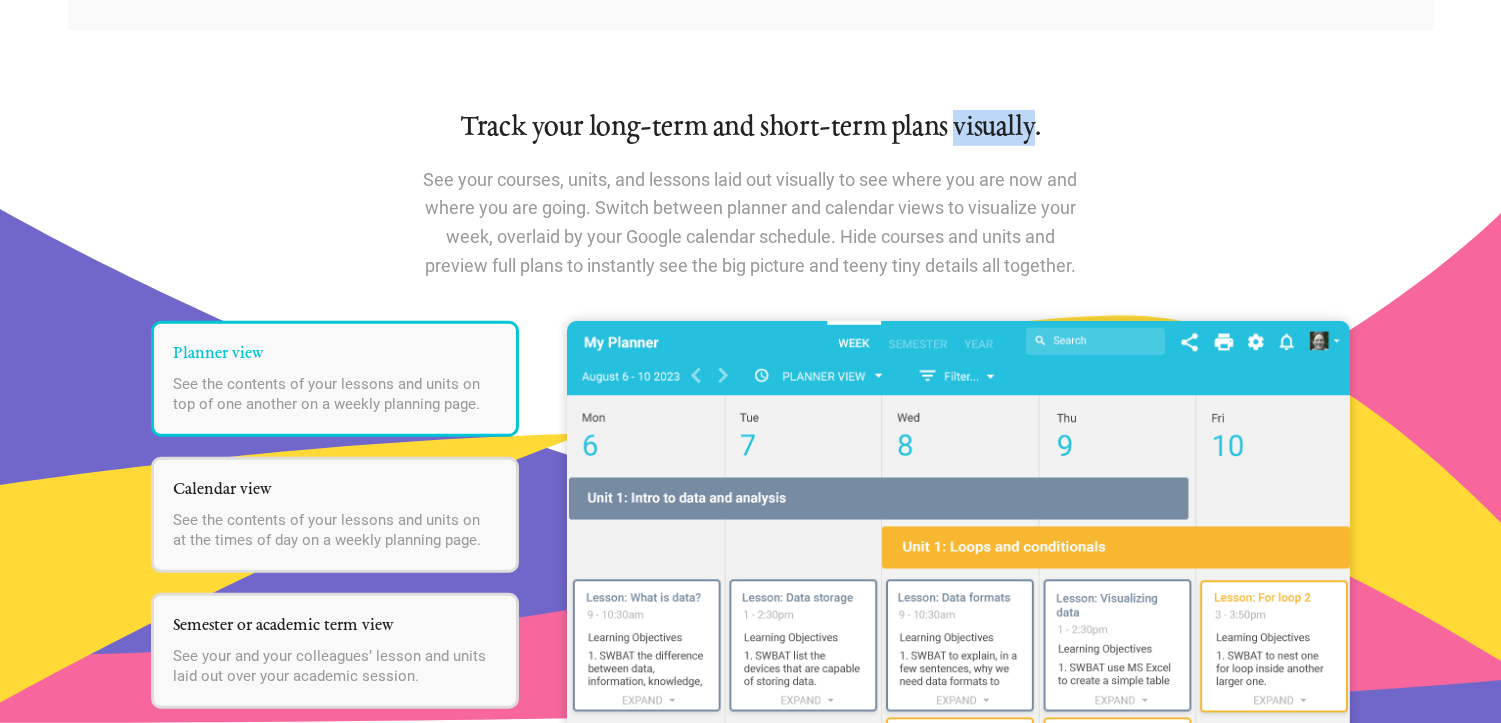 click on "Track your long-term and short-term plans visually." at bounding box center (751, 128) 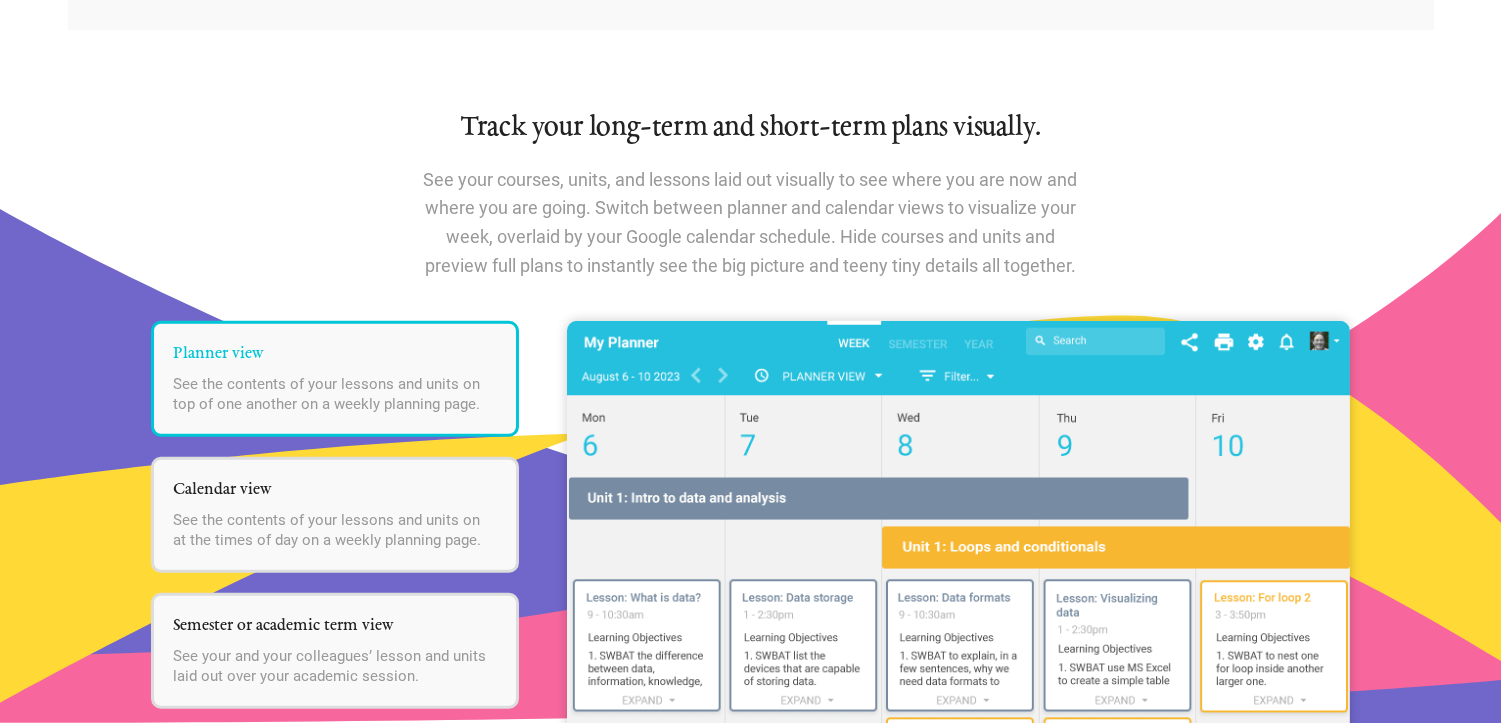 click on "See your courses, units, and lessons laid out visually to see where you are now and where
you are going. Switch between planner and calendar views to visualize your week,
overlaid by your Google calendar schedule. Hide courses and units and preview full plans
to instantly see the big picture and teeny tiny details all together." at bounding box center (751, 223) 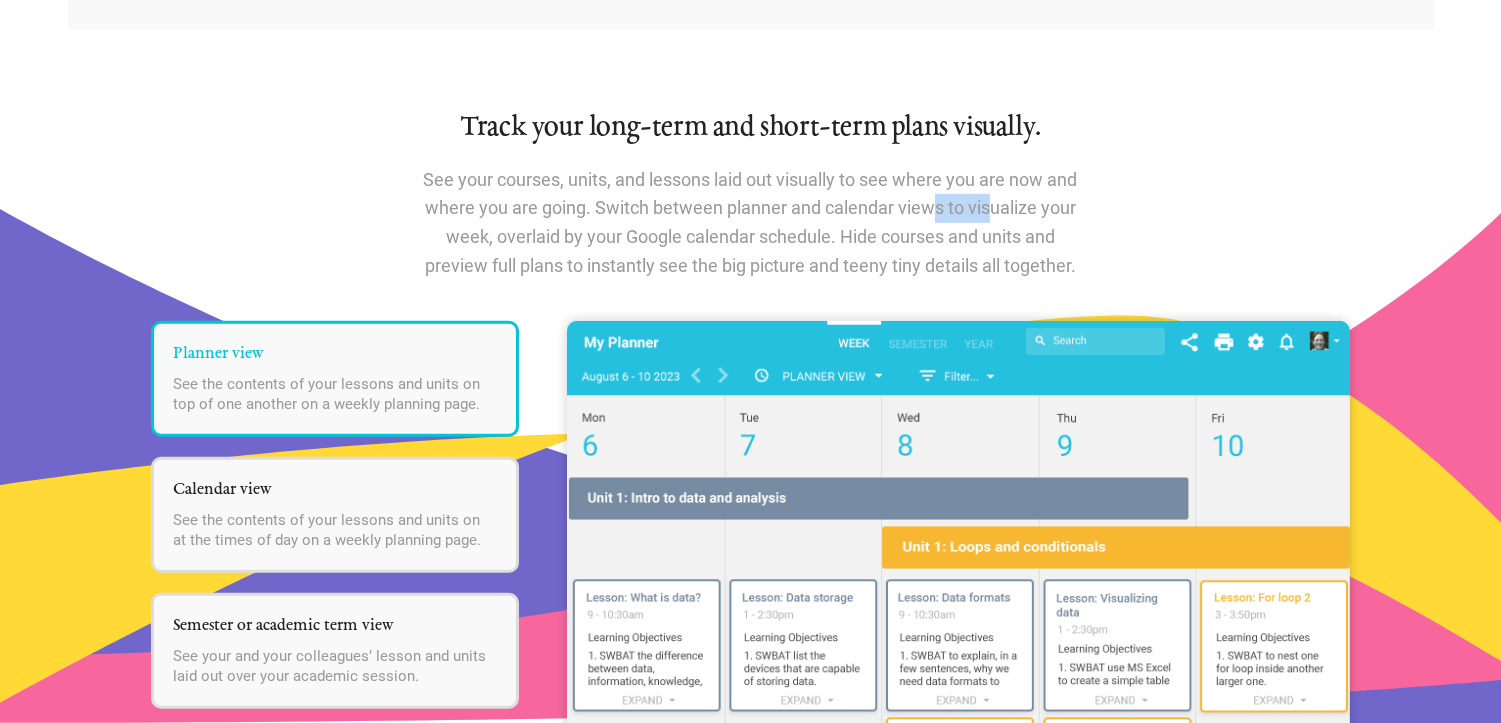 click on "See your courses, units, and lessons laid out visually to see where you are now and where
you are going. Switch between planner and calendar views to visualize your week,
overlaid by your Google calendar schedule. Hide courses and units and preview full plans
to instantly see the big picture and teeny tiny details all together." at bounding box center (751, 223) 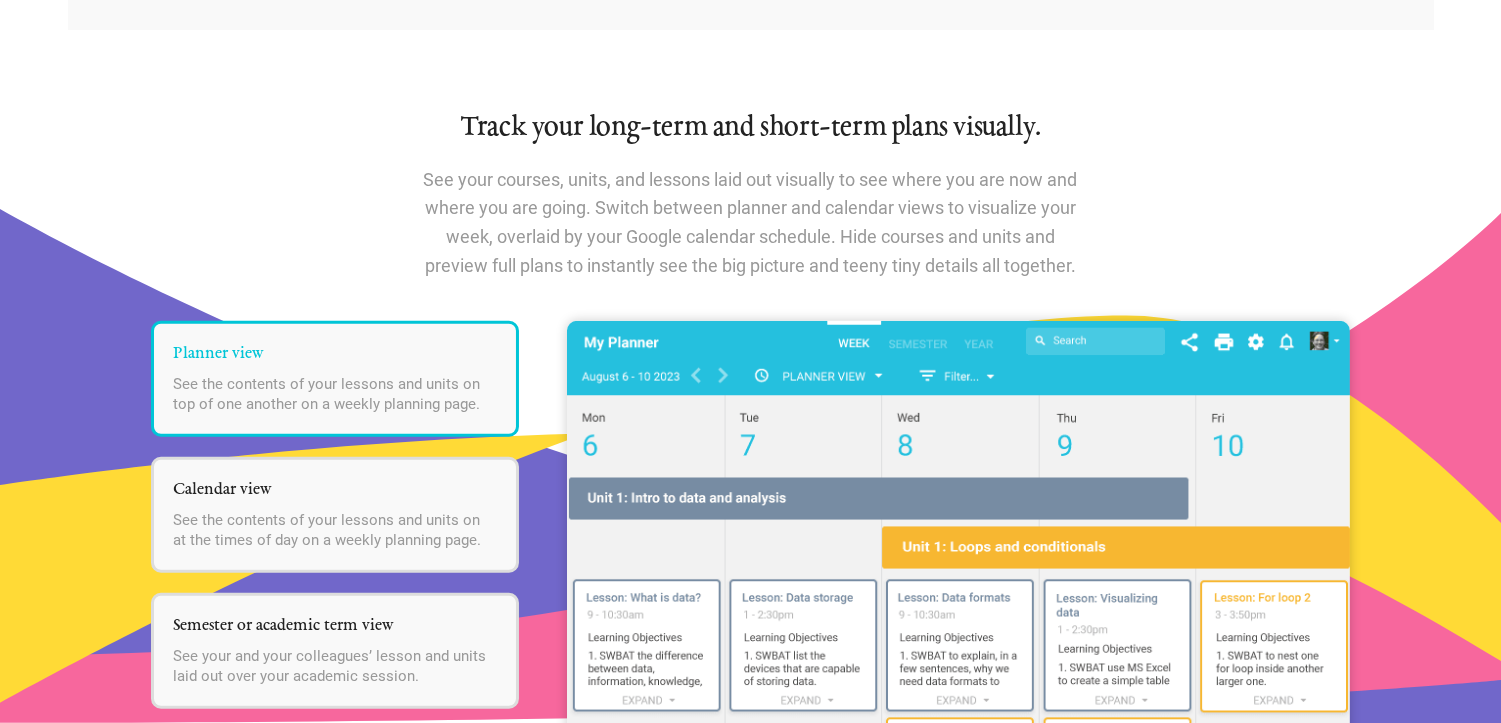 click on "See your courses, units, and lessons laid out visually to see where you are now and where
you are going. Switch between planner and calendar views to visualize your week,
overlaid by your Google calendar schedule. Hide courses and units and preview full plans
to instantly see the big picture and teeny tiny details all together." at bounding box center [751, 223] 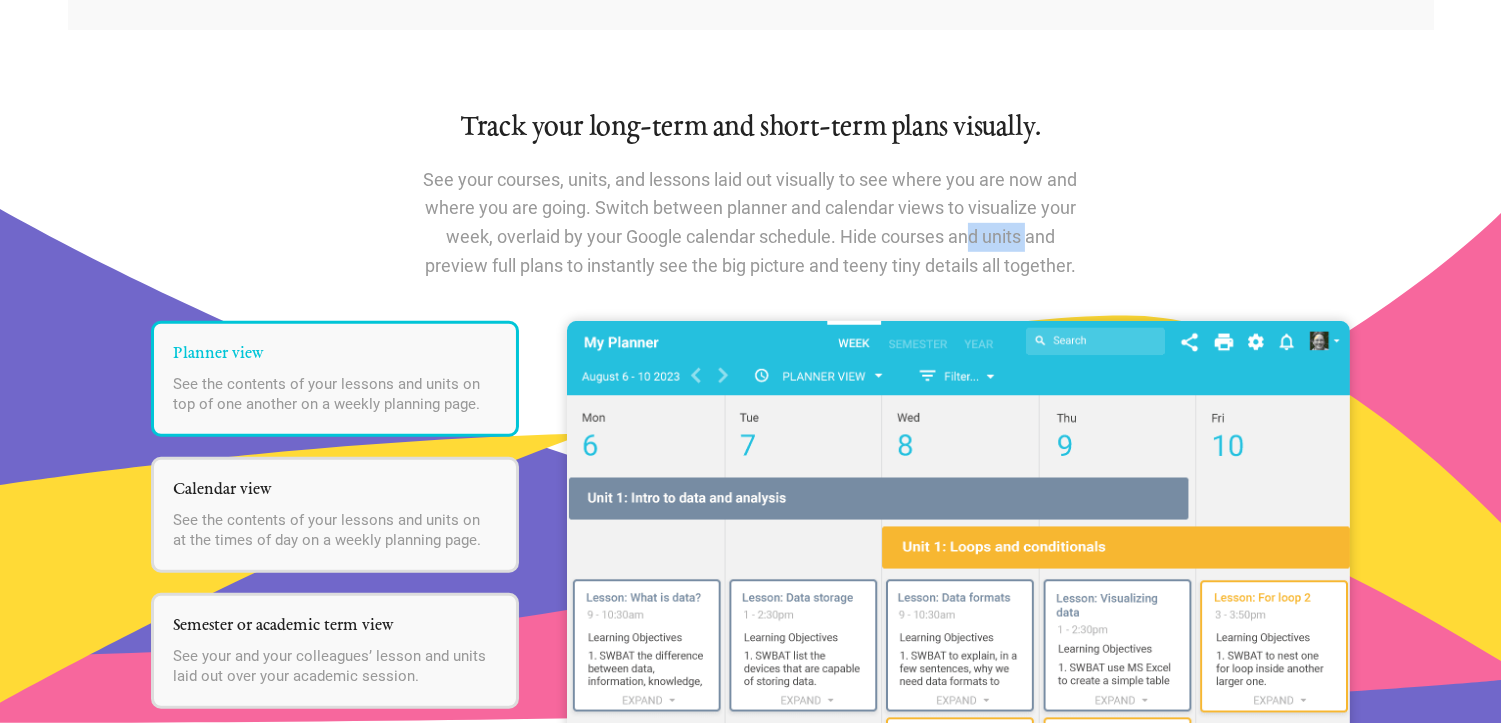 click on "See your courses, units, and lessons laid out visually to see where you are now and where
you are going. Switch between planner and calendar views to visualize your week,
overlaid by your Google calendar schedule. Hide courses and units and preview full plans
to instantly see the big picture and teeny tiny details all together." at bounding box center [751, 223] 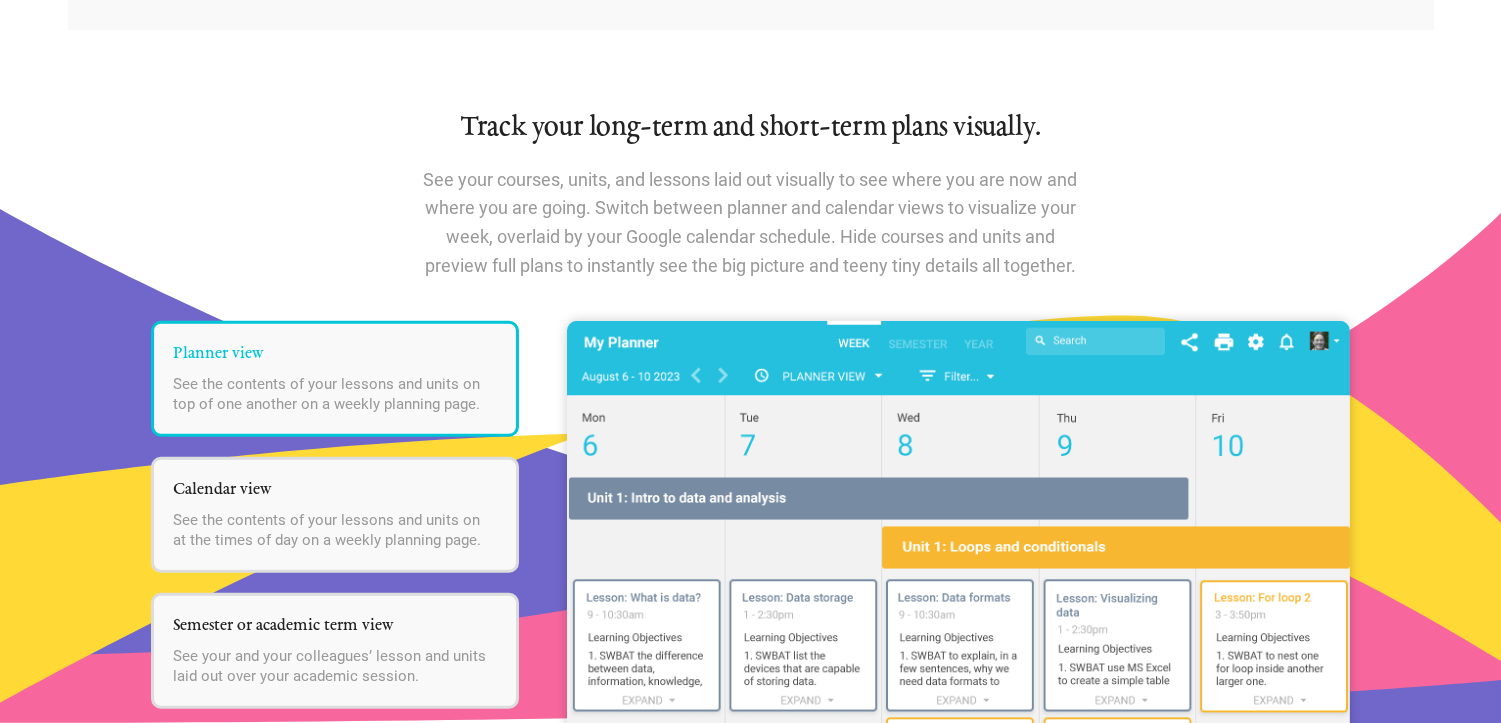 click on "See your courses, units, and lessons laid out visually to see where you are now and where
you are going. Switch between planner and calendar views to visualize your week,
overlaid by your Google calendar schedule. Hide courses and units and preview full plans
to instantly see the big picture and teeny tiny details all together." at bounding box center (751, 223) 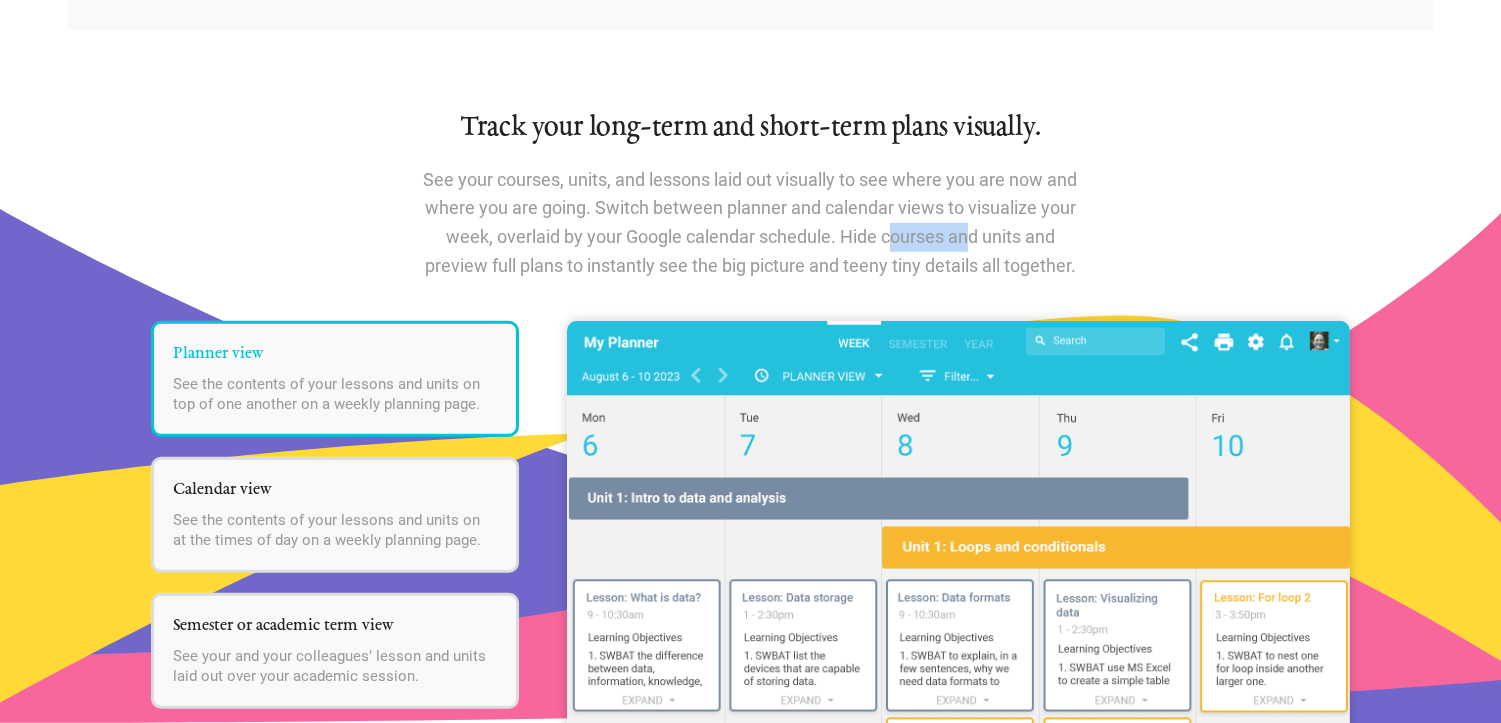 click on "See your courses, units, and lessons laid out visually to see where you are now and where
you are going. Switch between planner and calendar views to visualize your week,
overlaid by your Google calendar schedule. Hide courses and units and preview full plans
to instantly see the big picture and teeny tiny details all together." at bounding box center (751, 223) 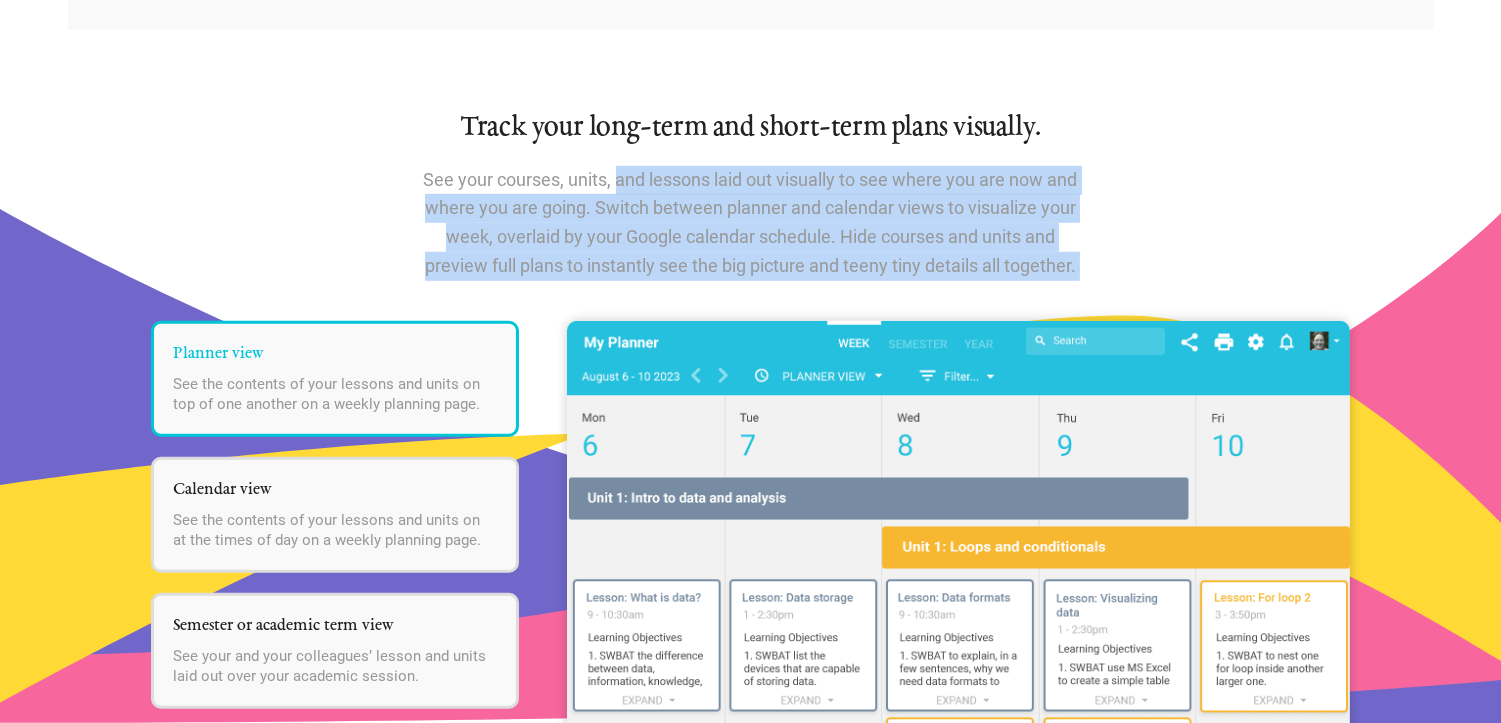 click on "See your courses, units, and lessons laid out visually to see where you are now and where
you are going. Switch between planner and calendar views to visualize your week,
overlaid by your Google calendar schedule. Hide courses and units and preview full plans
to instantly see the big picture and teeny tiny details all together." at bounding box center [751, 223] 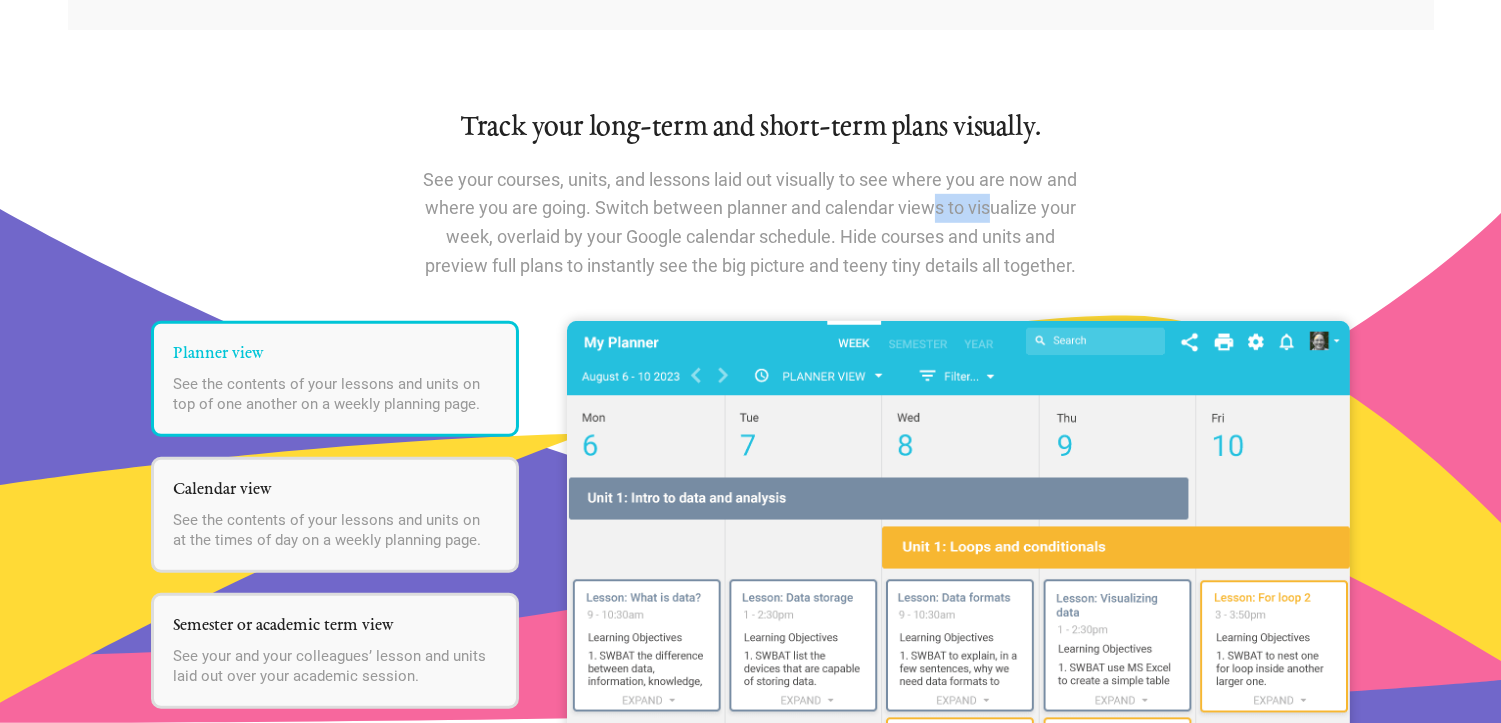 click on "See your courses, units, and lessons laid out visually to see where you are now and where
you are going. Switch between planner and calendar views to visualize your week,
overlaid by your Google calendar schedule. Hide courses and units and preview full plans
to instantly see the big picture and teeny tiny details all together." at bounding box center [751, 223] 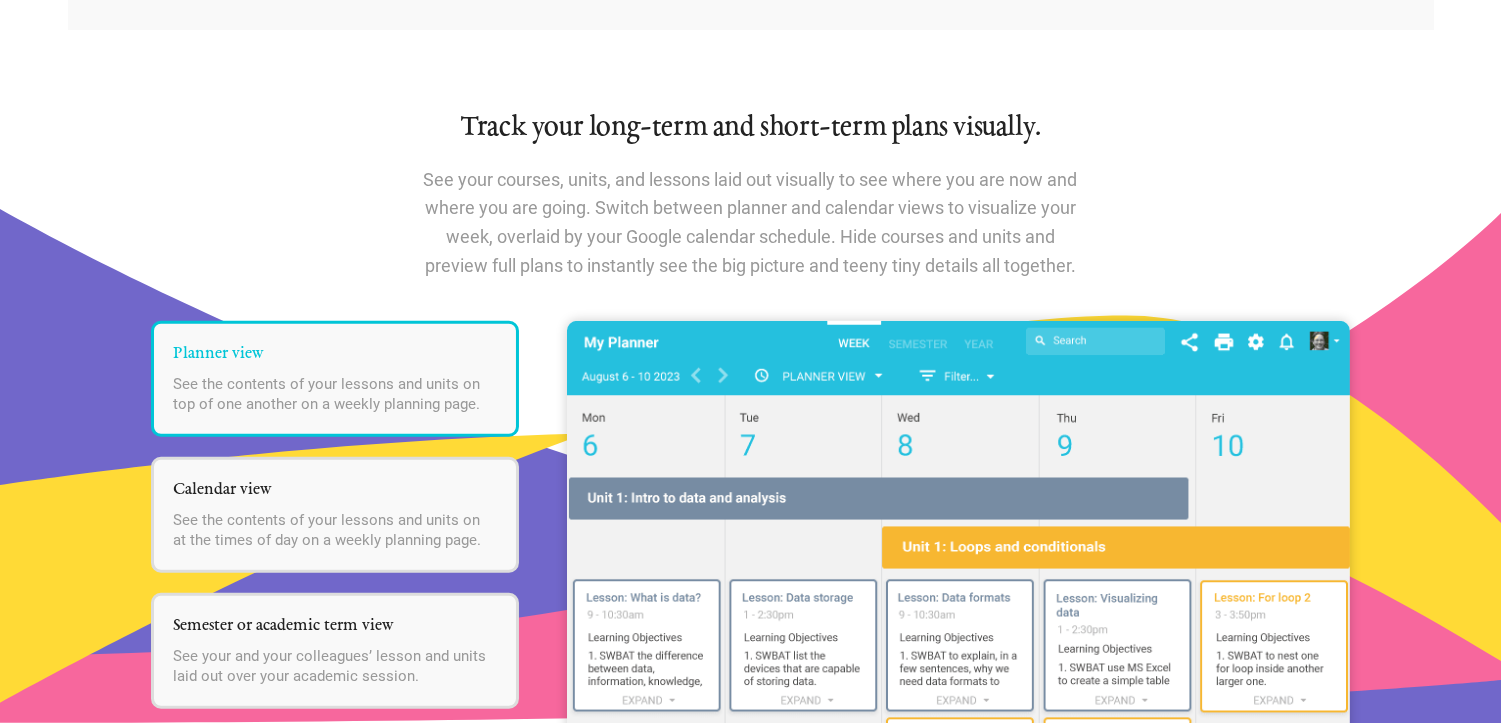 click on "See your courses, units, and lessons laid out visually to see where you are now and where
you are going. Switch between planner and calendar views to visualize your week,
overlaid by your Google calendar schedule. Hide courses and units and preview full plans
to instantly see the big picture and teeny tiny details all together." at bounding box center [751, 223] 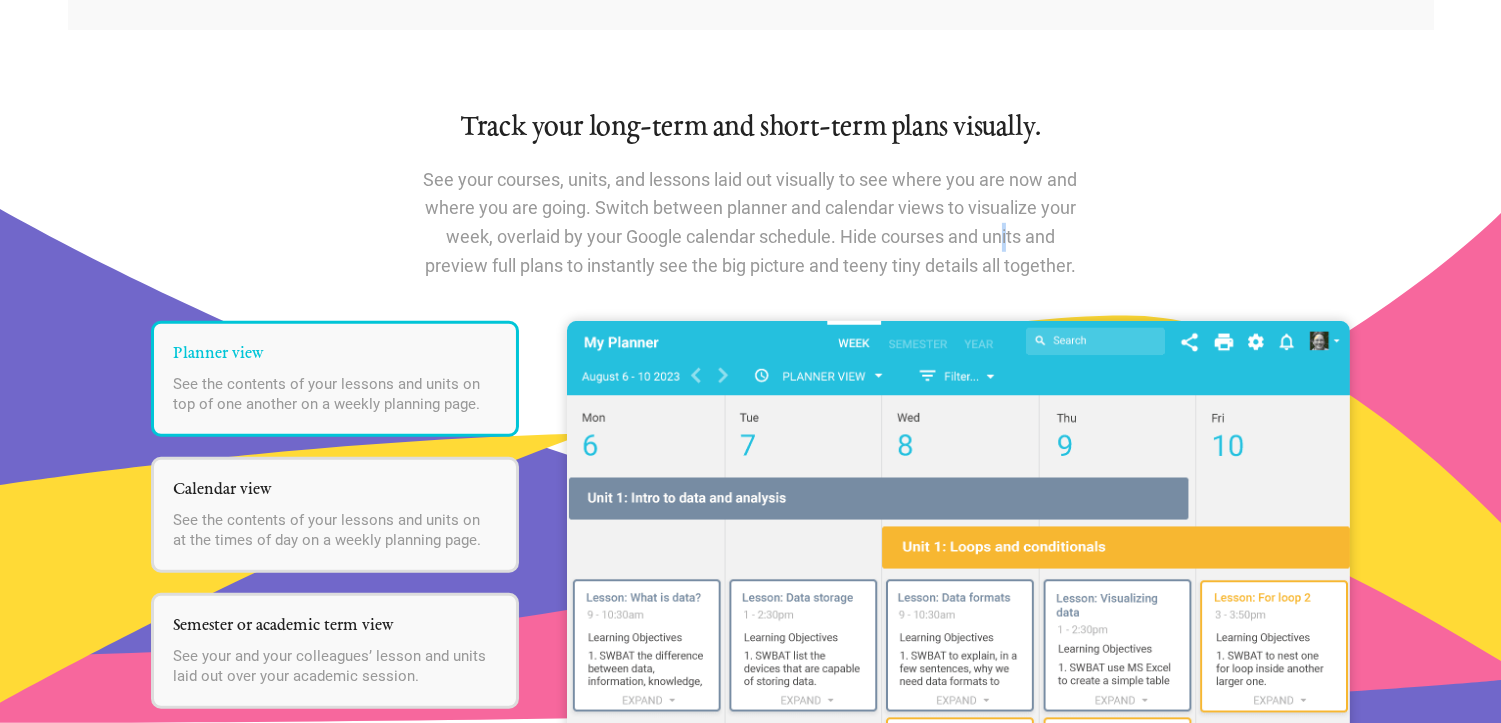 click on "See your courses, units, and lessons laid out visually to see where you are now and where
you are going. Switch between planner and calendar views to visualize your week,
overlaid by your Google calendar schedule. Hide courses and units and preview full plans
to instantly see the big picture and teeny tiny details all together." at bounding box center (751, 223) 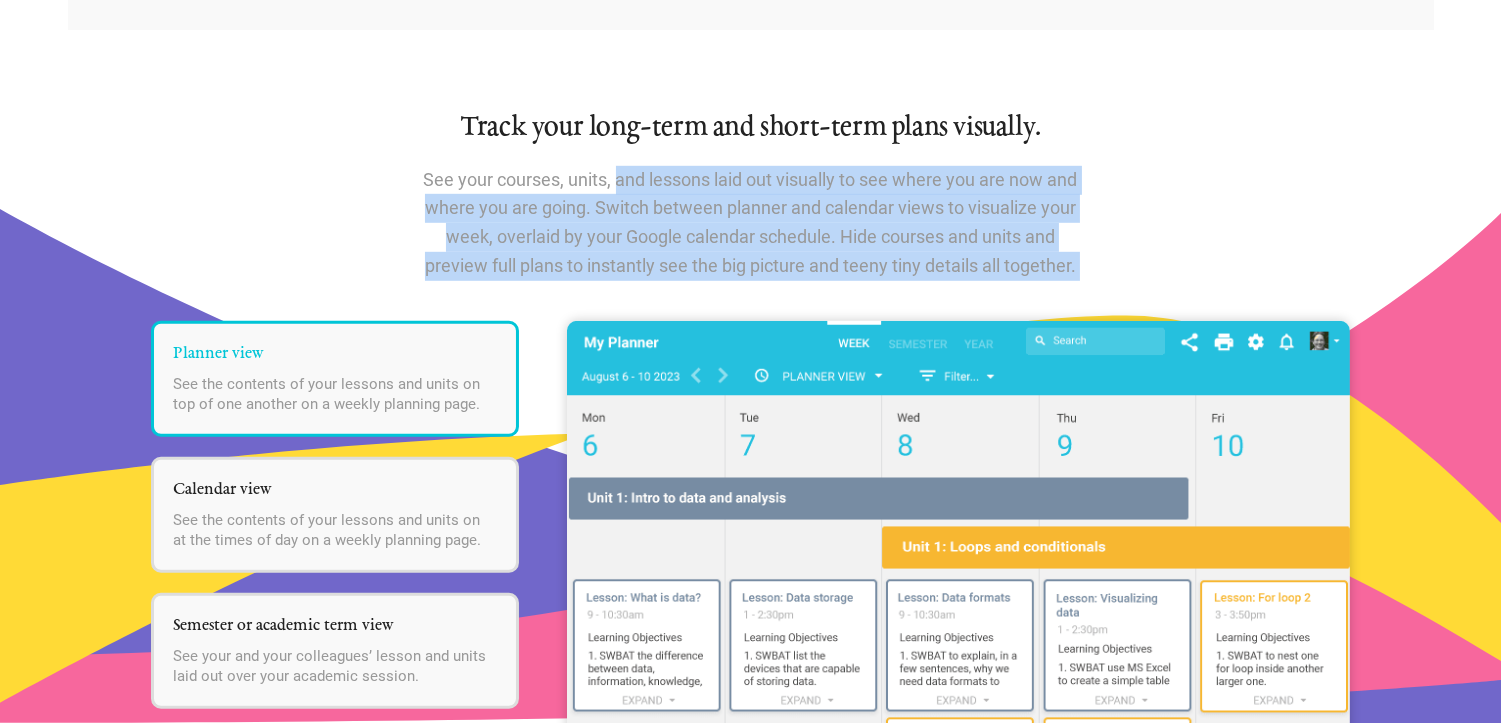 click on "See your courses, units, and lessons laid out visually to see where you are now and where
you are going. Switch between planner and calendar views to visualize your week,
overlaid by your Google calendar schedule. Hide courses and units and preview full plans
to instantly see the big picture and teeny tiny details all together." at bounding box center [751, 223] 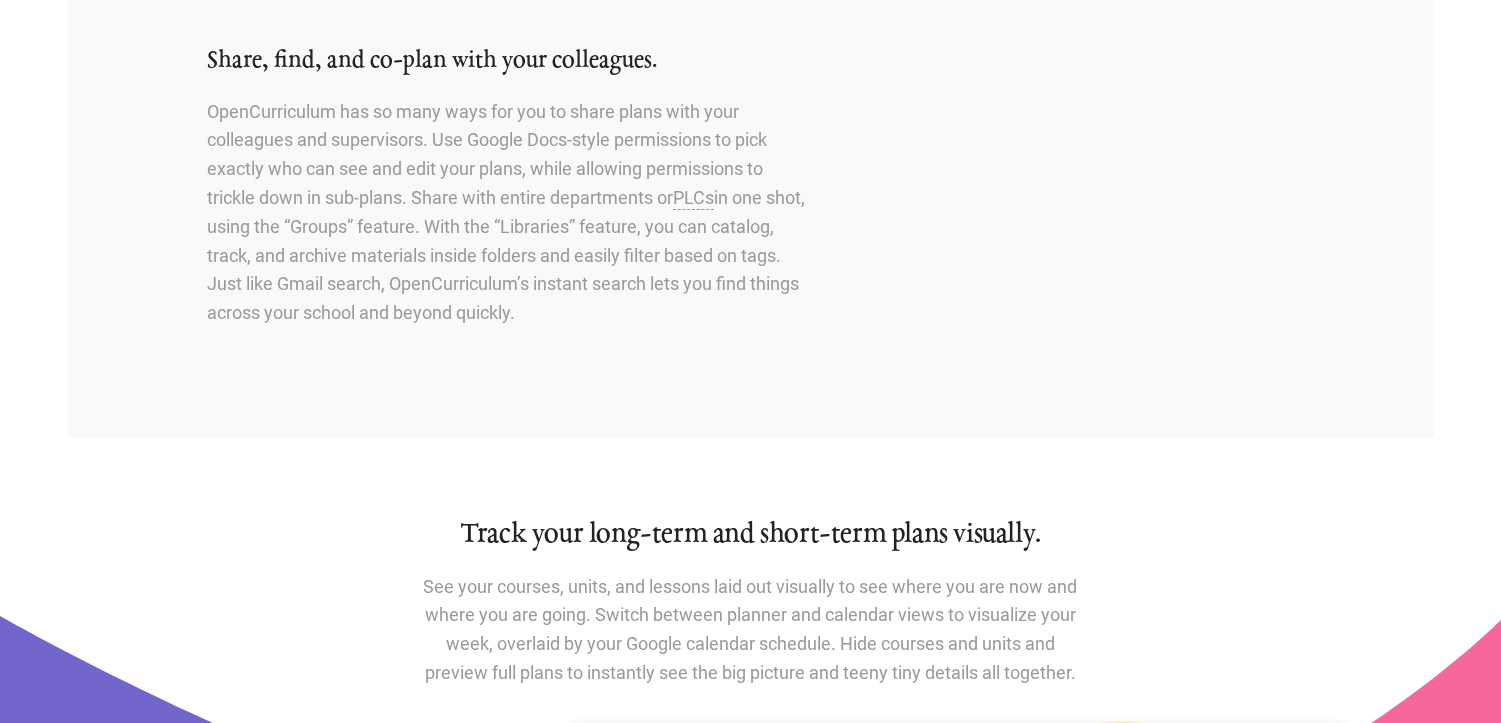 scroll, scrollTop: 1945, scrollLeft: 0, axis: vertical 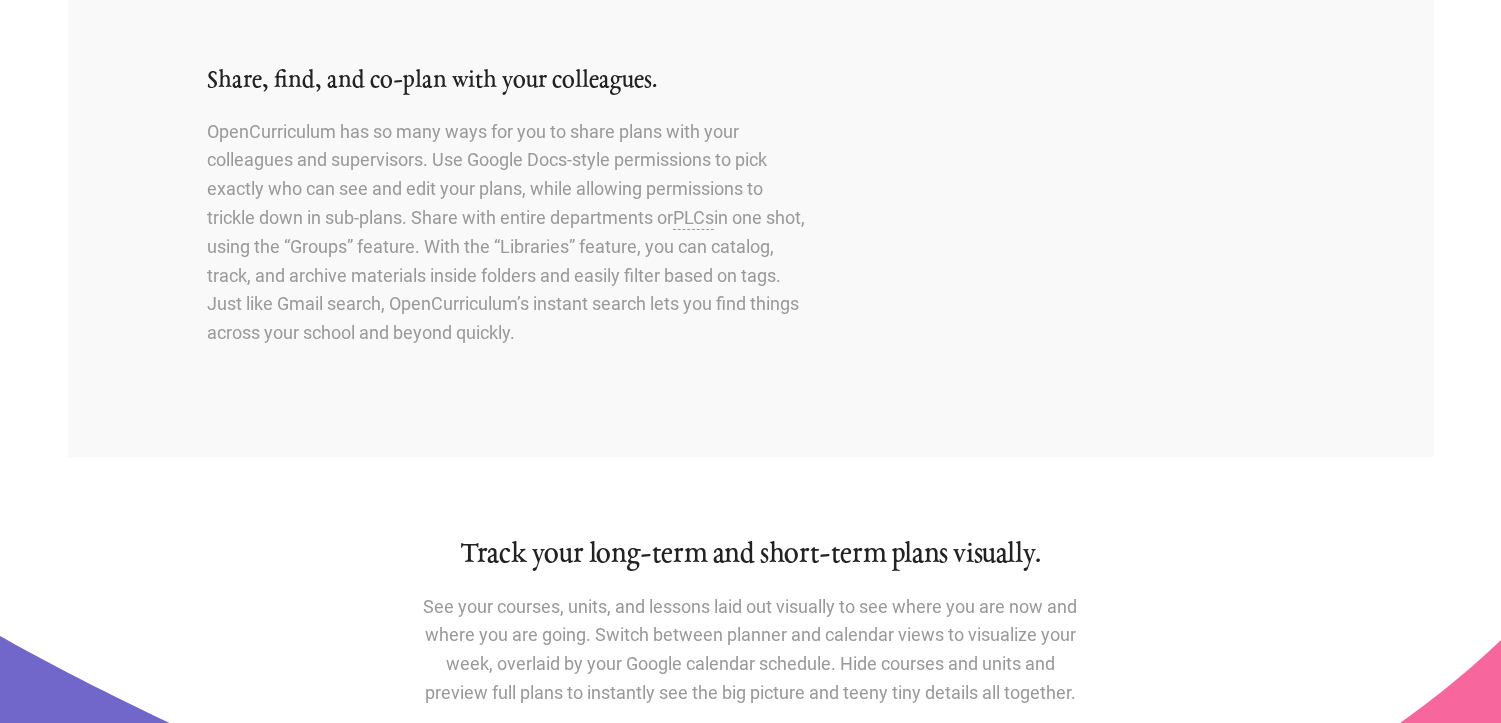 click at bounding box center (1183, 207) 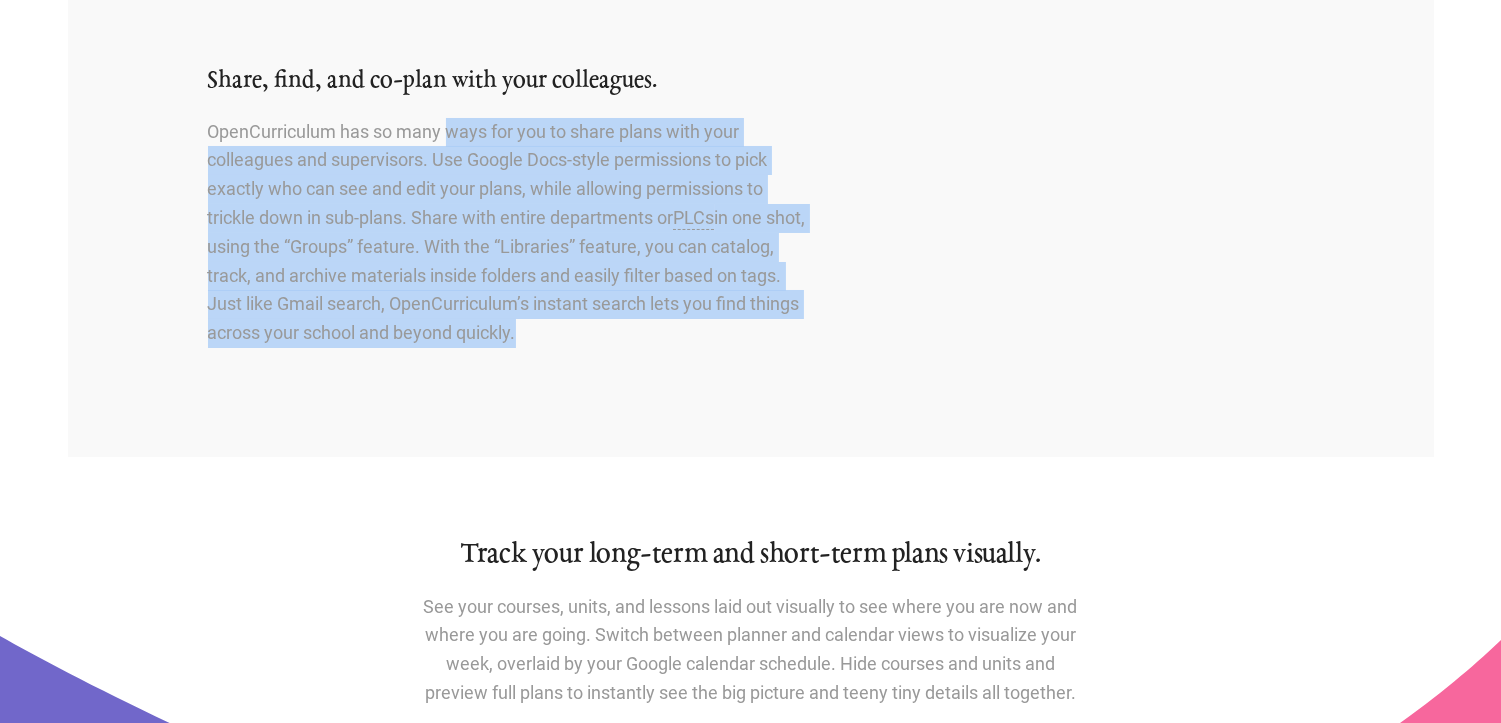 click on "OpenCurriculum has so many ways for you to share plans
with your colleagues and supervisors. Use Google Docs-style
permissions to pick exactly who can see and edit your plans,
while allowing permissions to trickle down in sub-plans. Share
with entire departments or  PLCs  in one shot, using the
“Groups” feature. With the “Libraries” feature, you can catalog,
track, and archive materials inside folders and easily filter
based on tags. Just like Gmail search, OpenCurriculum’s
instant search lets you find things across your school and
beyond quickly." at bounding box center [510, 233] 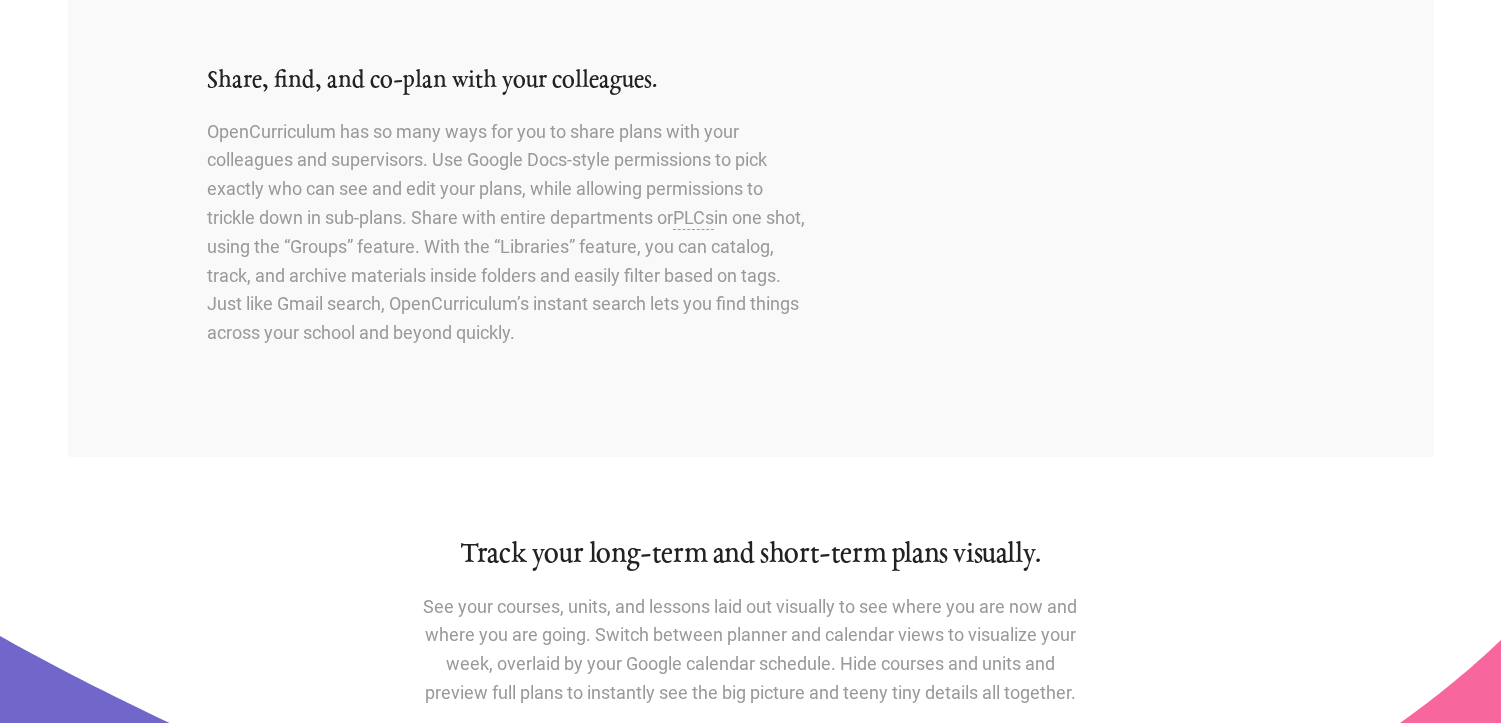 click on "OpenCurriculum has so many ways for you to share plans
with your colleagues and supervisors. Use Google Docs-style
permissions to pick exactly who can see and edit your plans,
while allowing permissions to trickle down in sub-plans. Share
with entire departments or  PLCs  in one shot, using the
“Groups” feature. With the “Libraries” feature, you can catalog,
track, and archive materials inside folders and easily filter
based on tags. Just like Gmail search, OpenCurriculum’s
instant search lets you find things across your school and
beyond quickly." at bounding box center [510, 233] 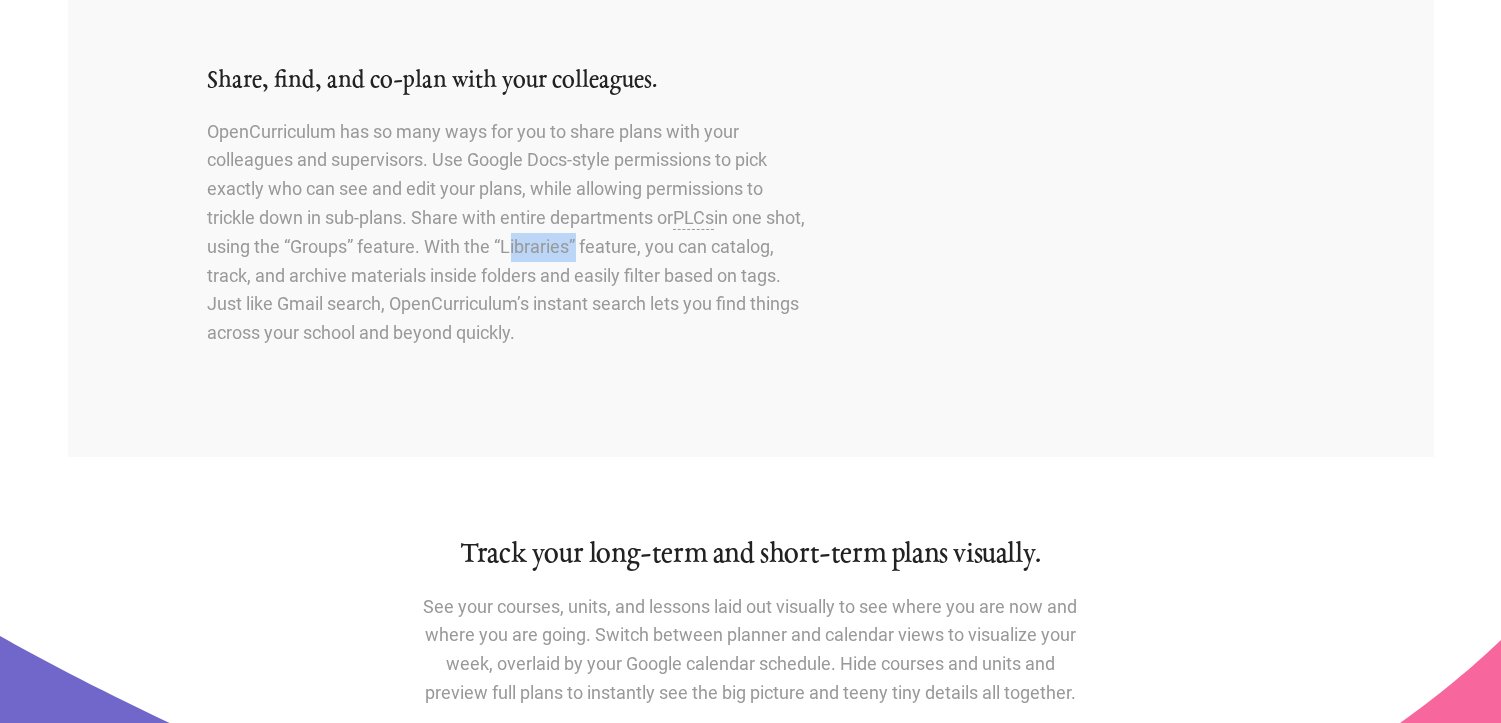 click on "OpenCurriculum has so many ways for you to share plans
with your colleagues and supervisors. Use Google Docs-style
permissions to pick exactly who can see and edit your plans,
while allowing permissions to trickle down in sub-plans. Share
with entire departments or  PLCs  in one shot, using the
“Groups” feature. With the “Libraries” feature, you can catalog,
track, and archive materials inside folders and easily filter
based on tags. Just like Gmail search, OpenCurriculum’s
instant search lets you find things across your school and
beyond quickly." at bounding box center (510, 233) 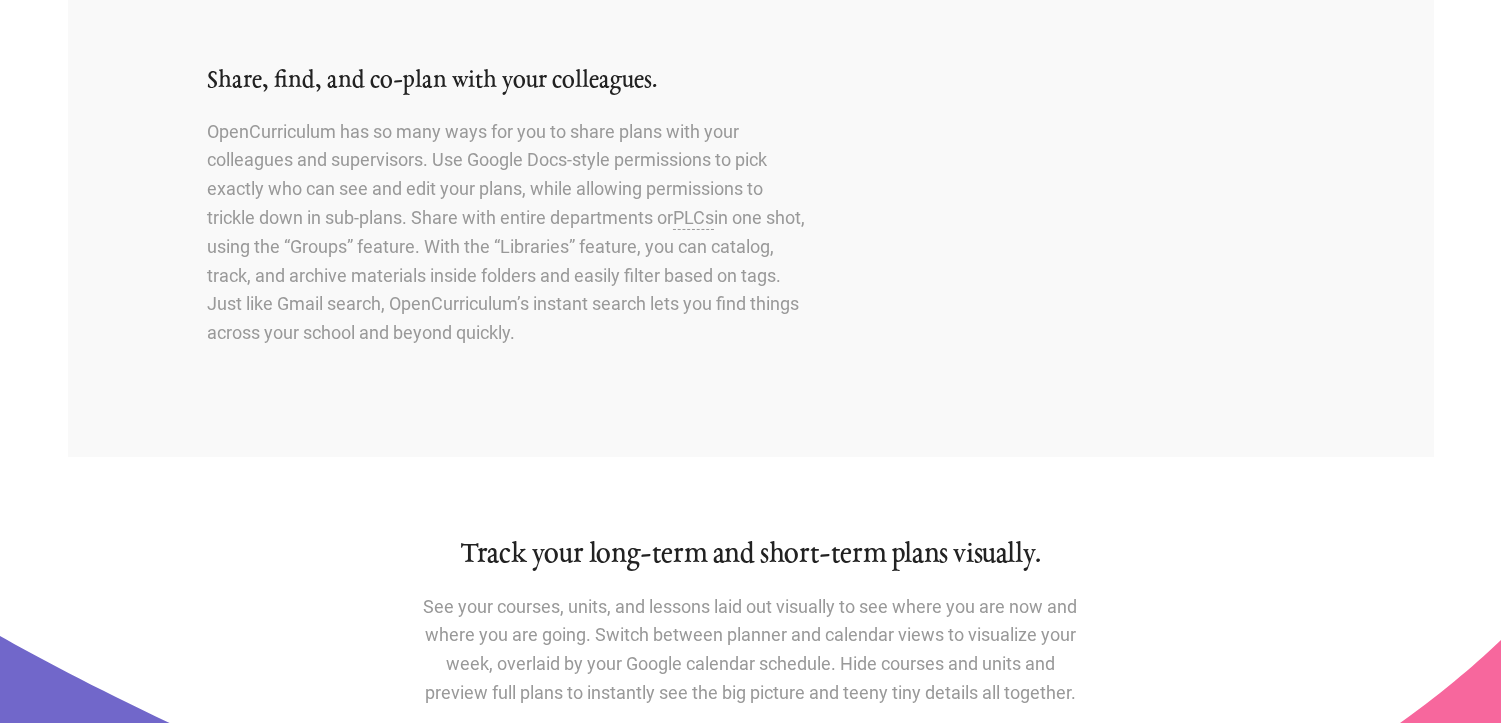 click on "OpenCurriculum has so many ways for you to share plans
with your colleagues and supervisors. Use Google Docs-style
permissions to pick exactly who can see and edit your plans,
while allowing permissions to trickle down in sub-plans. Share
with entire departments or  PLCs  in one shot, using the
“Groups” feature. With the “Libraries” feature, you can catalog,
track, and archive materials inside folders and easily filter
based on tags. Just like Gmail search, OpenCurriculum’s
instant search lets you find things across your school and
beyond quickly." at bounding box center [510, 233] 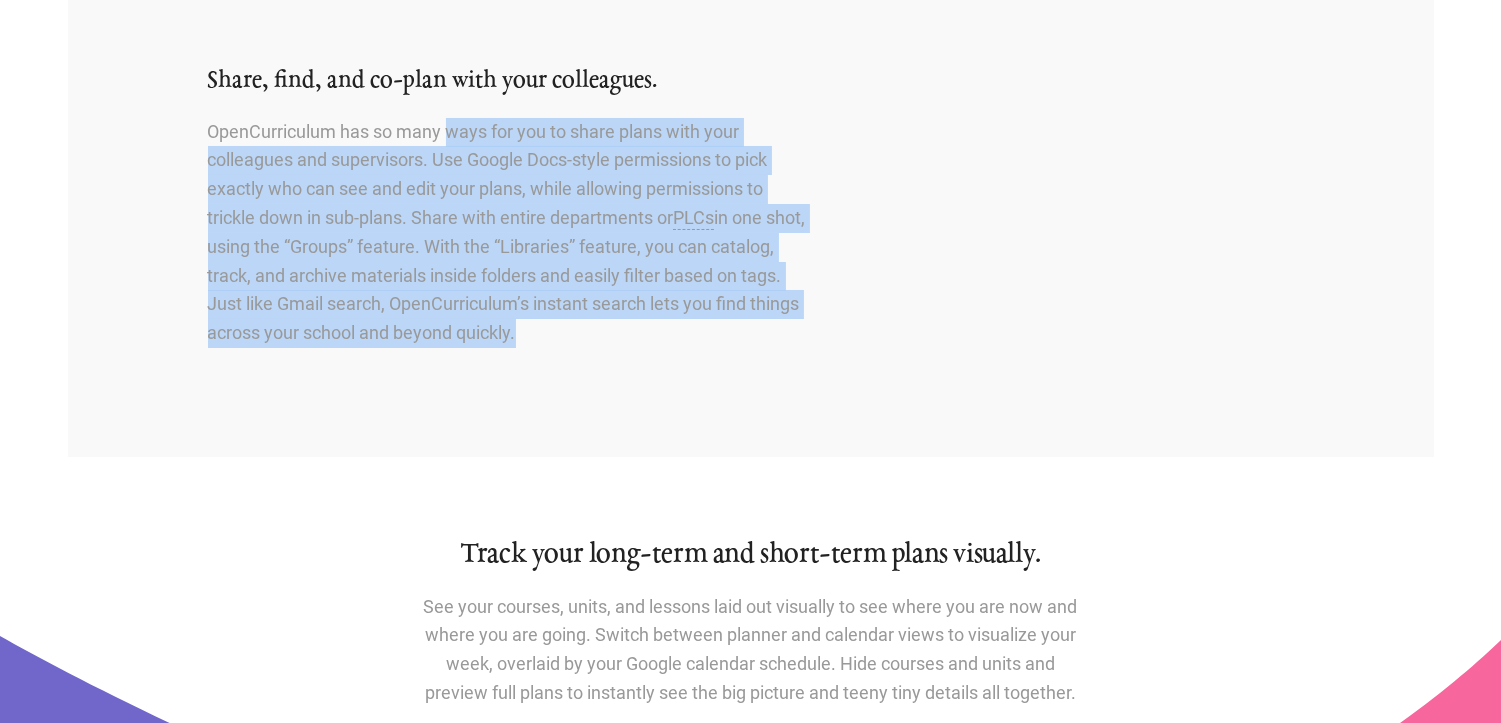 click on "OpenCurriculum has so many ways for you to share plans
with your colleagues and supervisors. Use Google Docs-style
permissions to pick exactly who can see and edit your plans,
while allowing permissions to trickle down in sub-plans. Share
with entire departments or  PLCs  in one shot, using the
“Groups” feature. With the “Libraries” feature, you can catalog,
track, and archive materials inside folders and easily filter
based on tags. Just like Gmail search, OpenCurriculum’s
instant search lets you find things across your school and
beyond quickly." at bounding box center (510, 233) 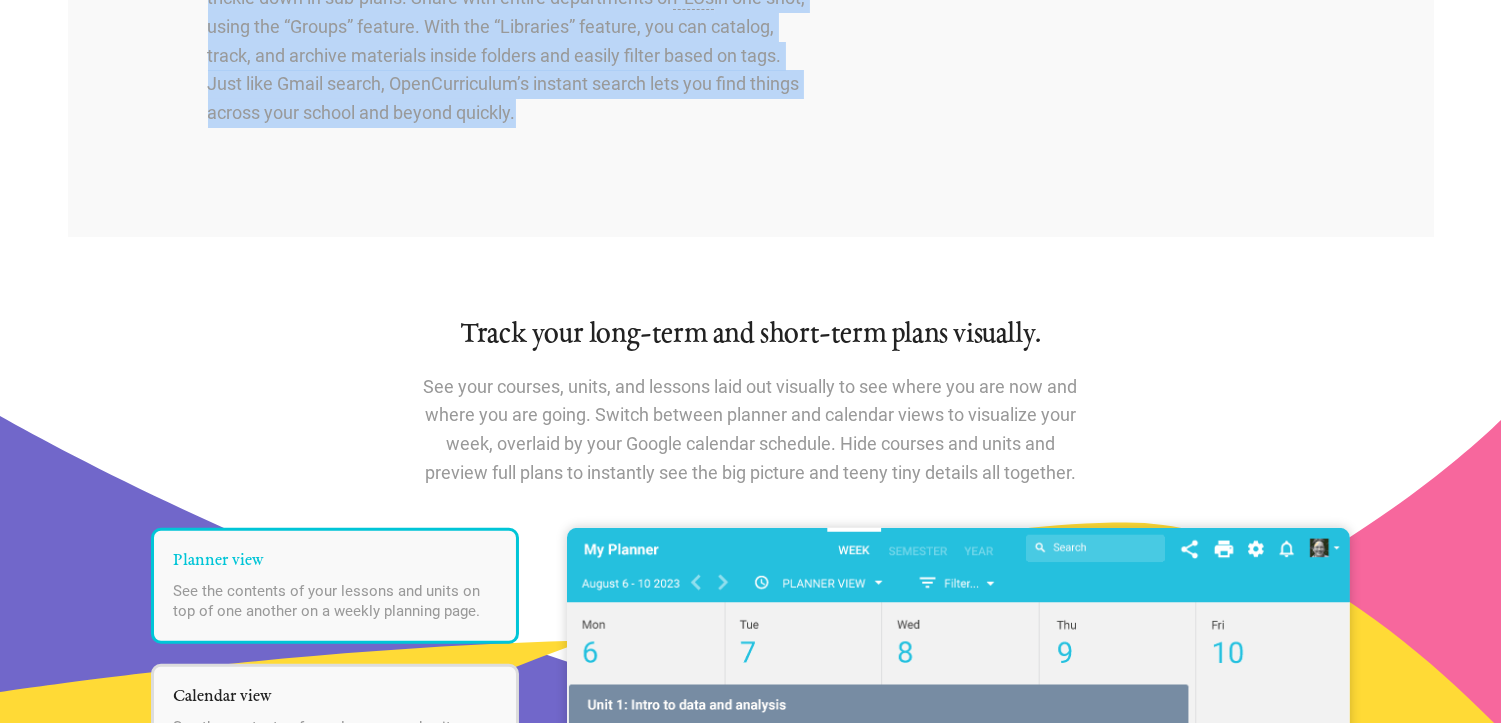 scroll, scrollTop: 2167, scrollLeft: 0, axis: vertical 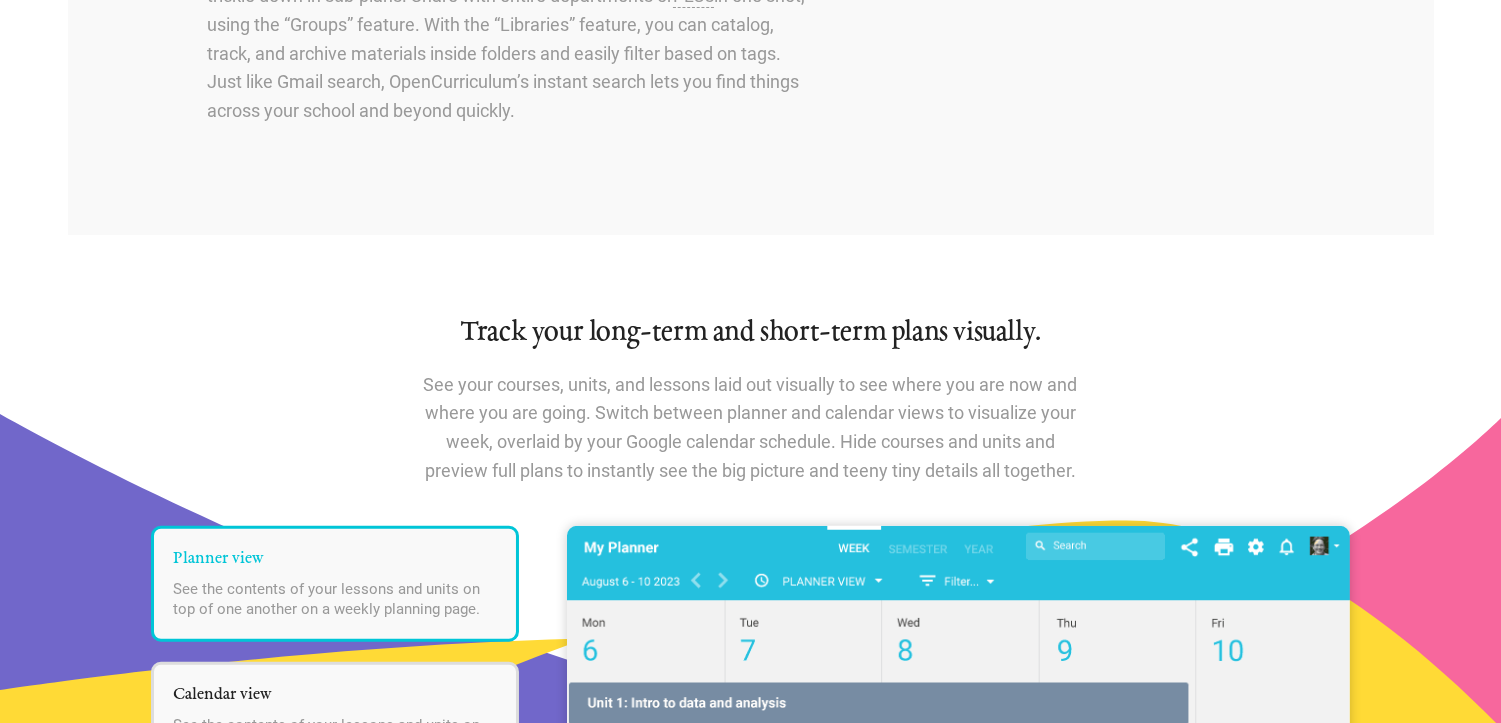 click on "See your courses, units, and lessons laid out visually to see where you are now and where
you are going. Switch between planner and calendar views to visualize your week,
overlaid by your Google calendar schedule. Hide courses and units and preview full plans
to instantly see the big picture and teeny tiny details all together." at bounding box center [751, 428] 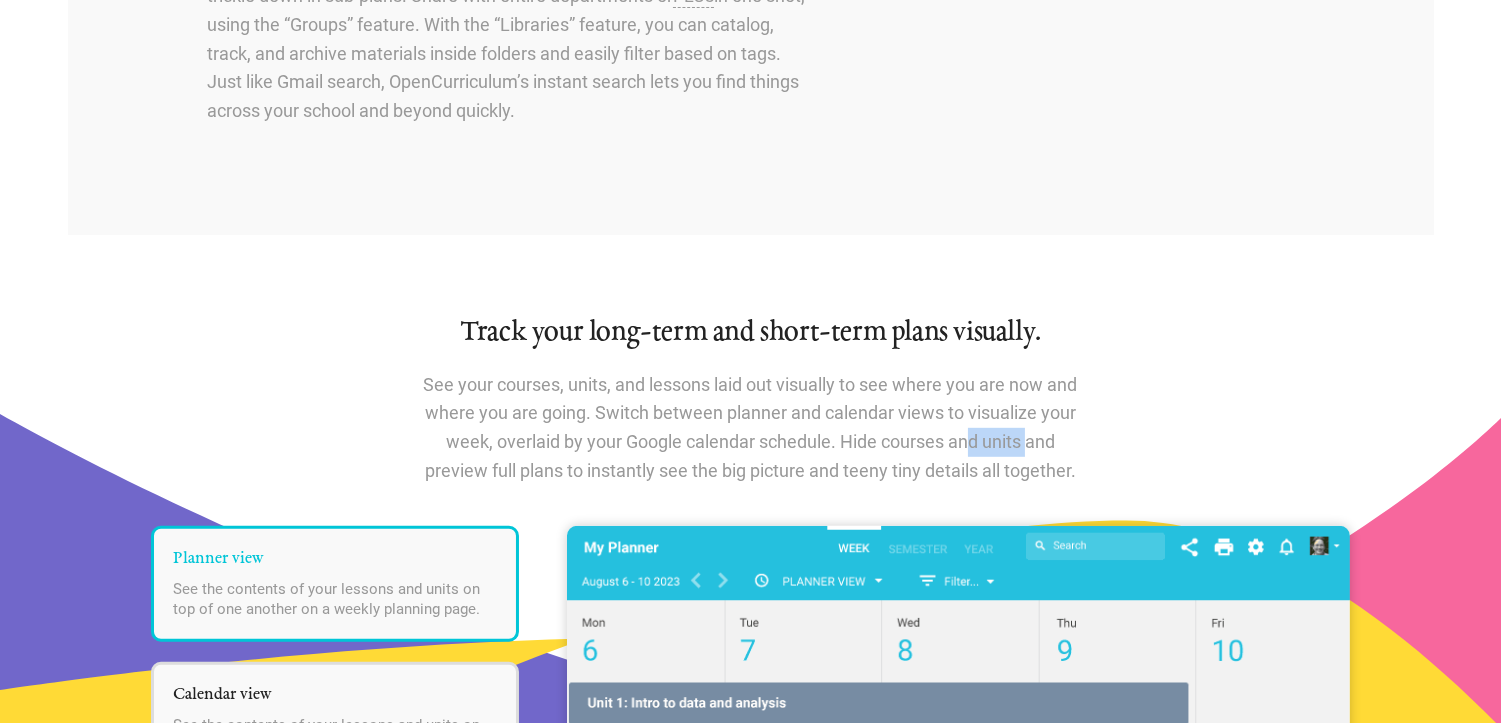 click on "See your courses, units, and lessons laid out visually to see where you are now and where
you are going. Switch between planner and calendar views to visualize your week,
overlaid by your Google calendar schedule. Hide courses and units and preview full plans
to instantly see the big picture and teeny tiny details all together." at bounding box center [751, 428] 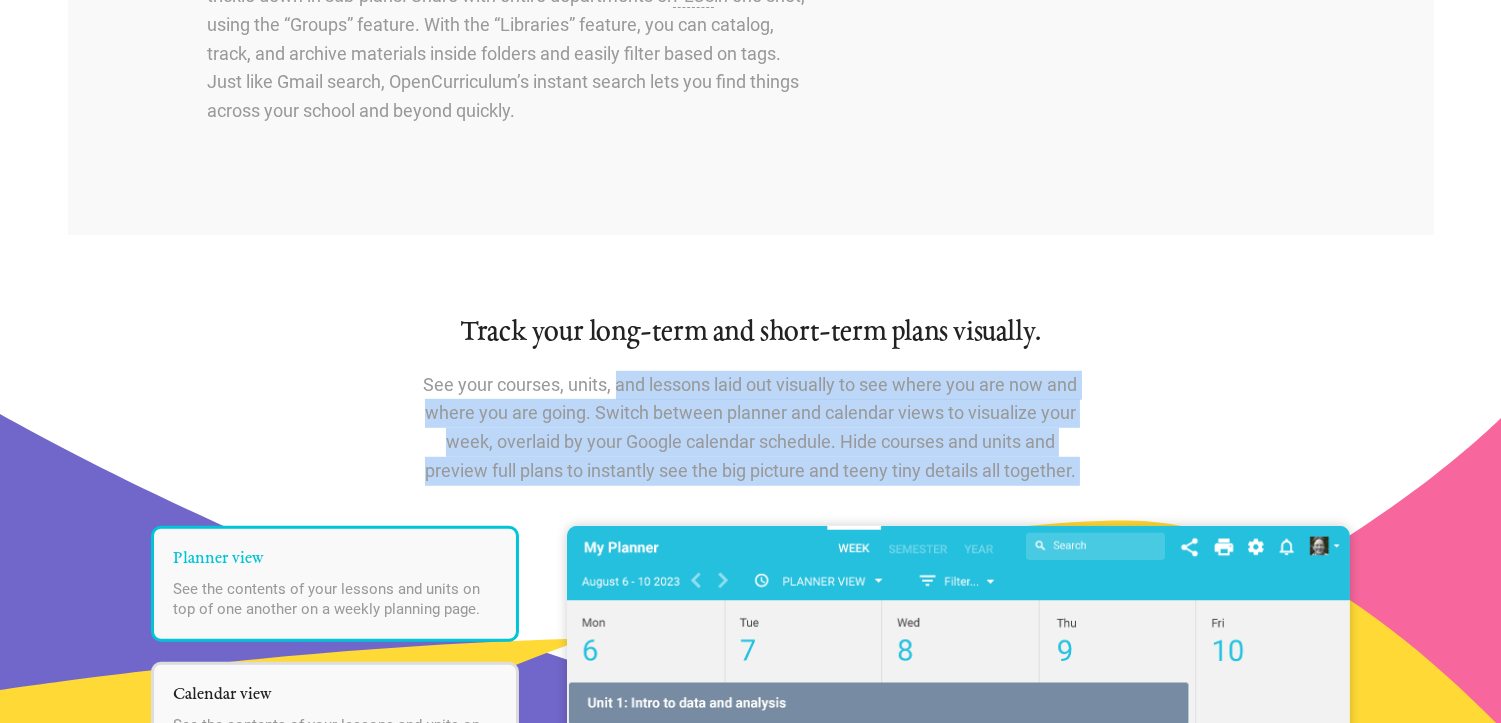 click on "See your courses, units, and lessons laid out visually to see where you are now and where
you are going. Switch between planner and calendar views to visualize your week,
overlaid by your Google calendar schedule. Hide courses and units and preview full plans
to instantly see the big picture and teeny tiny details all together." at bounding box center [751, 428] 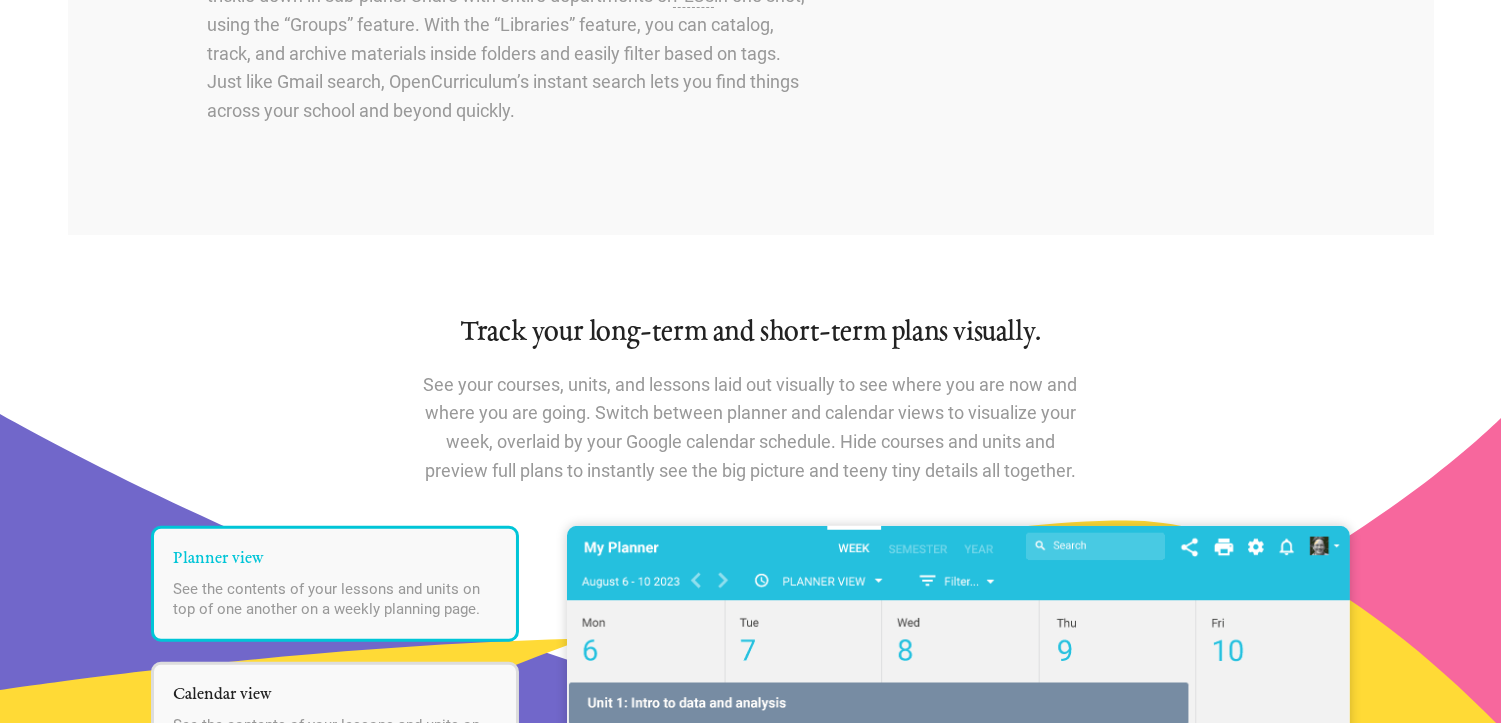 click on "Menu
Home
Features
Features  For teachers
Features  For administrators
Video demos
Pricing
Login
Sign up for free
Plan engaging lessons and units, using the world’s best ideas at your fingertips.
Get started for free
1" at bounding box center (750, -120) 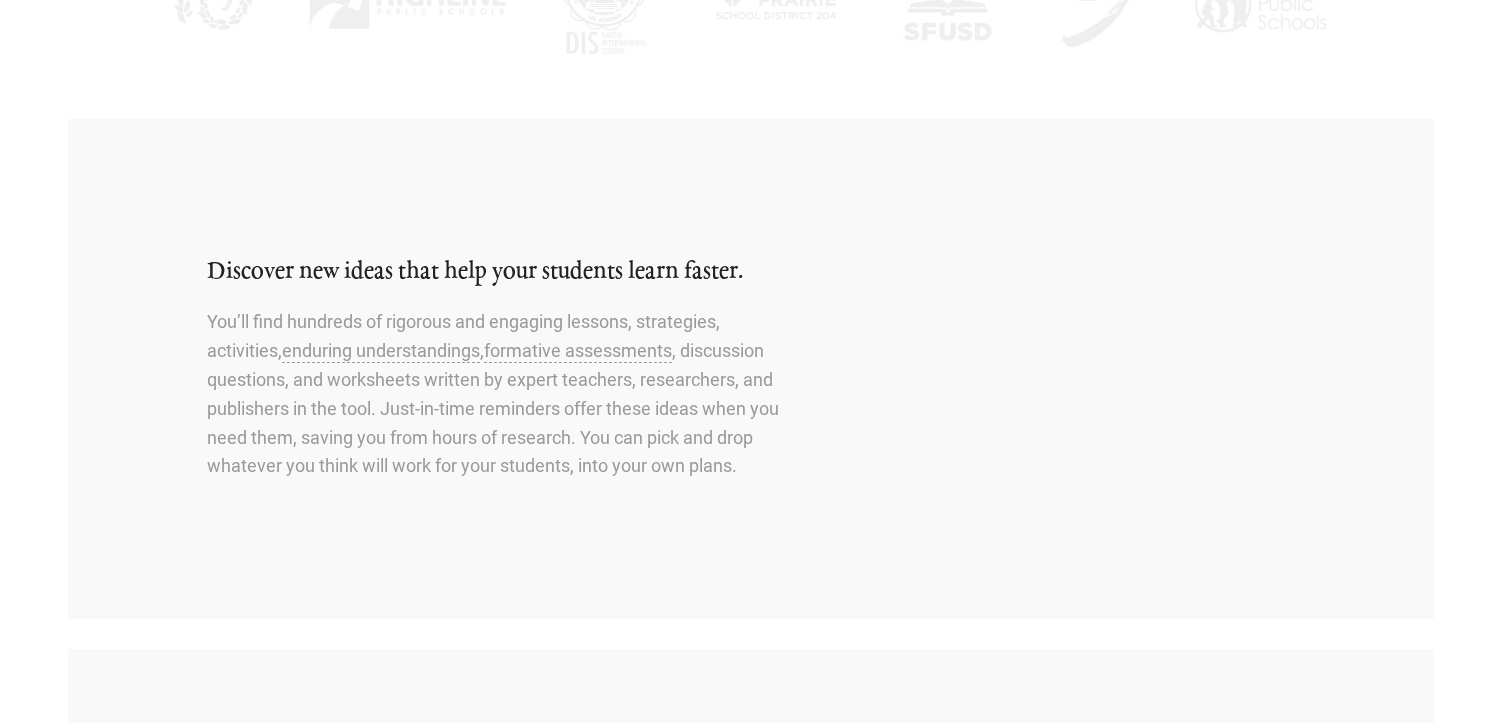 scroll, scrollTop: 0, scrollLeft: 0, axis: both 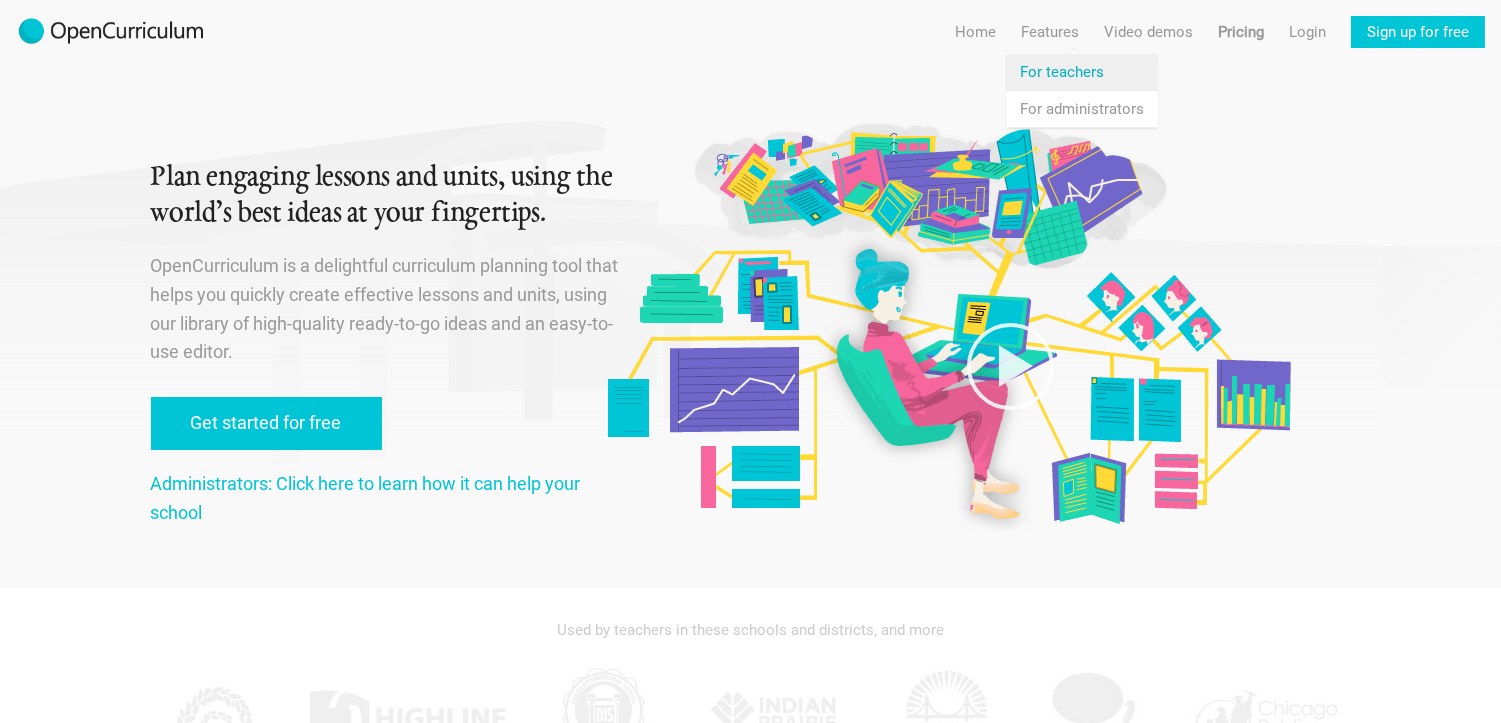 click on "Features  For teachers" at bounding box center (1082, 72) 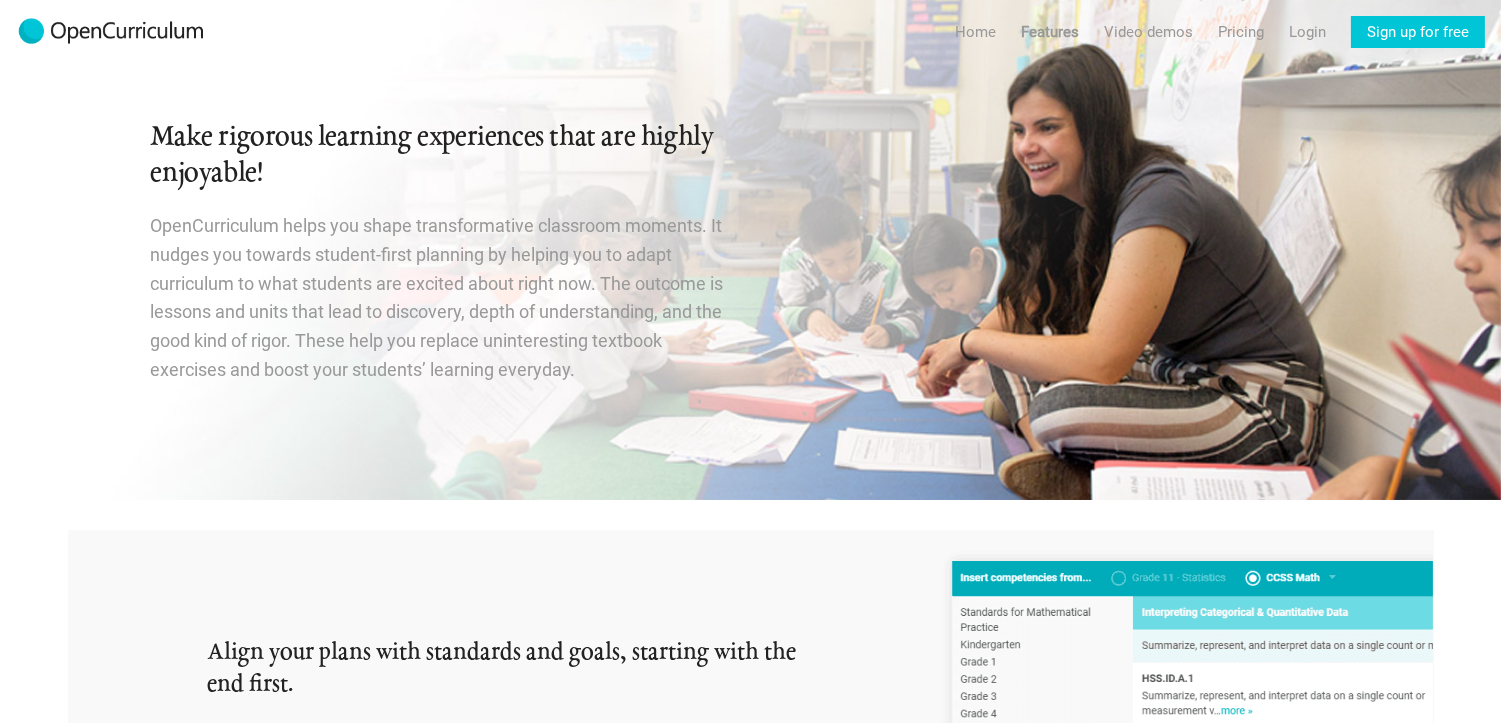 click on "Make rigorous learning experiences that are highly enjoyable!
OpenCurriculum helps you shape transformative classroom
moments. It nudges you towards student-first planning by
helping you to adapt curriculum to what students are excited
about right now. The outcome is lessons and units that lead
to discovery, depth of understanding, and the good kind of
rigor. These help you replace uninteresting textbook
exercises and boost your students’ learning everyday." at bounding box center (750, 250) 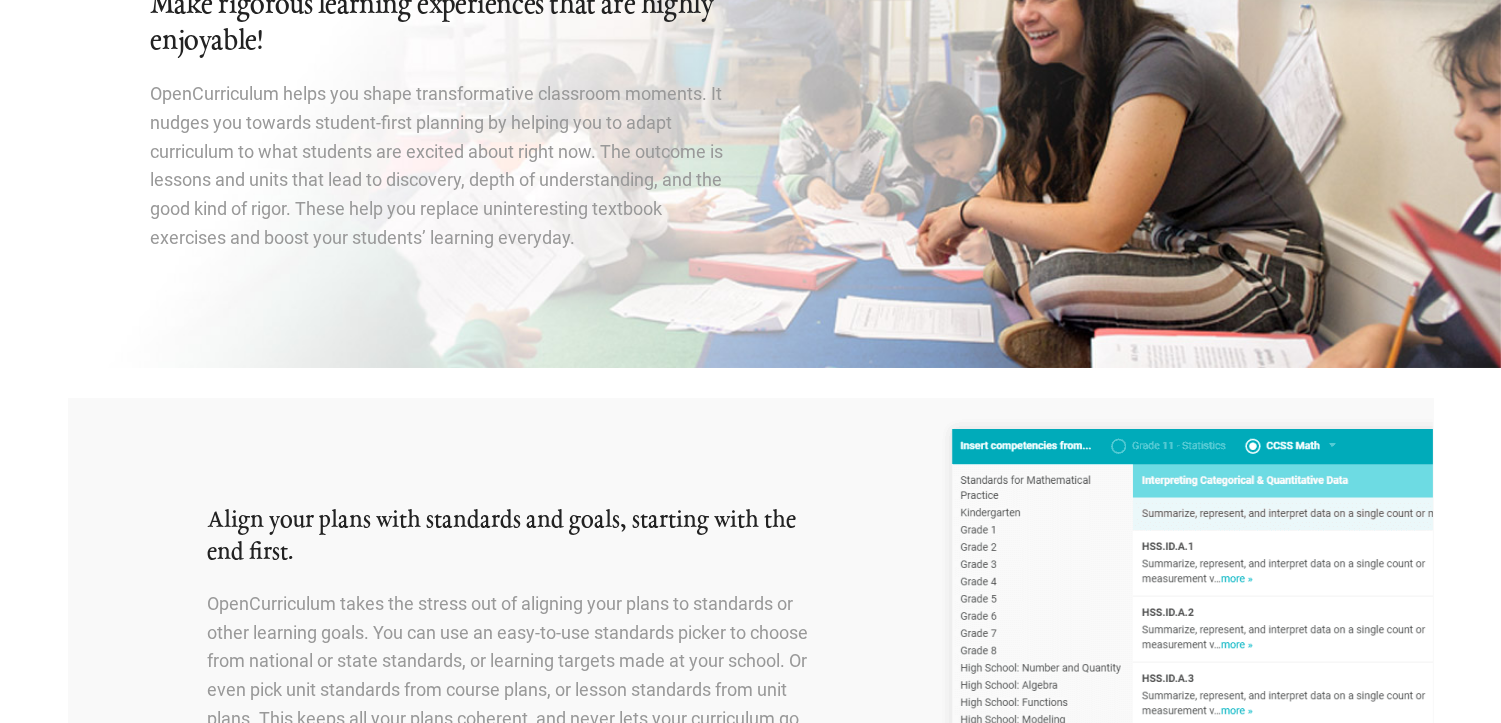 scroll, scrollTop: 0, scrollLeft: 0, axis: both 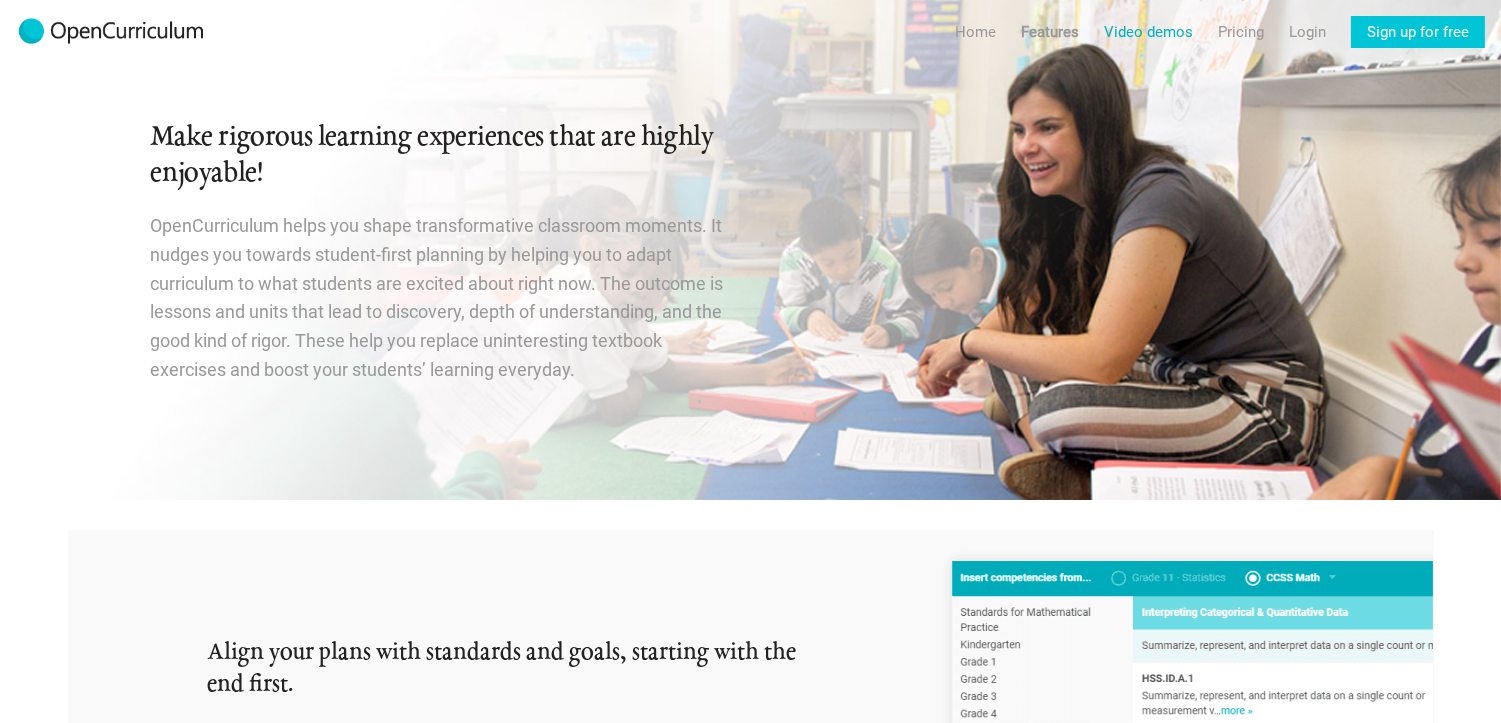 click on "Video demos" at bounding box center (1148, 32) 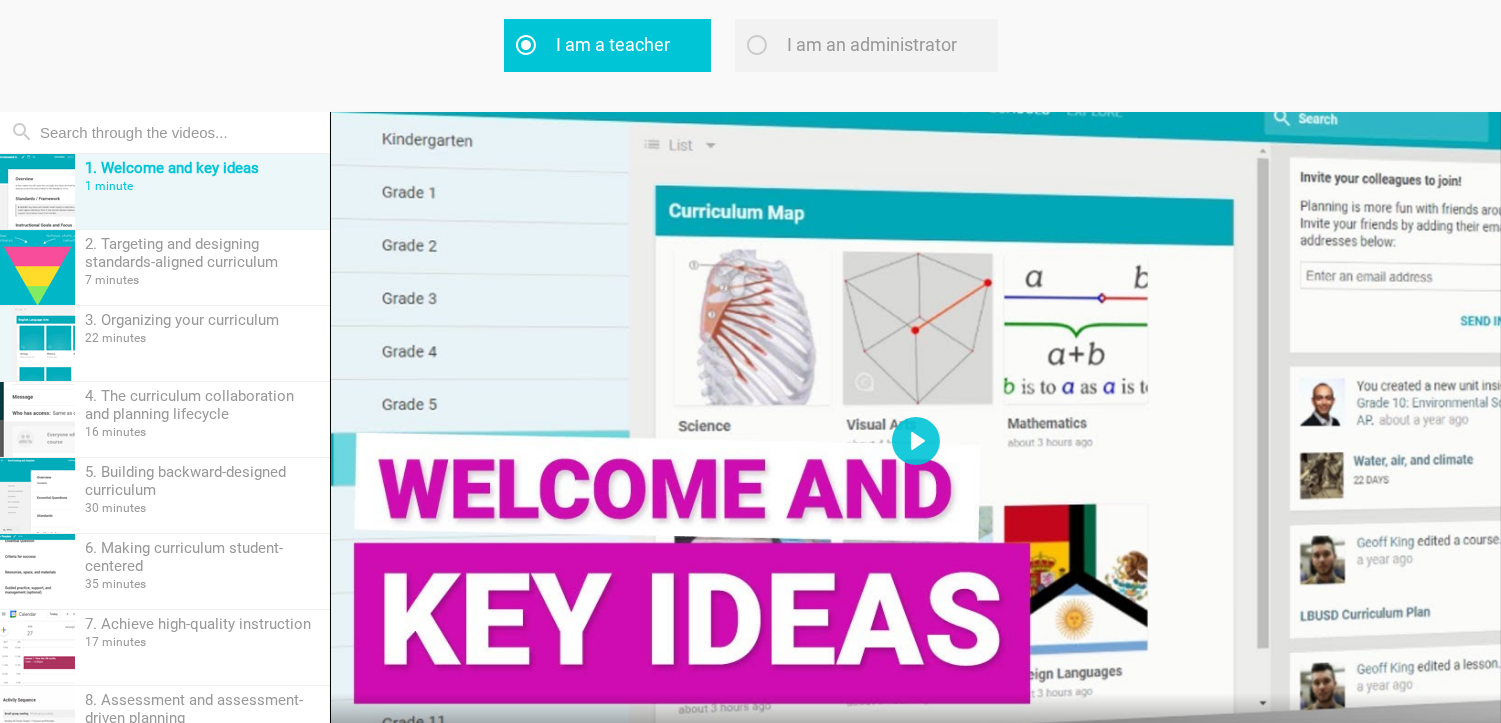 scroll, scrollTop: 111, scrollLeft: 0, axis: vertical 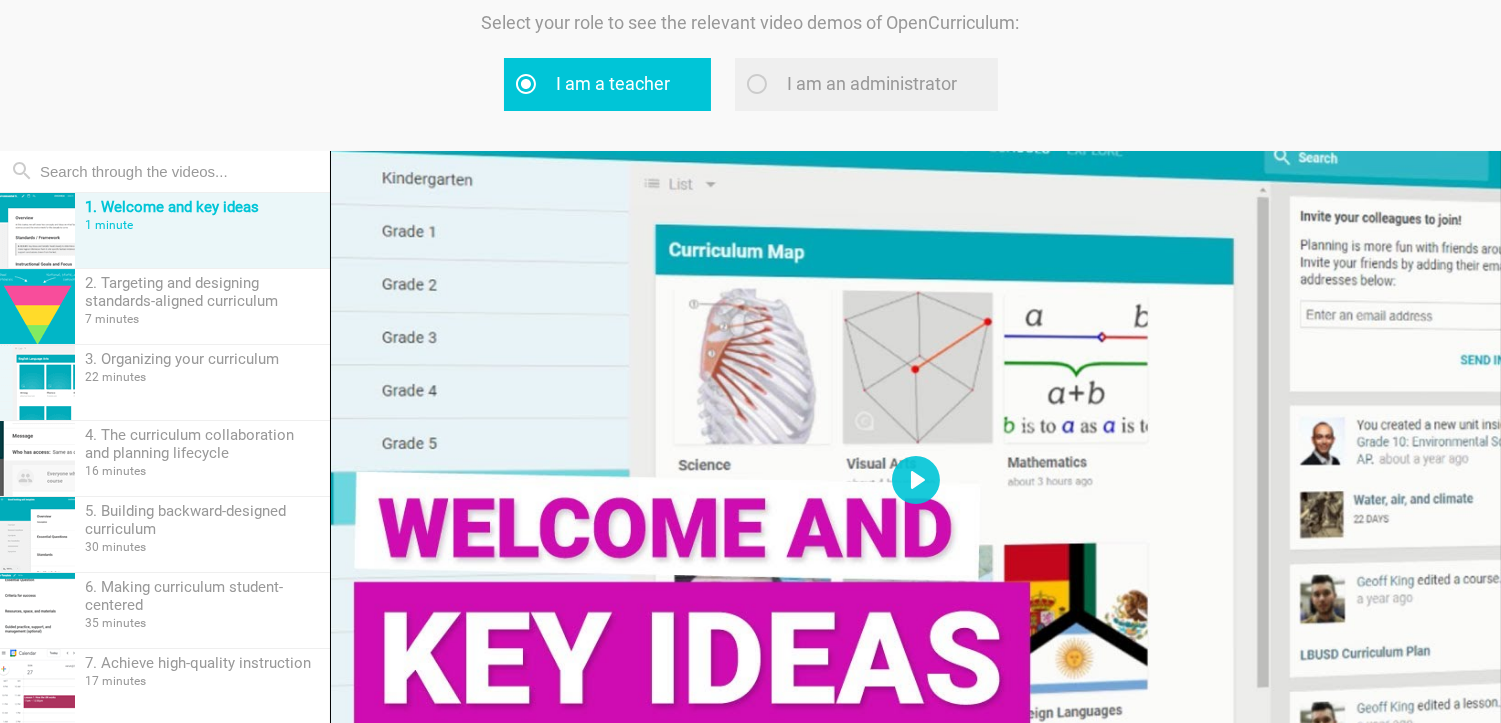 click on "I am an administrator" at bounding box center [866, 84] 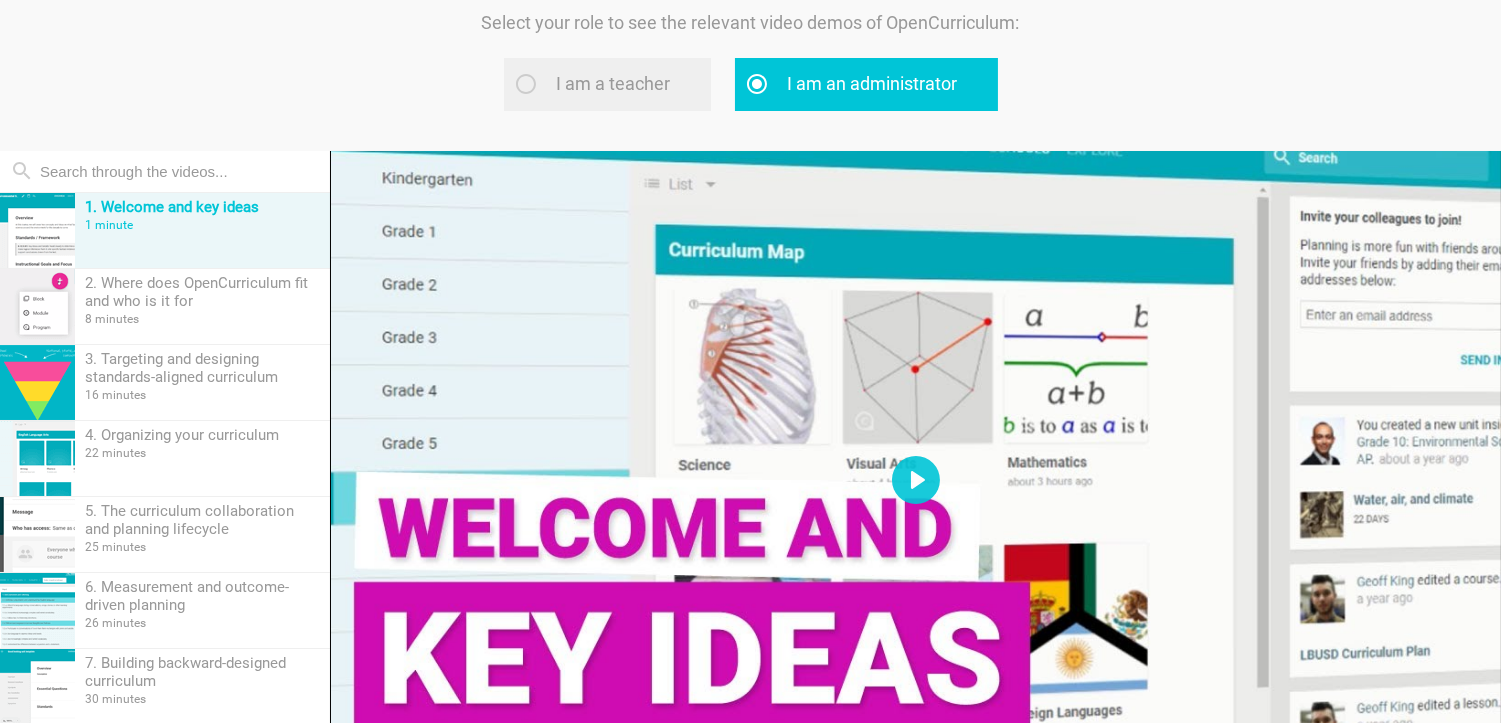 click on "I am a teacher" at bounding box center (607, 84) 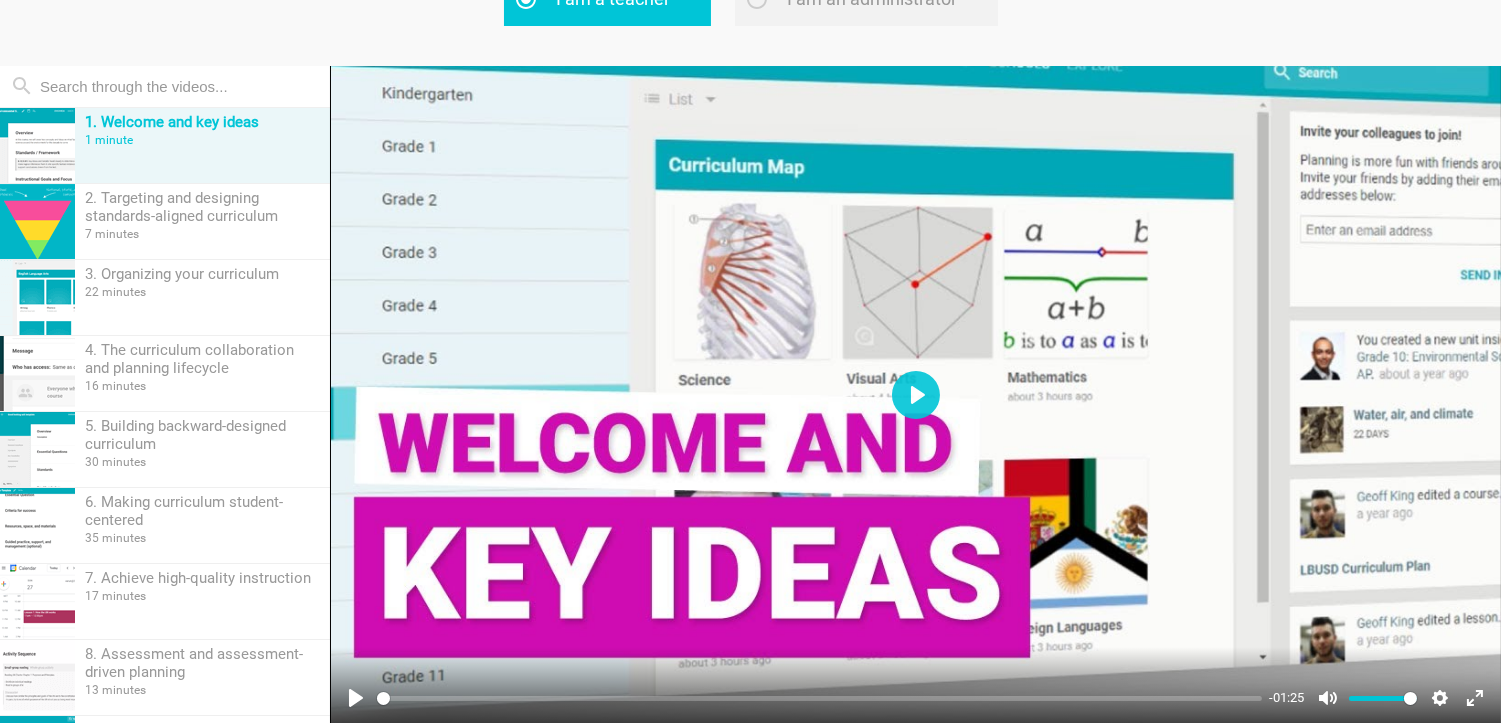 scroll, scrollTop: 281, scrollLeft: 0, axis: vertical 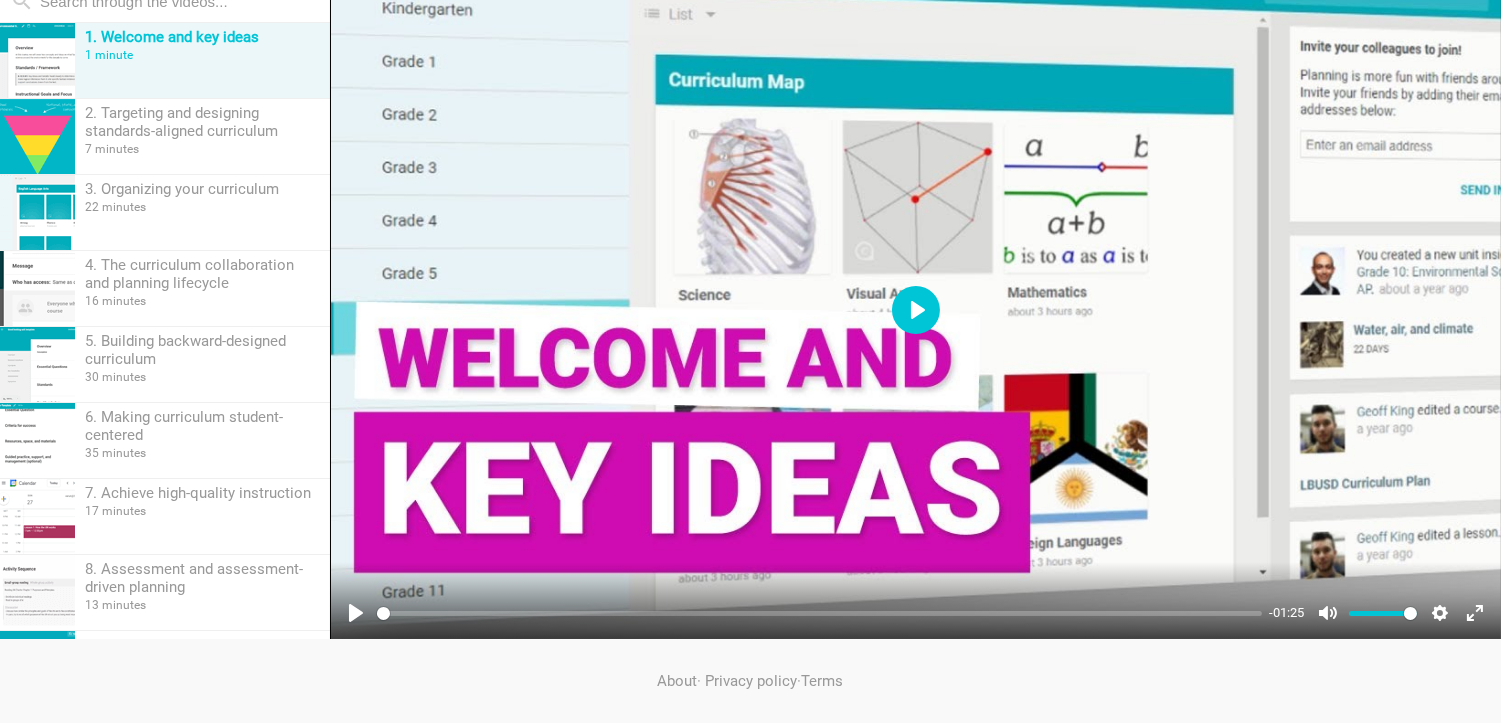 click on "Play" at bounding box center [916, 310] 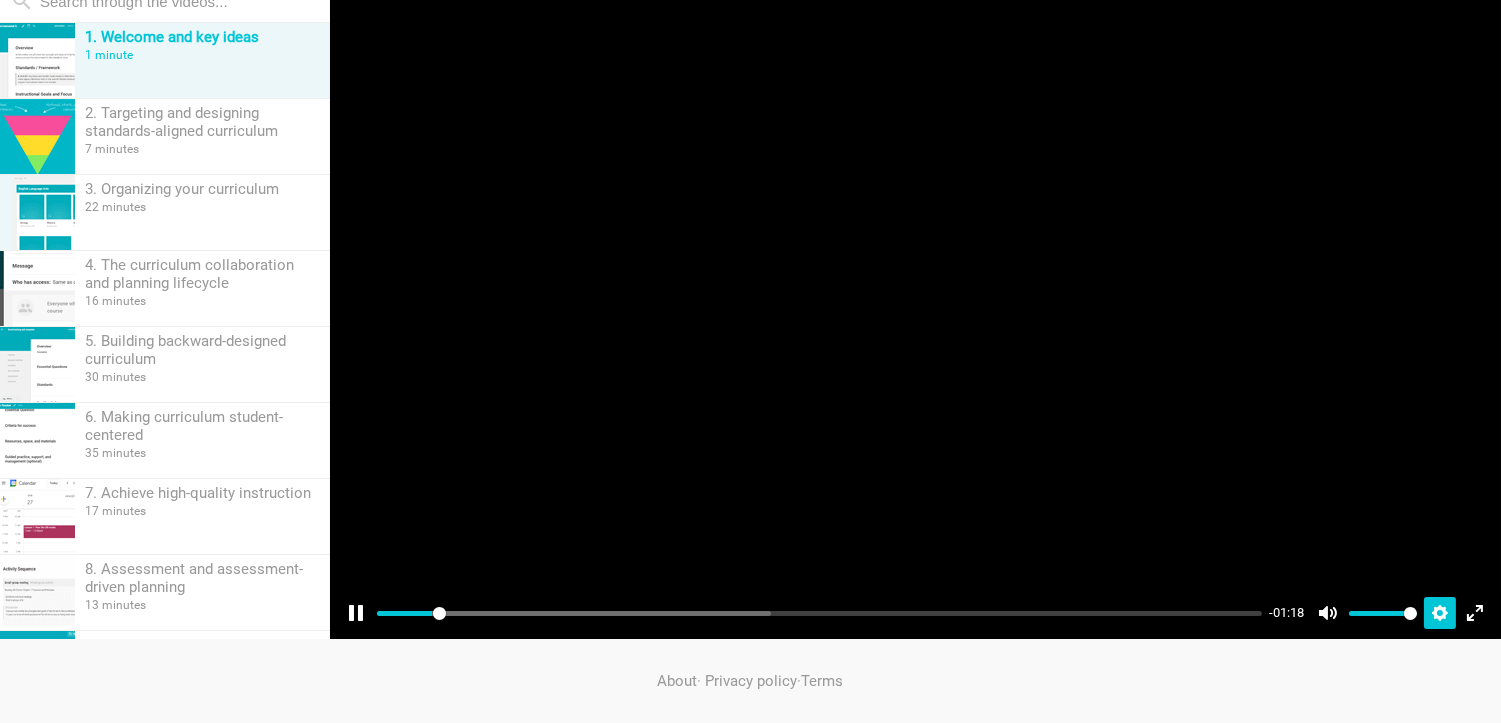 click on "Settings" at bounding box center (1440, 613) 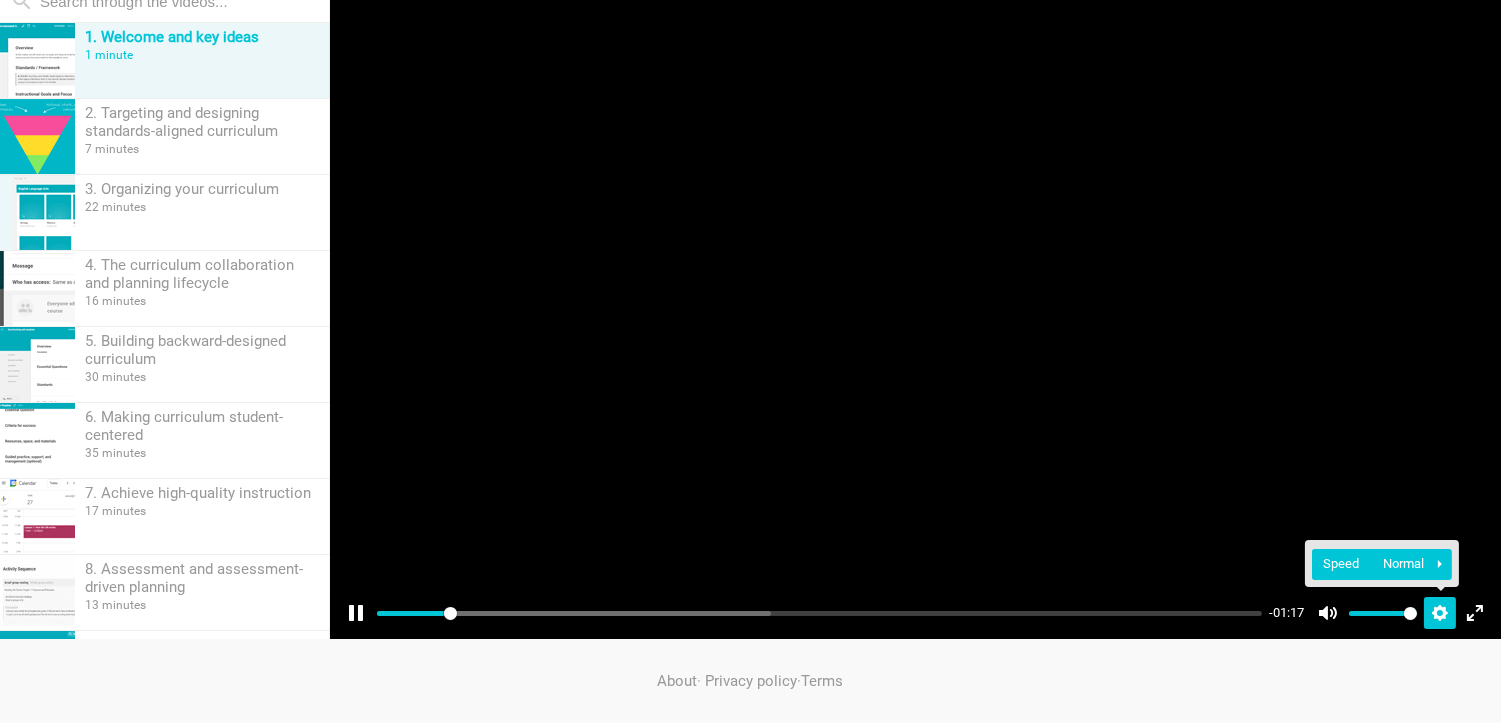 click on "Speed Normal" at bounding box center [1374, 564] 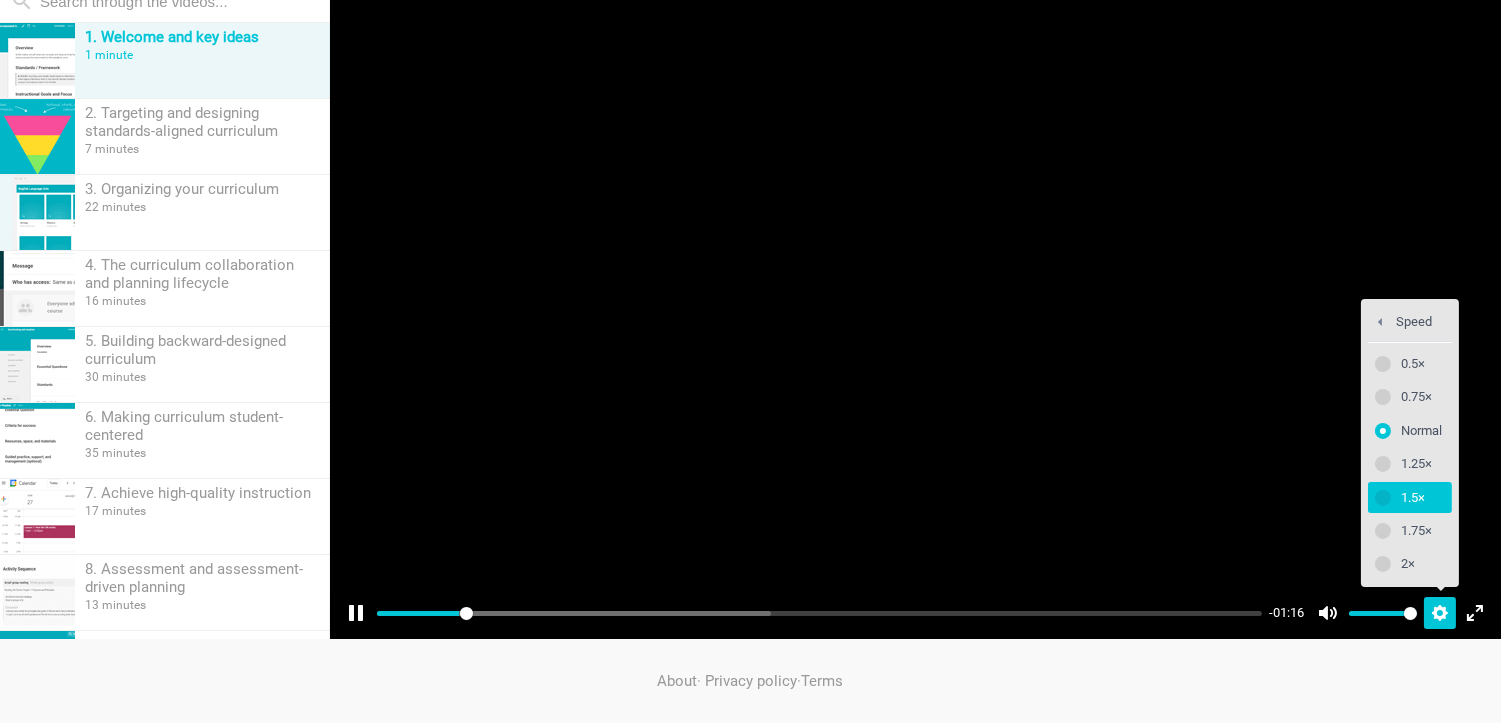 click on "1.5×" at bounding box center [1421, 498] 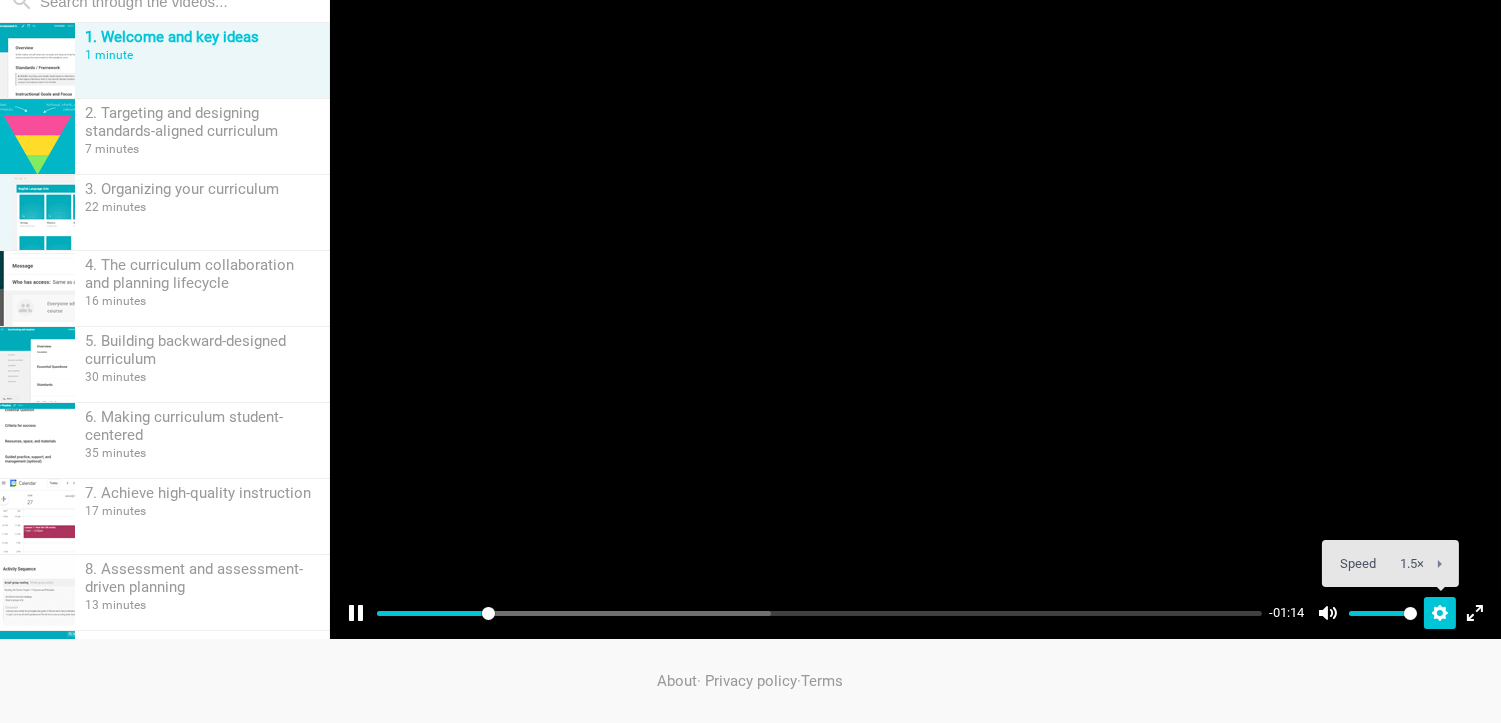 click on "Settings" at bounding box center (1440, 613) 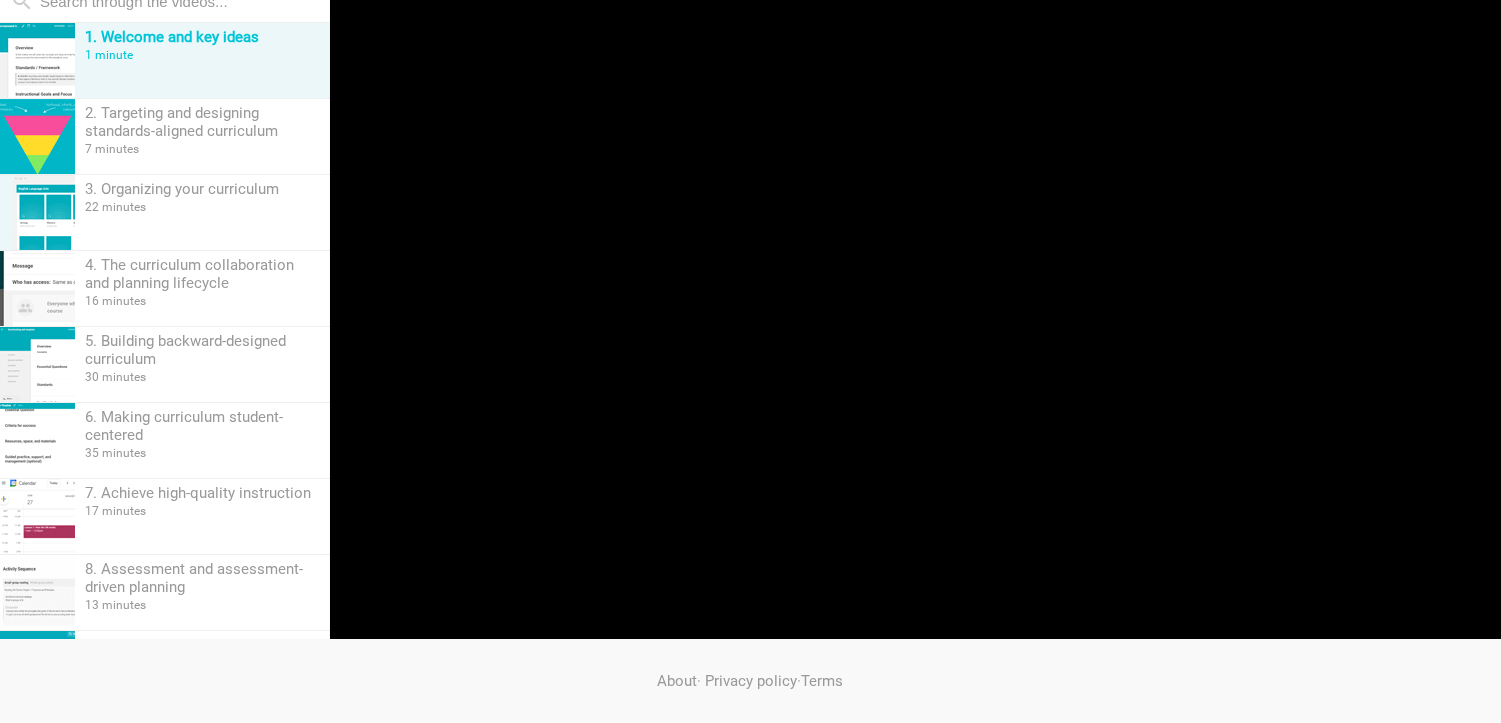 click on "About  ·
Privacy policy  ·
Terms" at bounding box center (751, 681) 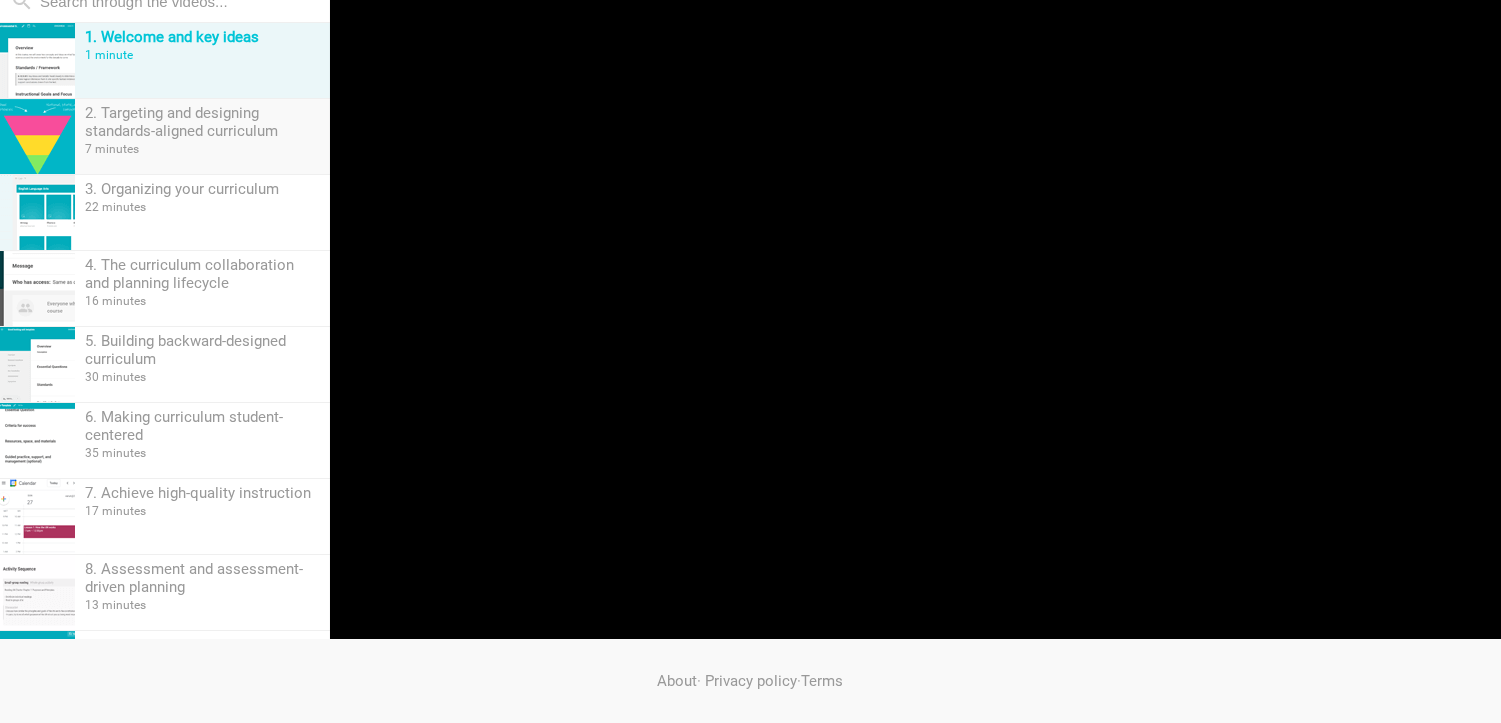type on "91.05" 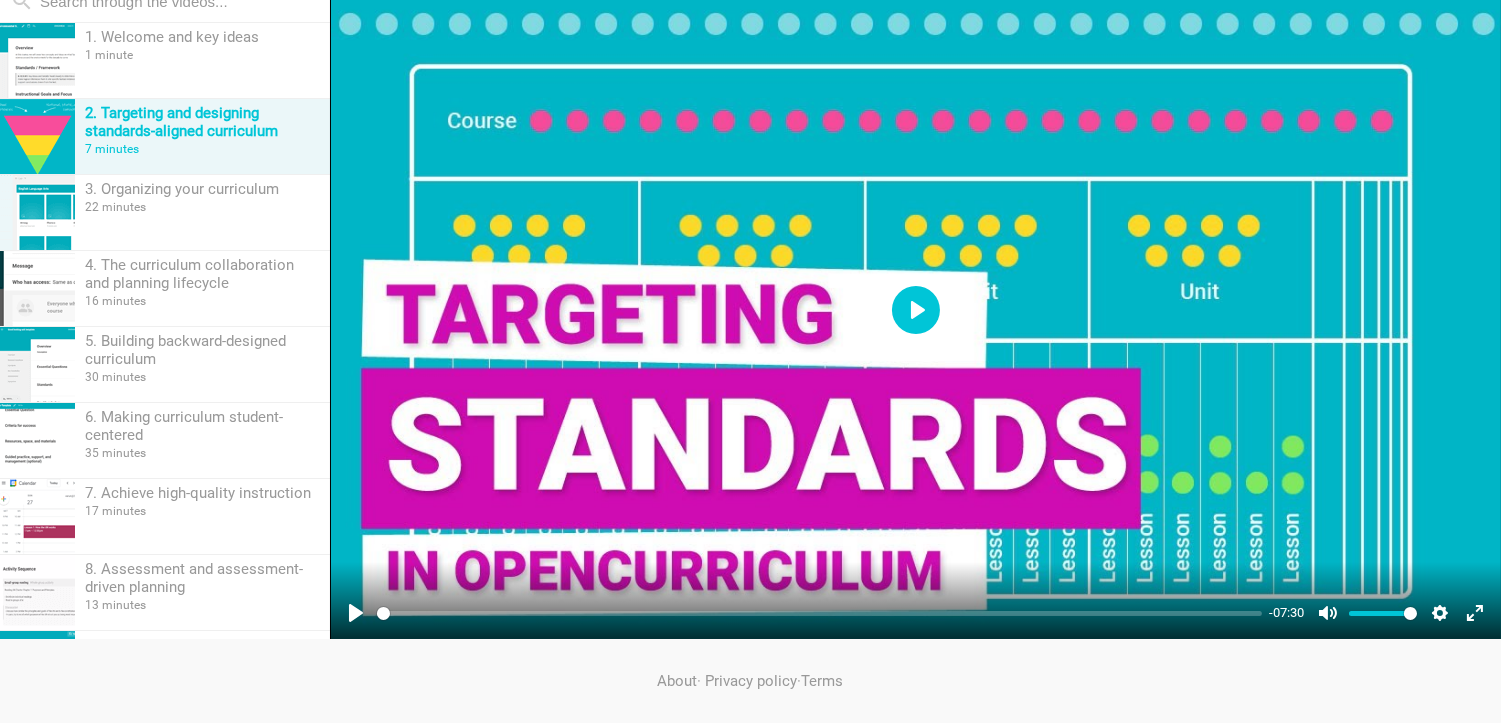 click on "Play" at bounding box center (916, 310) 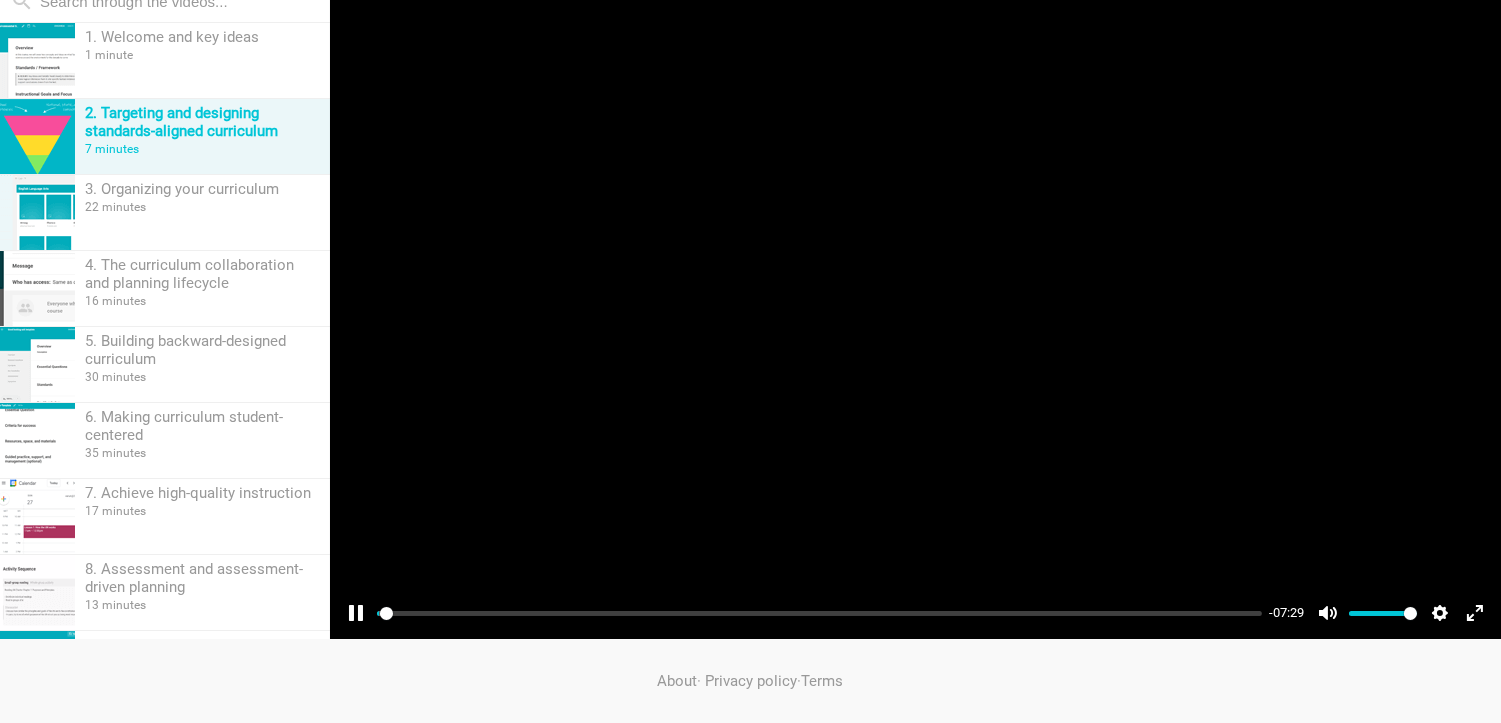 click at bounding box center (915, 310) 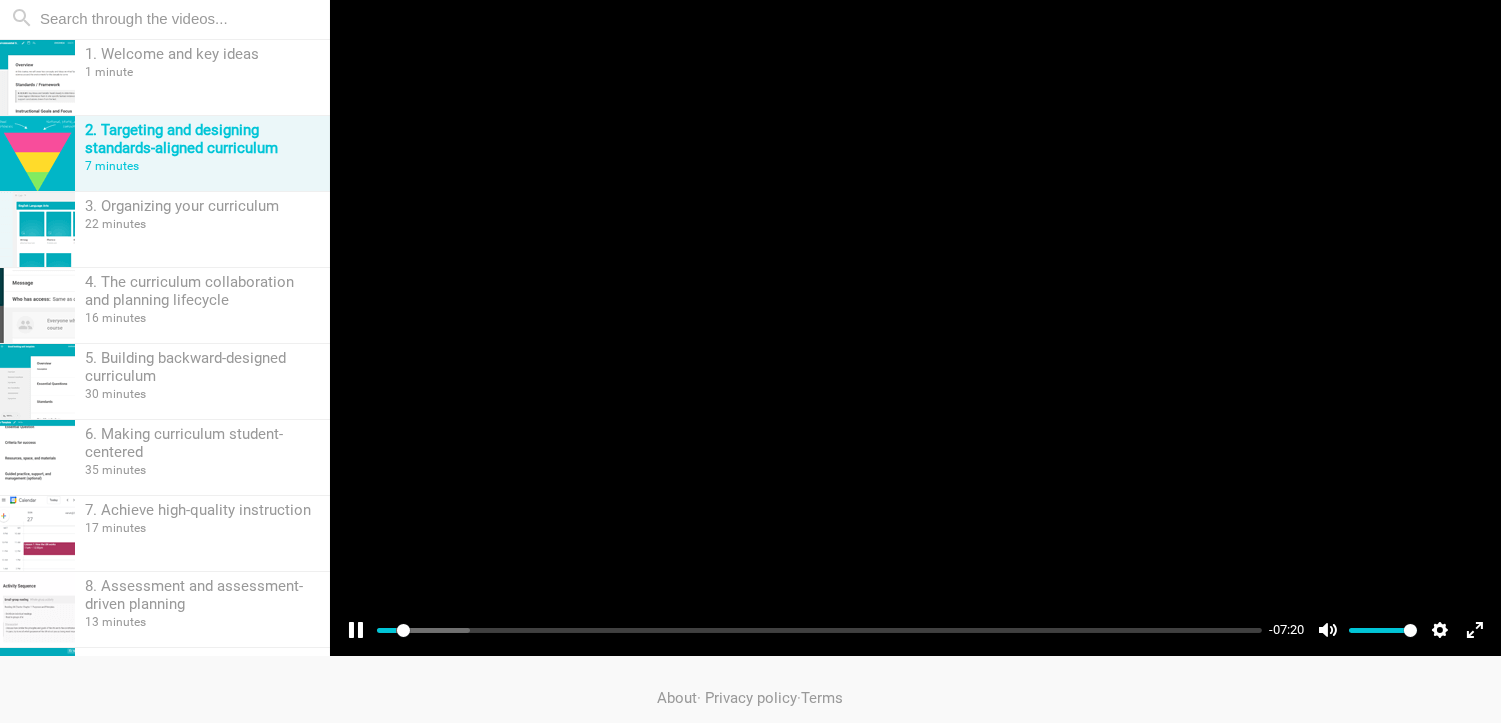 scroll, scrollTop: 268, scrollLeft: 0, axis: vertical 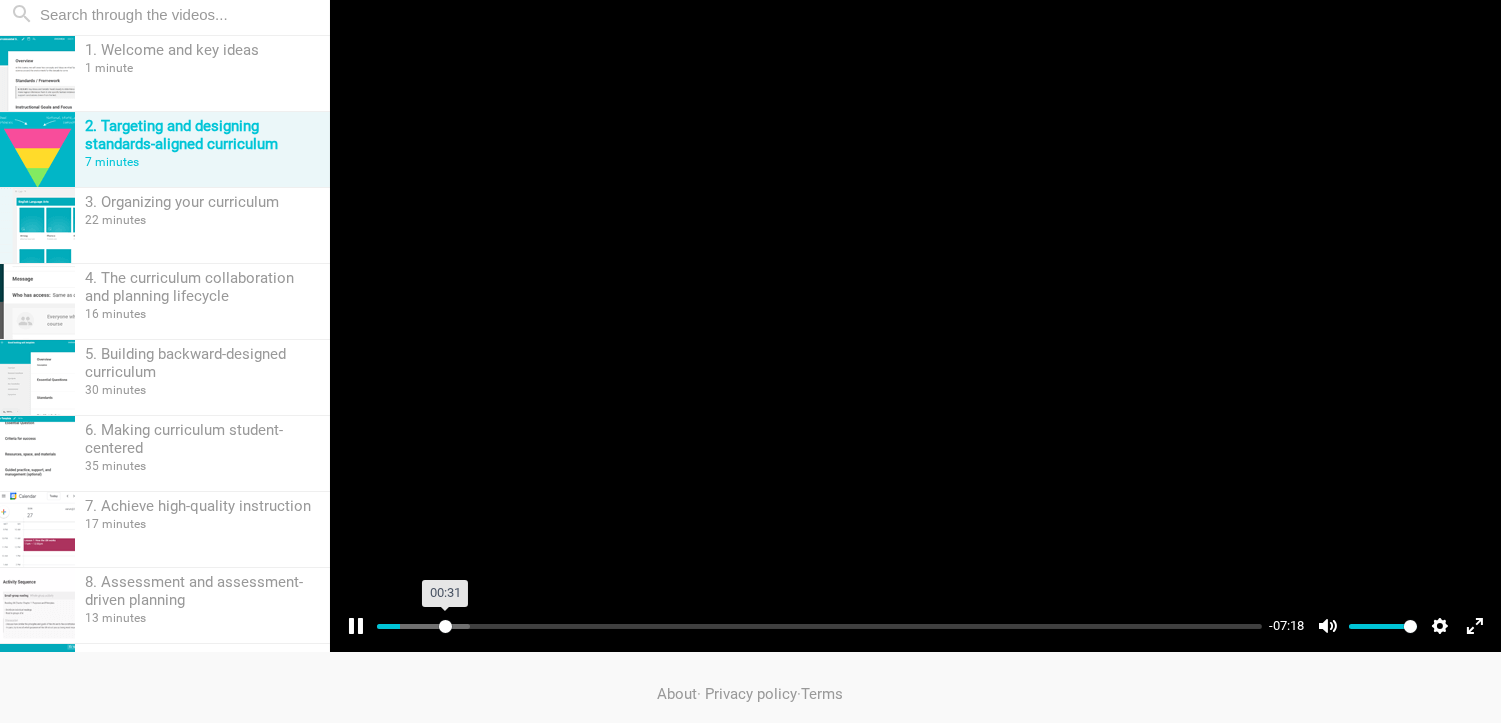 click at bounding box center (819, 626) 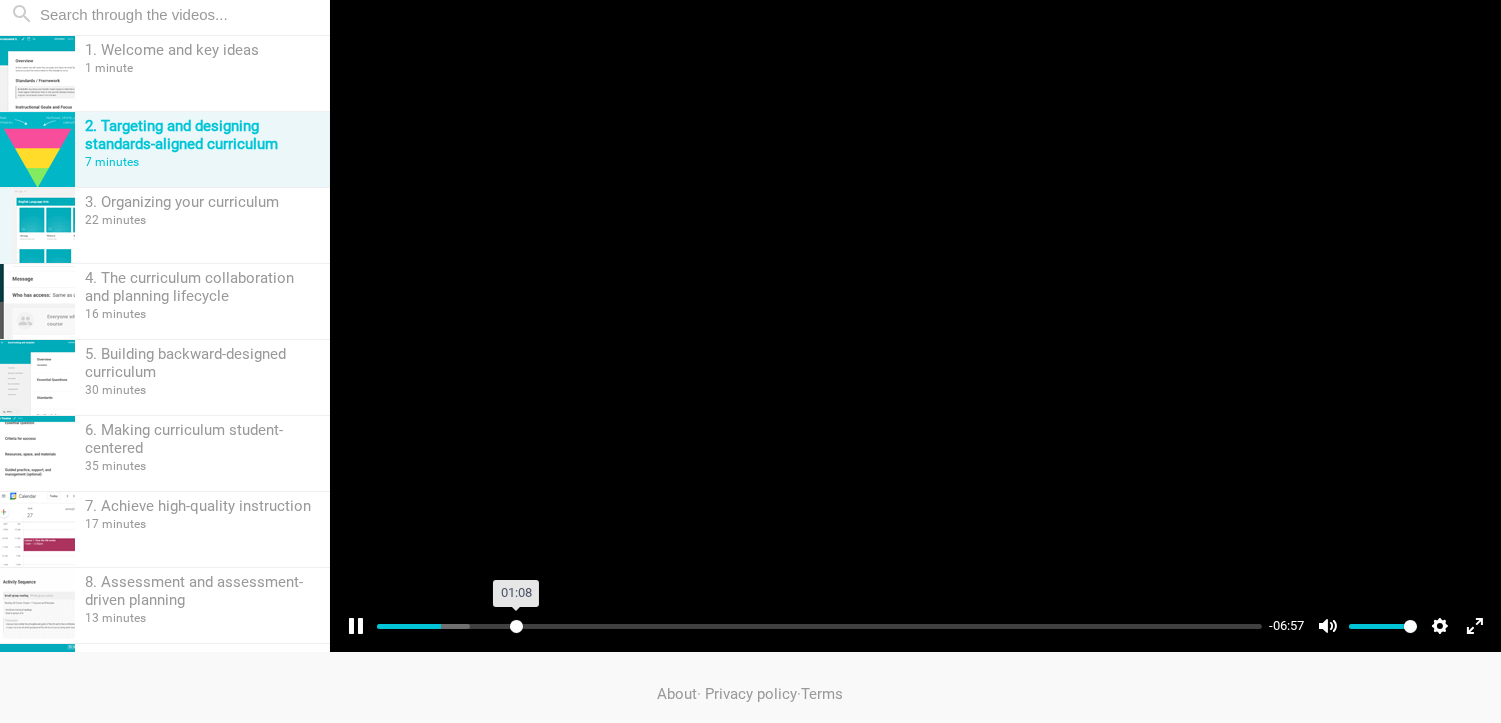 click at bounding box center [819, 626] 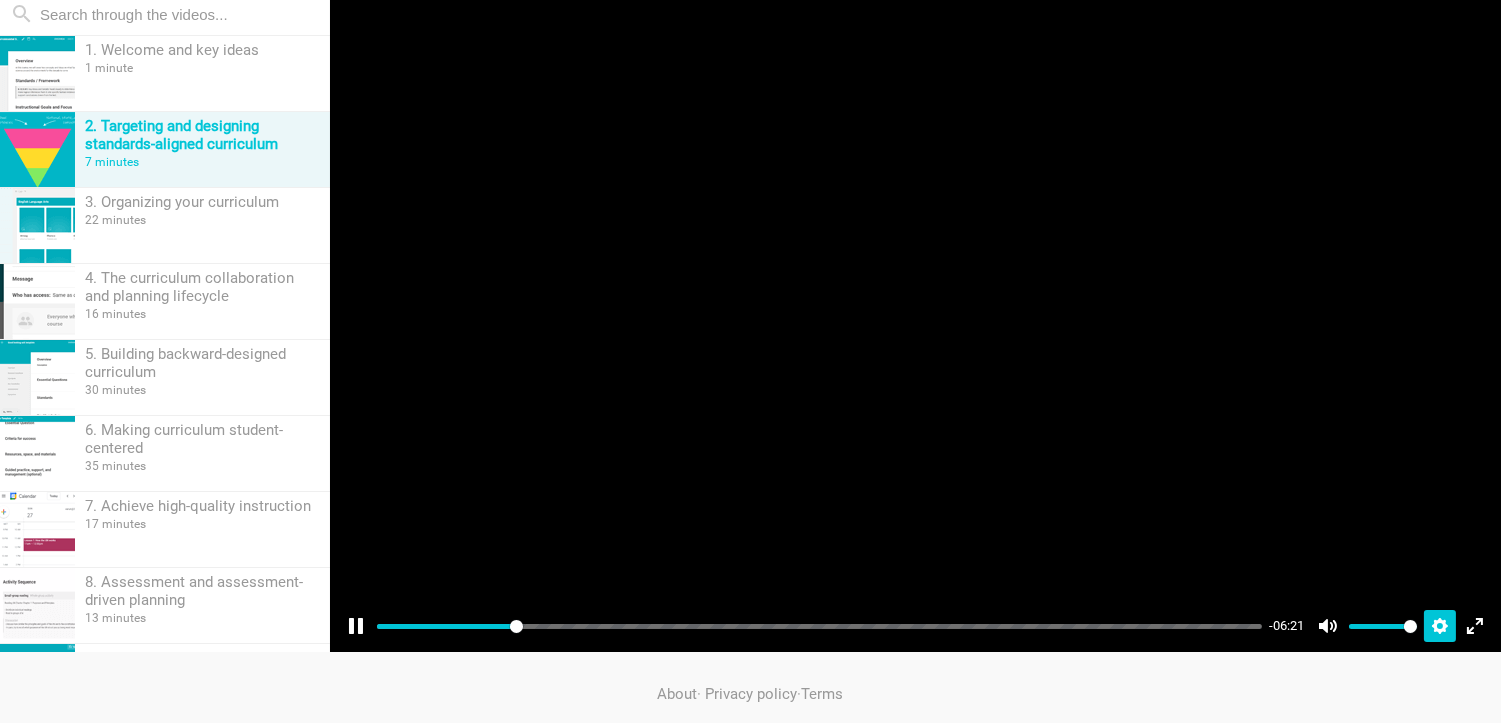 click on "Settings" at bounding box center (1440, 626) 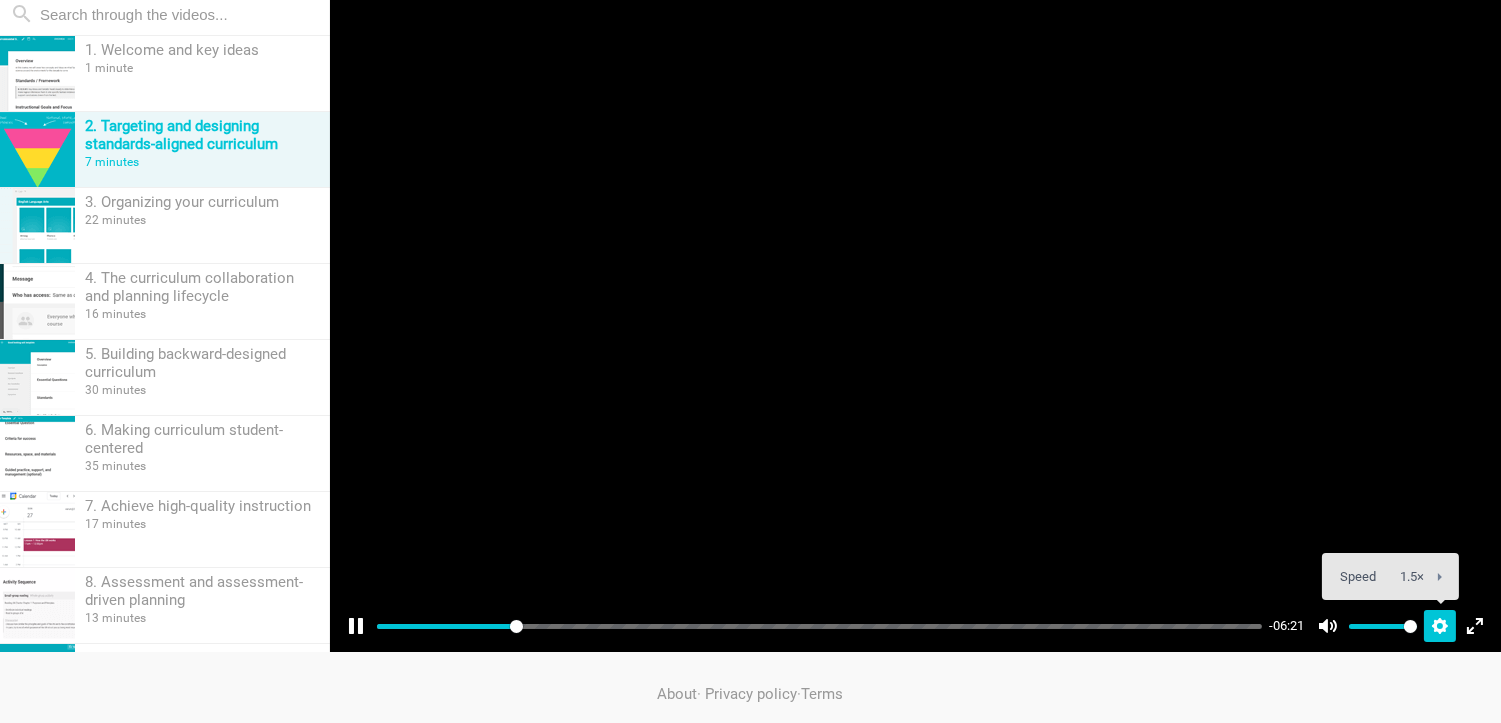 click on "Settings" at bounding box center (1440, 626) 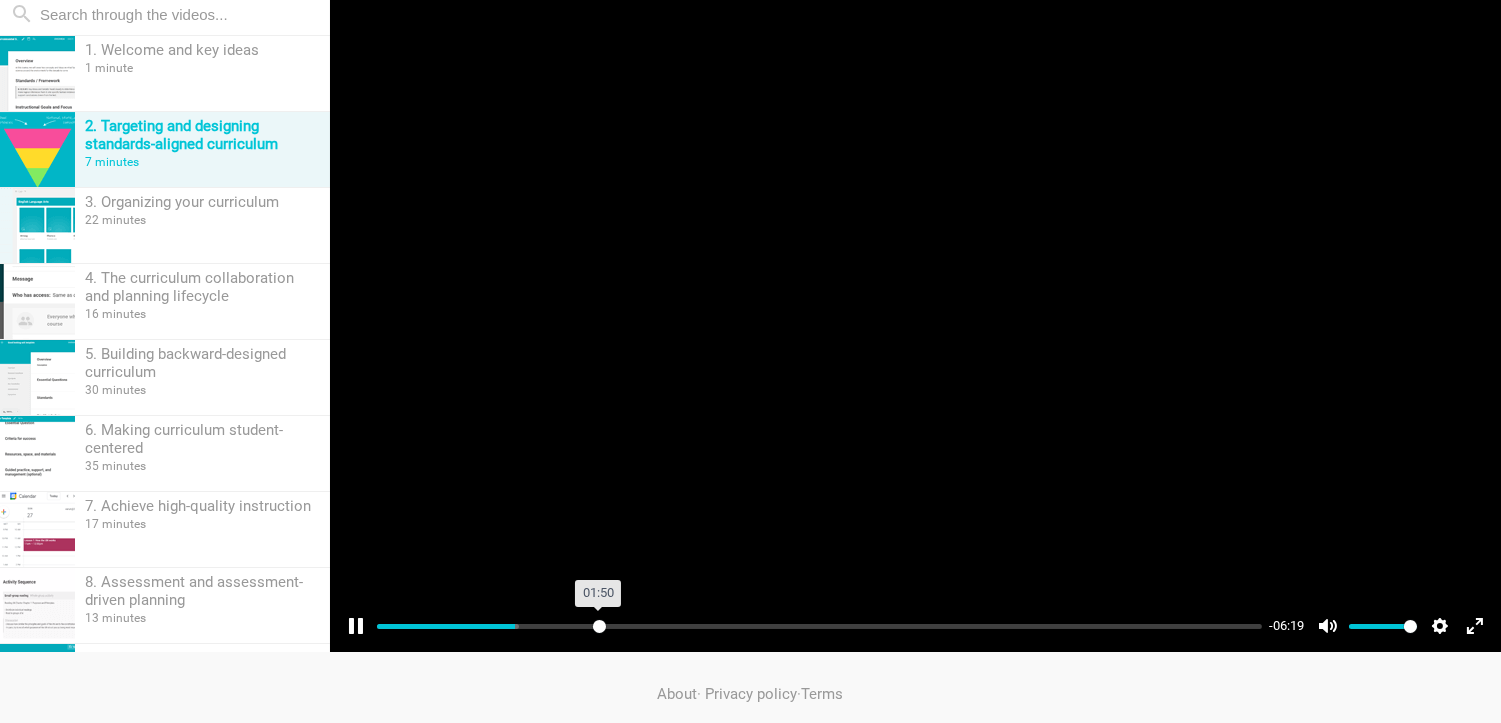 click at bounding box center (819, 626) 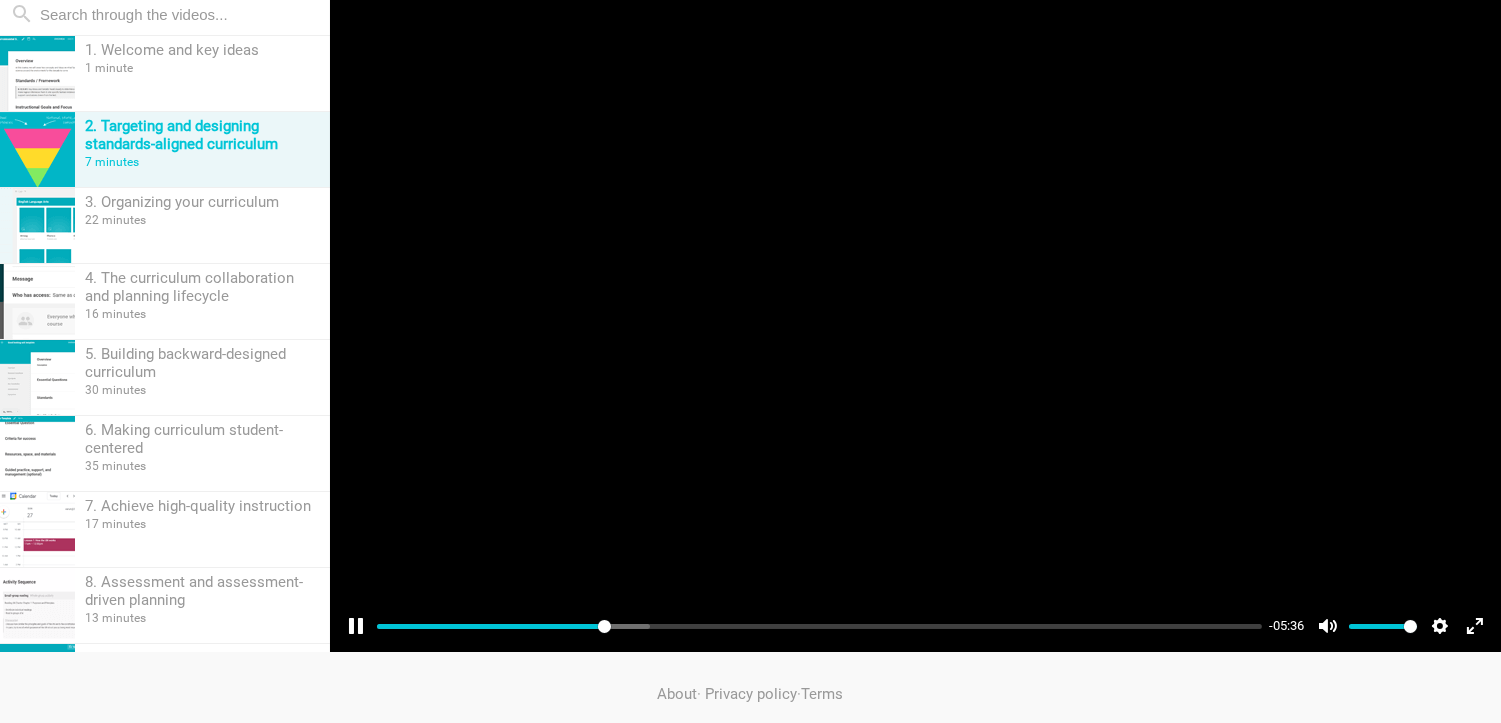 click at bounding box center (915, 323) 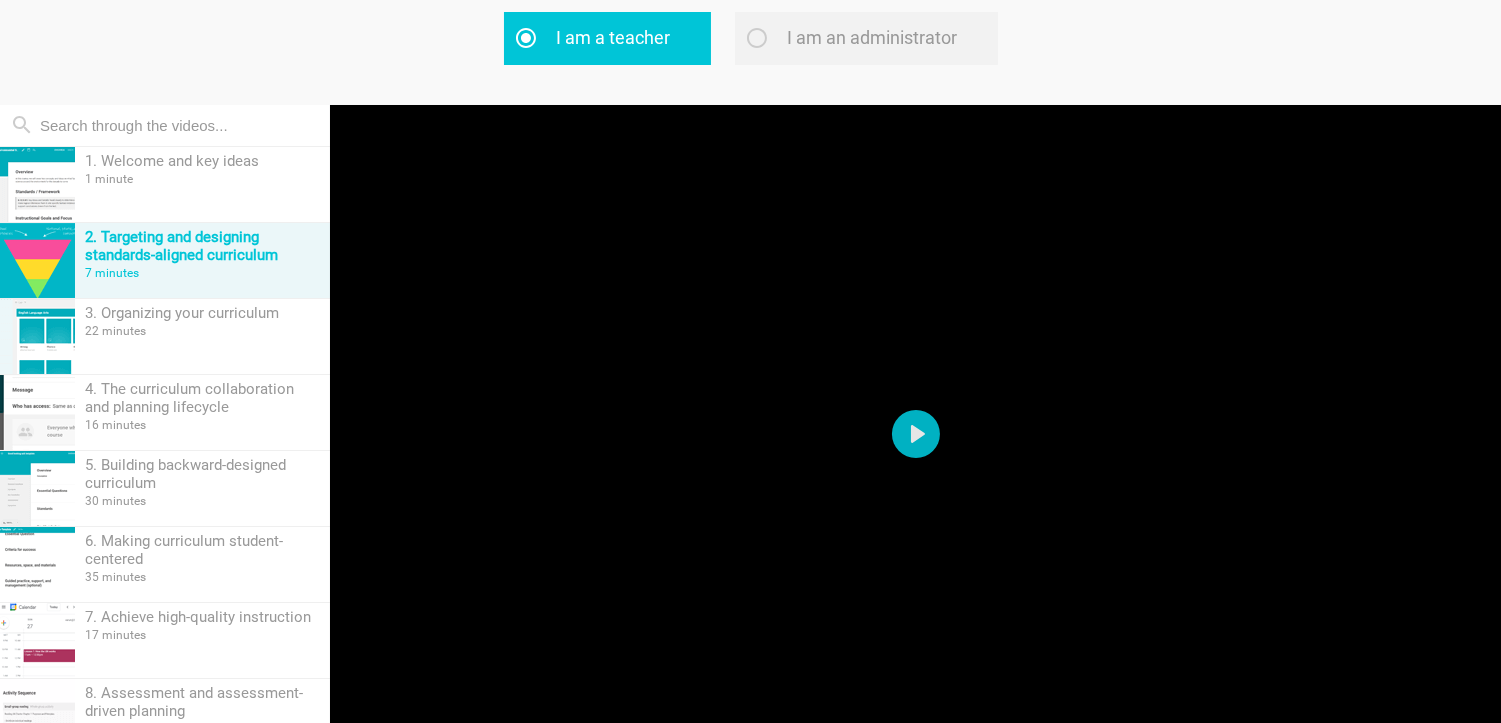 scroll, scrollTop: 268, scrollLeft: 0, axis: vertical 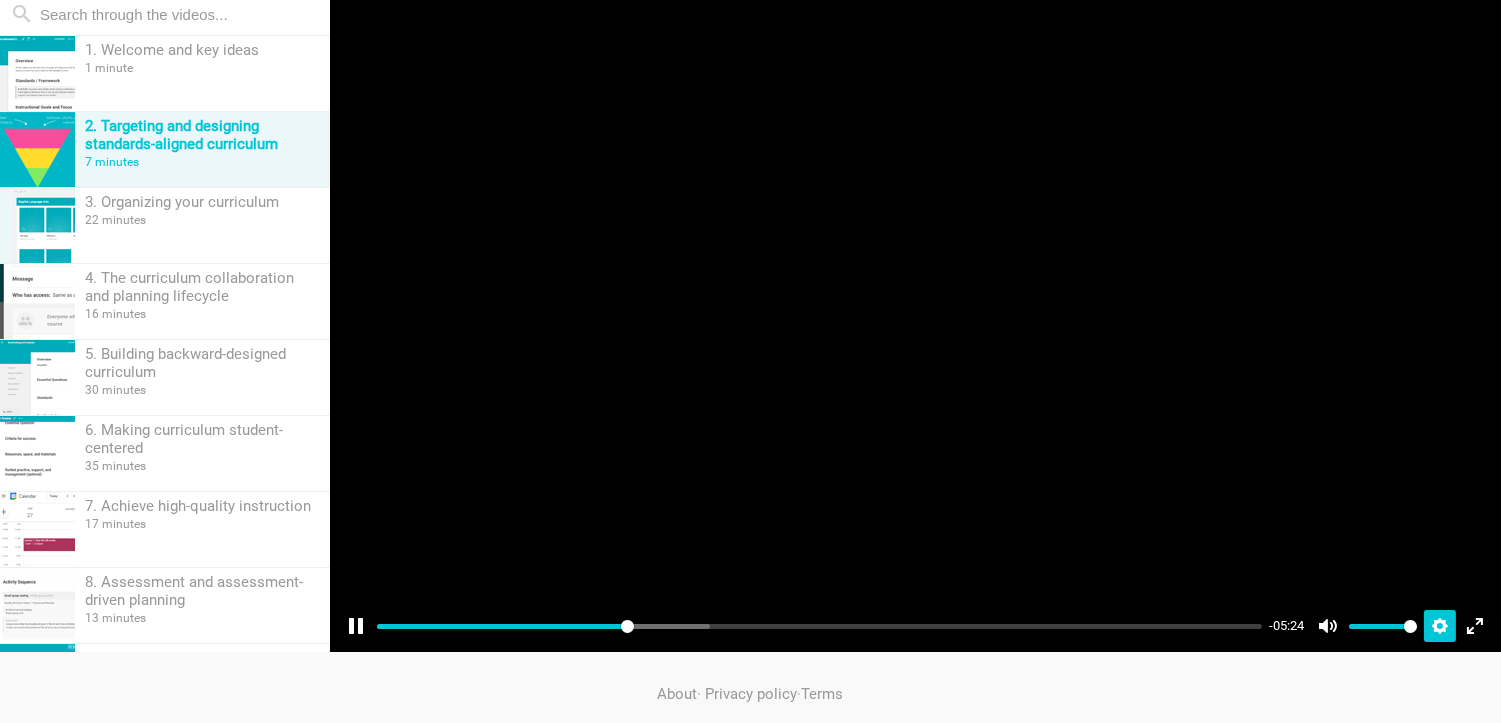 click on "Settings" at bounding box center (1440, 626) 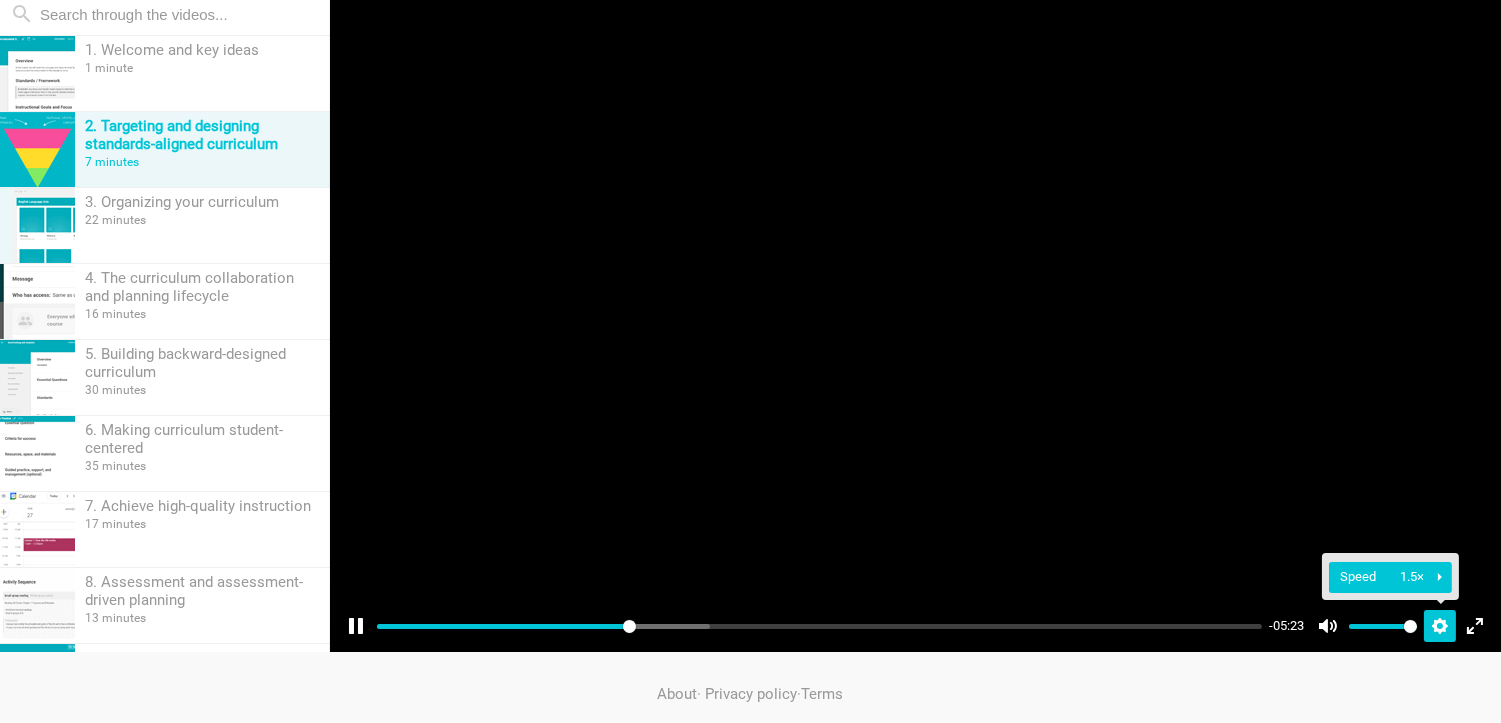 click on "Speed 1.5×" at bounding box center [1390, 577] 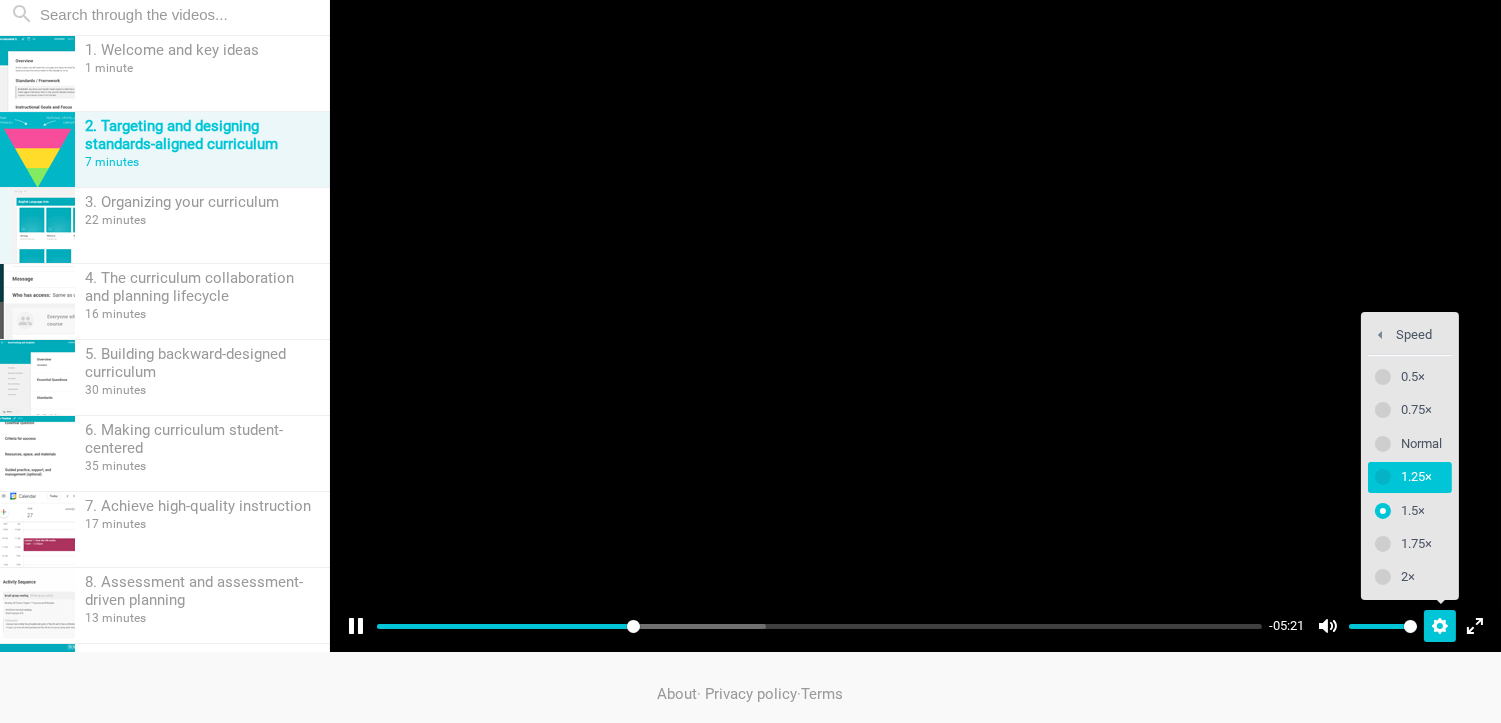 click on "1.25×" at bounding box center (1421, 477) 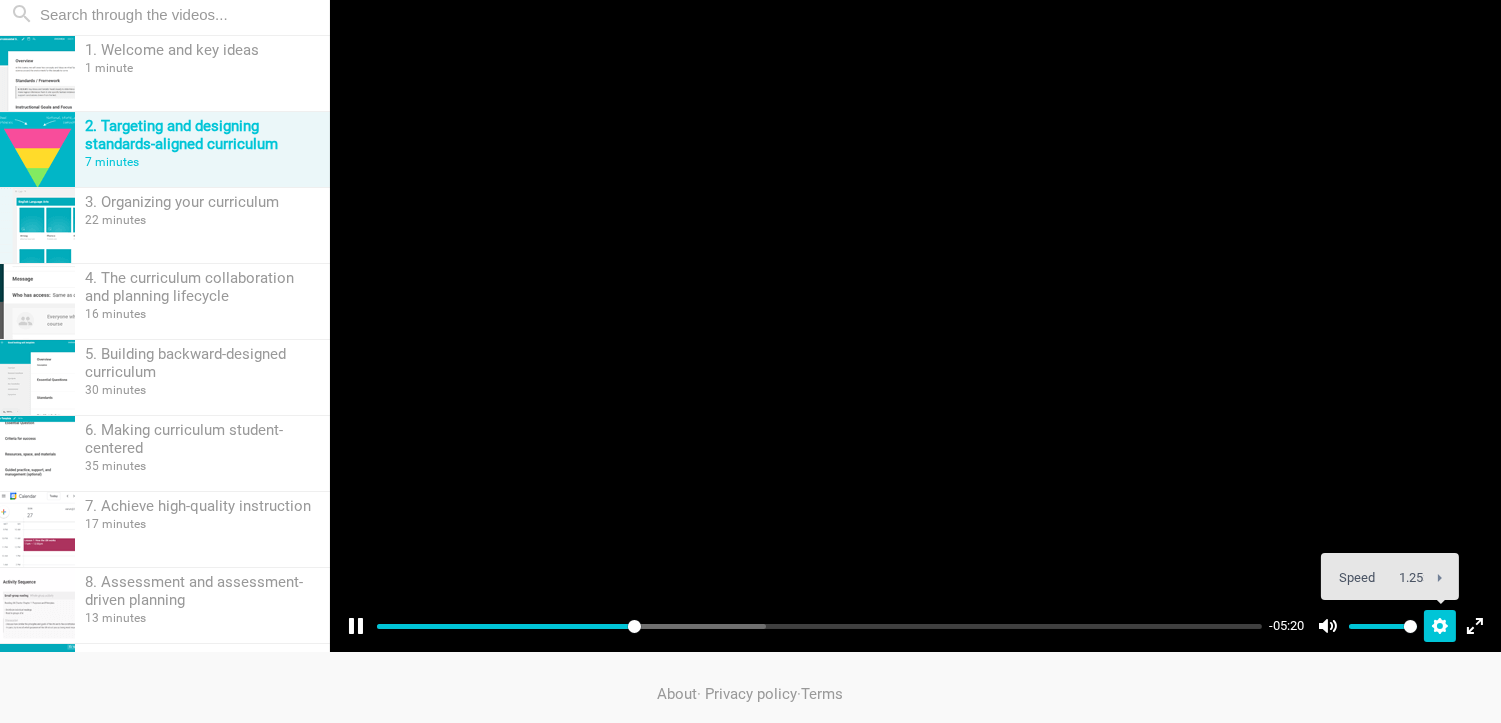 click at bounding box center (915, 323) 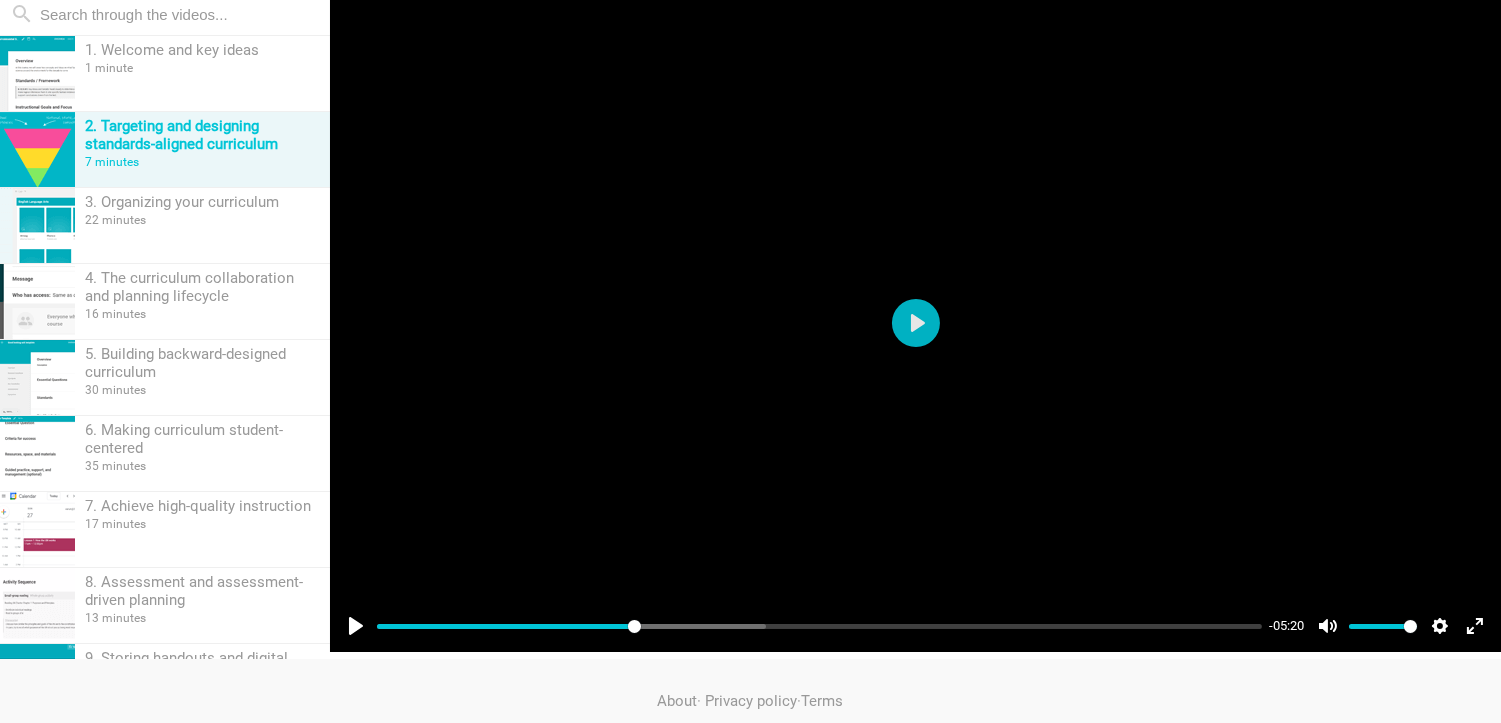 scroll, scrollTop: 157, scrollLeft: 0, axis: vertical 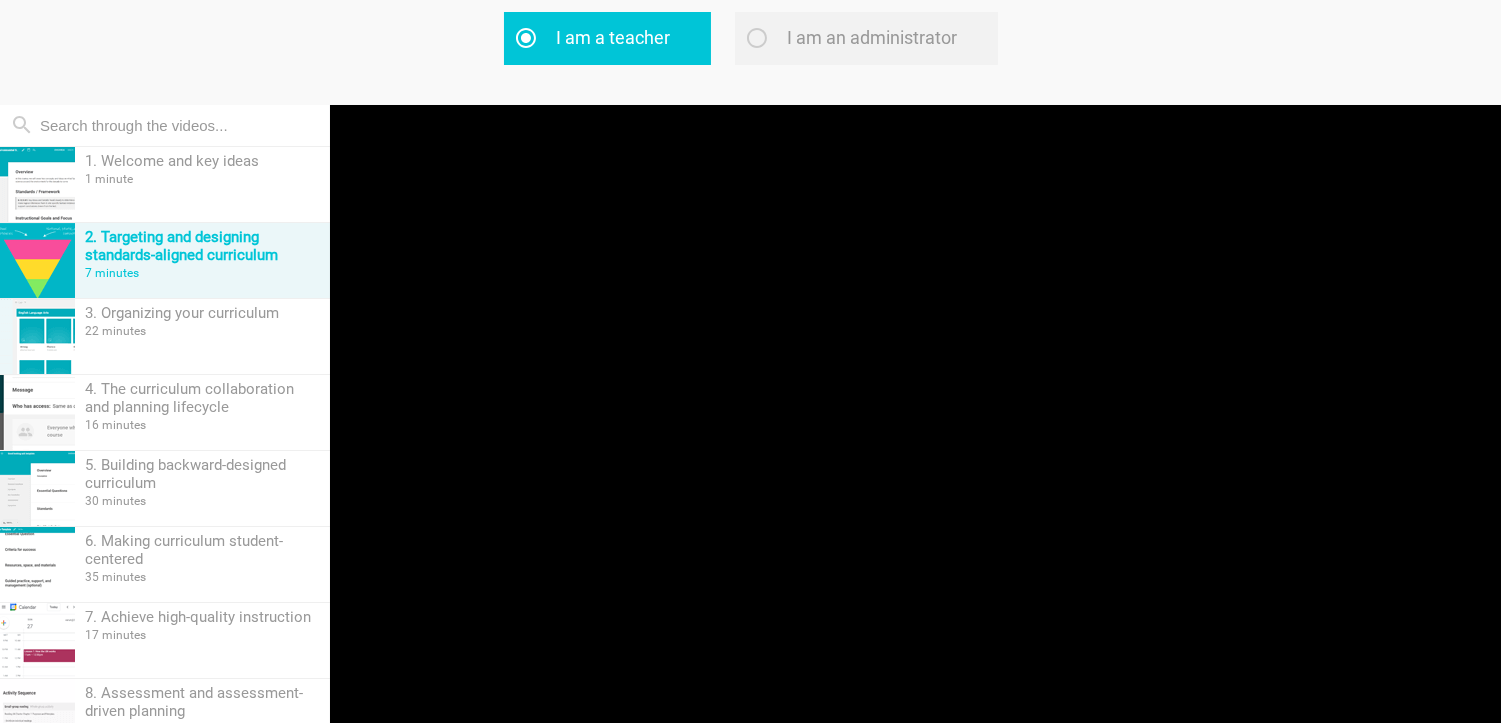type on "61" 